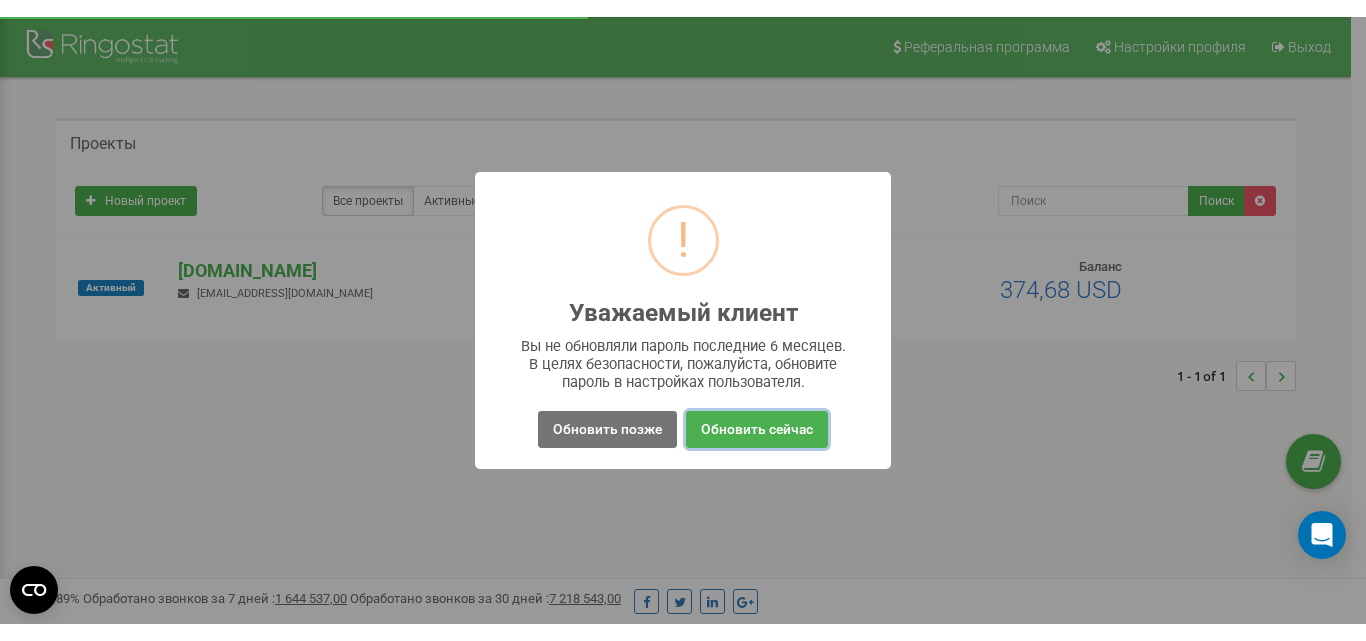 scroll, scrollTop: 0, scrollLeft: 0, axis: both 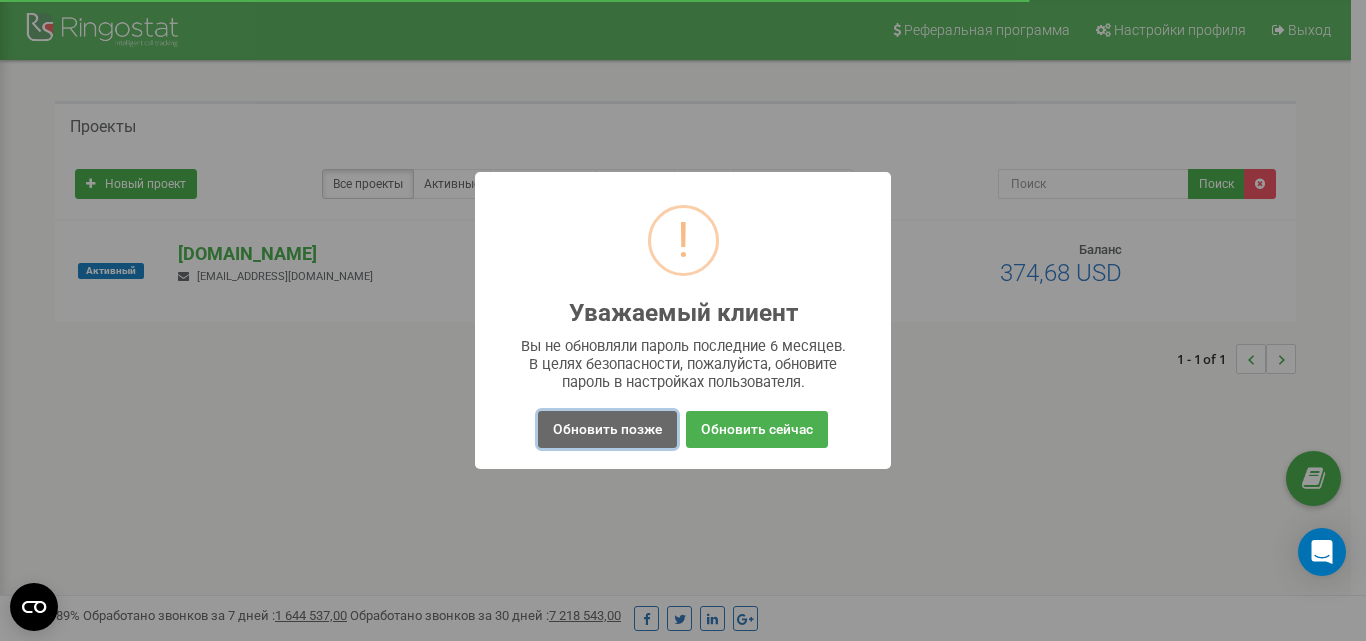 click on "Обновить позже" at bounding box center [607, 429] 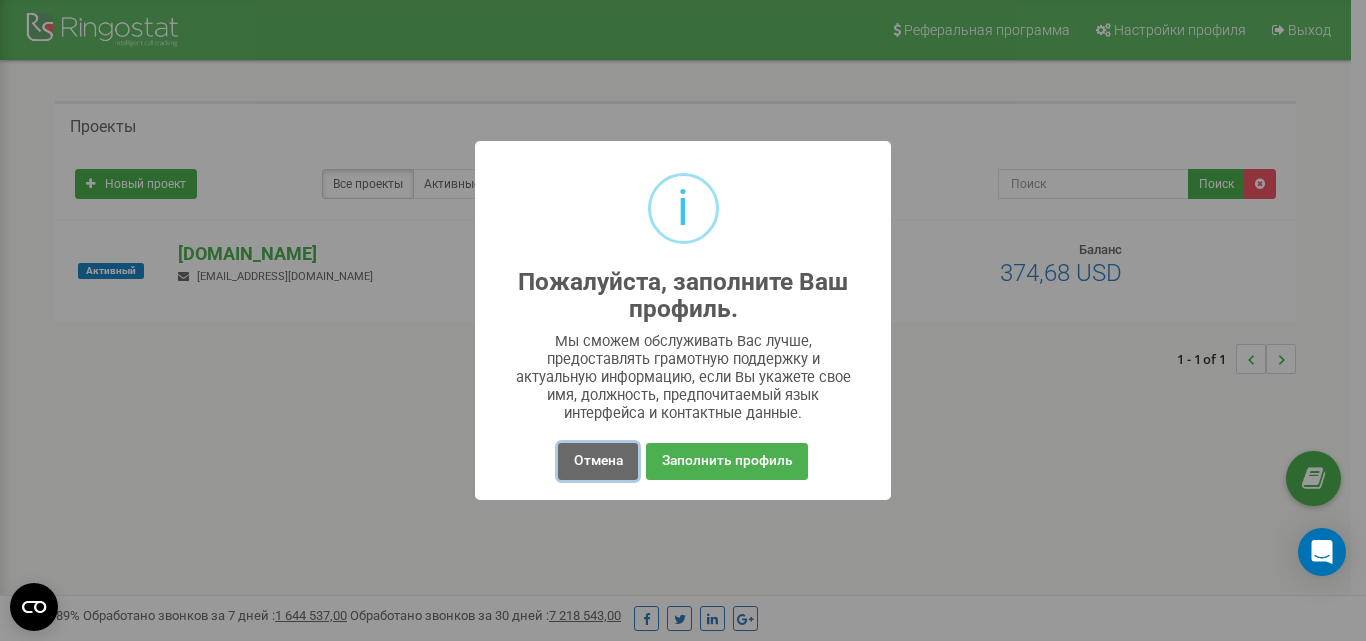 click on "Отмена" at bounding box center (597, 461) 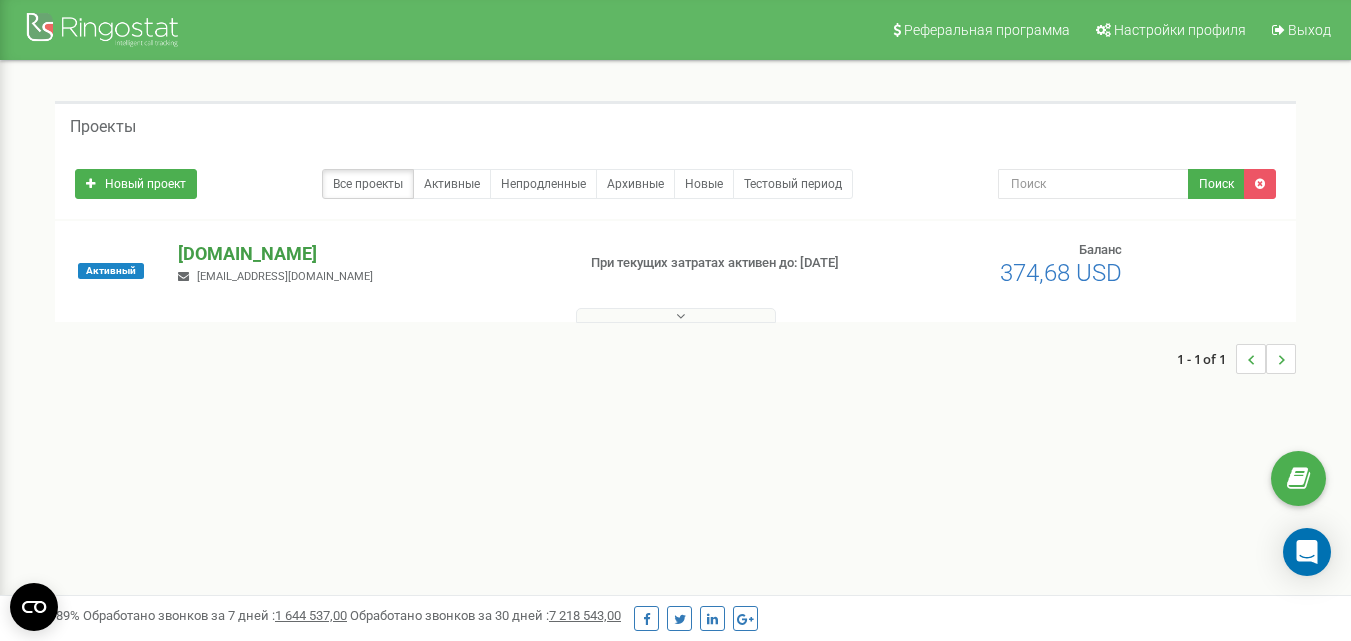 click on "[DOMAIN_NAME]" at bounding box center [368, 254] 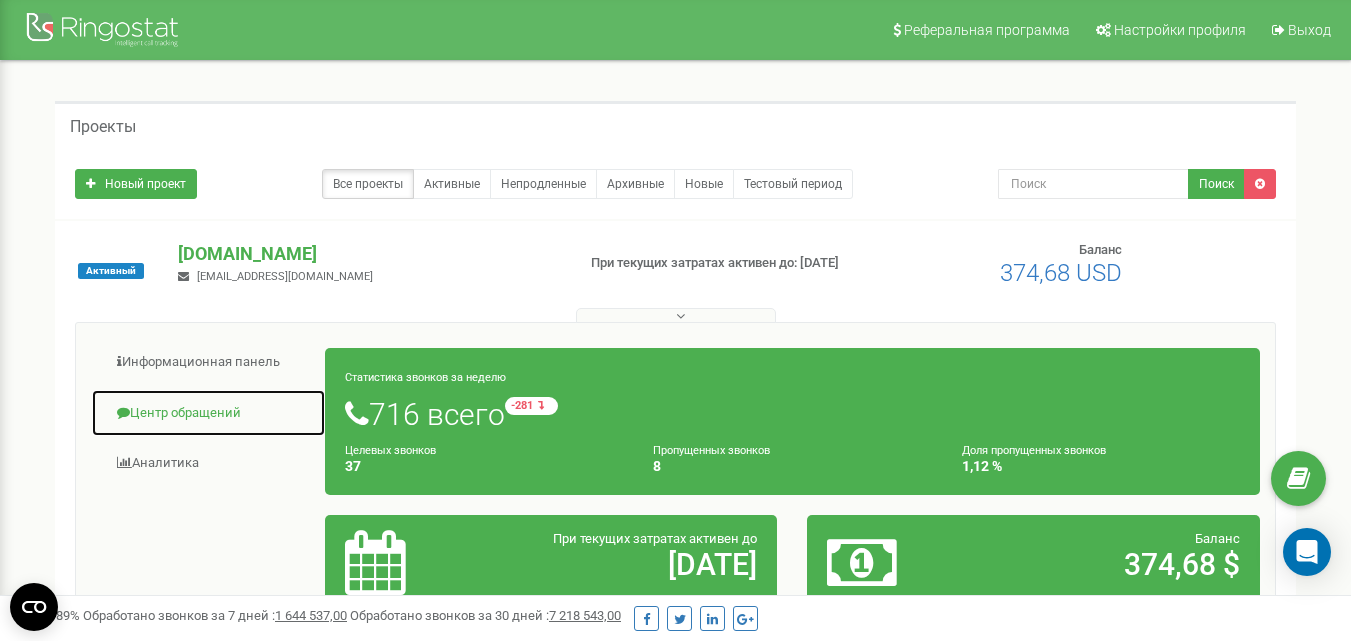 click on "Центр обращений" at bounding box center [208, 413] 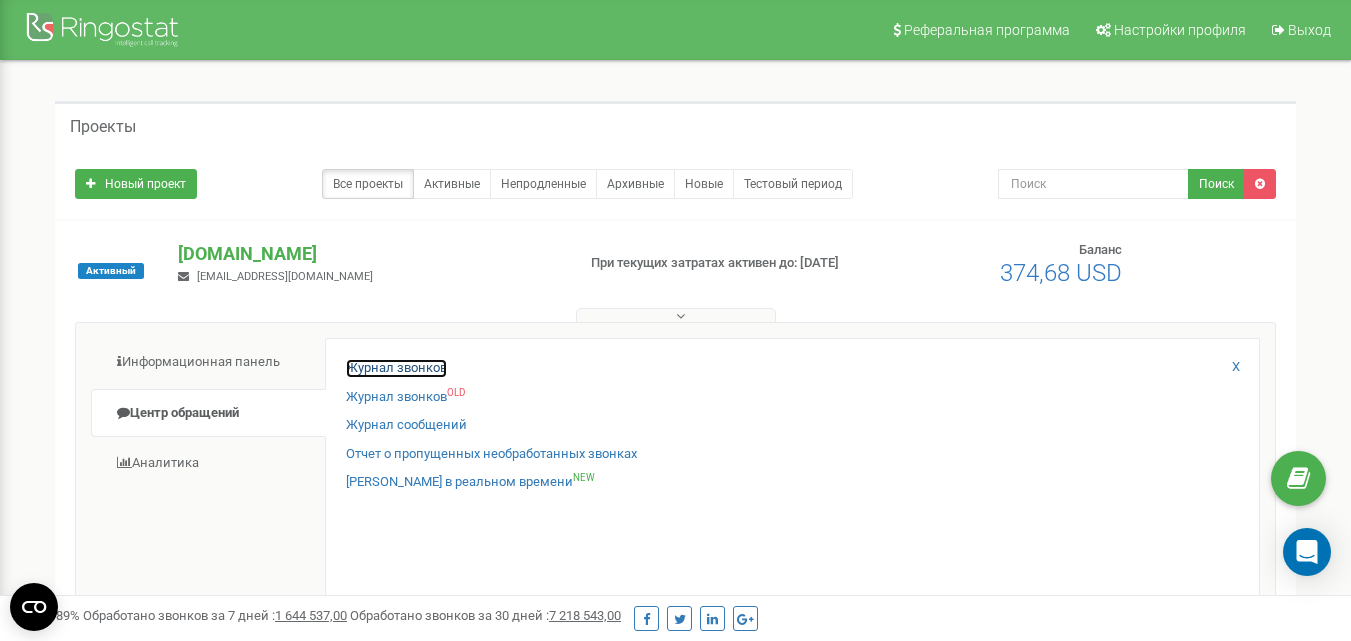 click on "Журнал звонков" at bounding box center [396, 368] 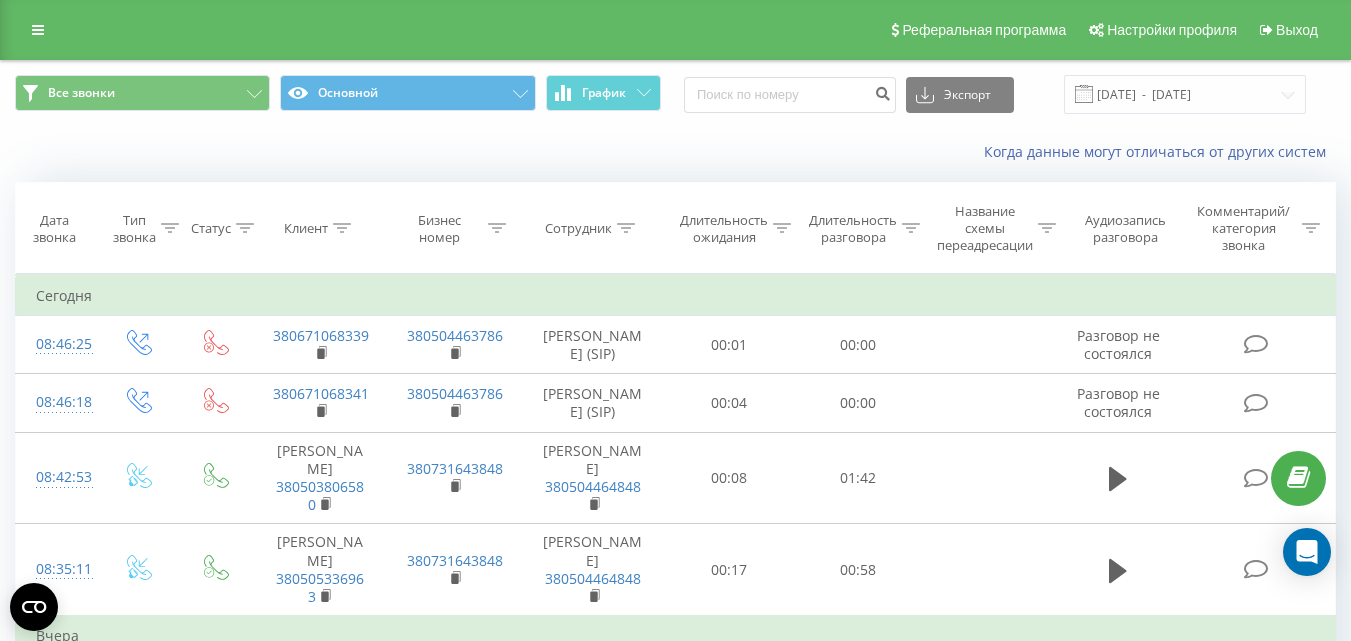 scroll, scrollTop: 0, scrollLeft: 0, axis: both 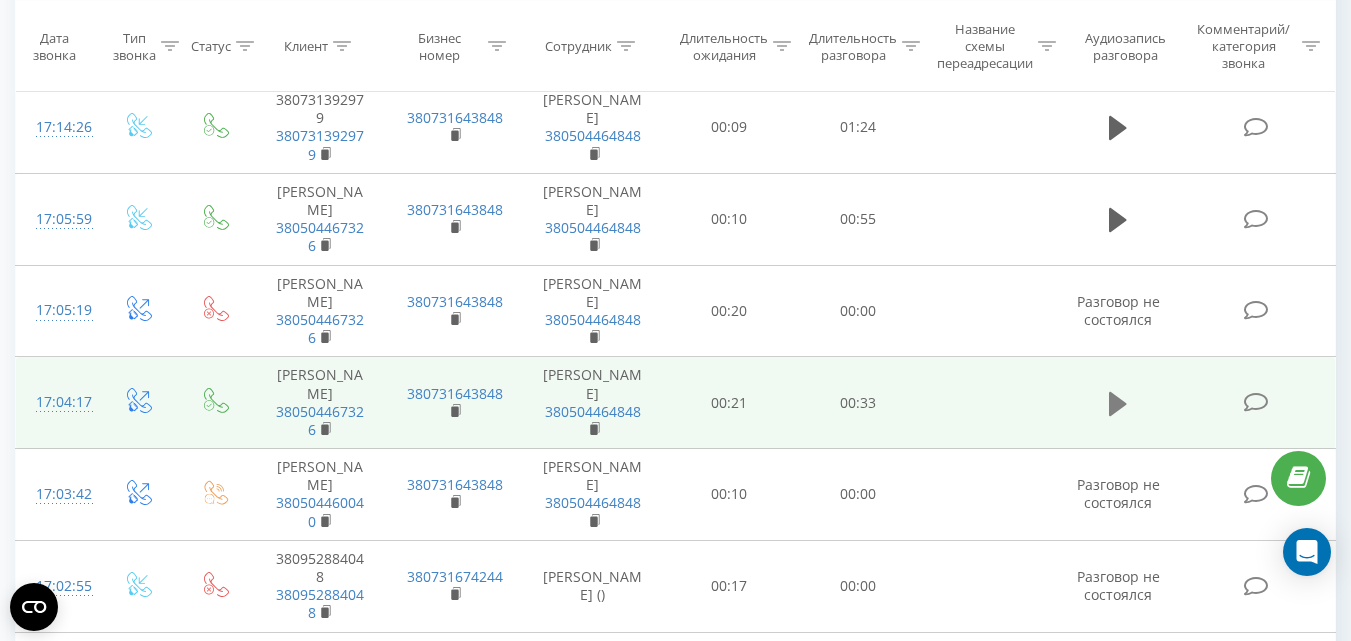 click 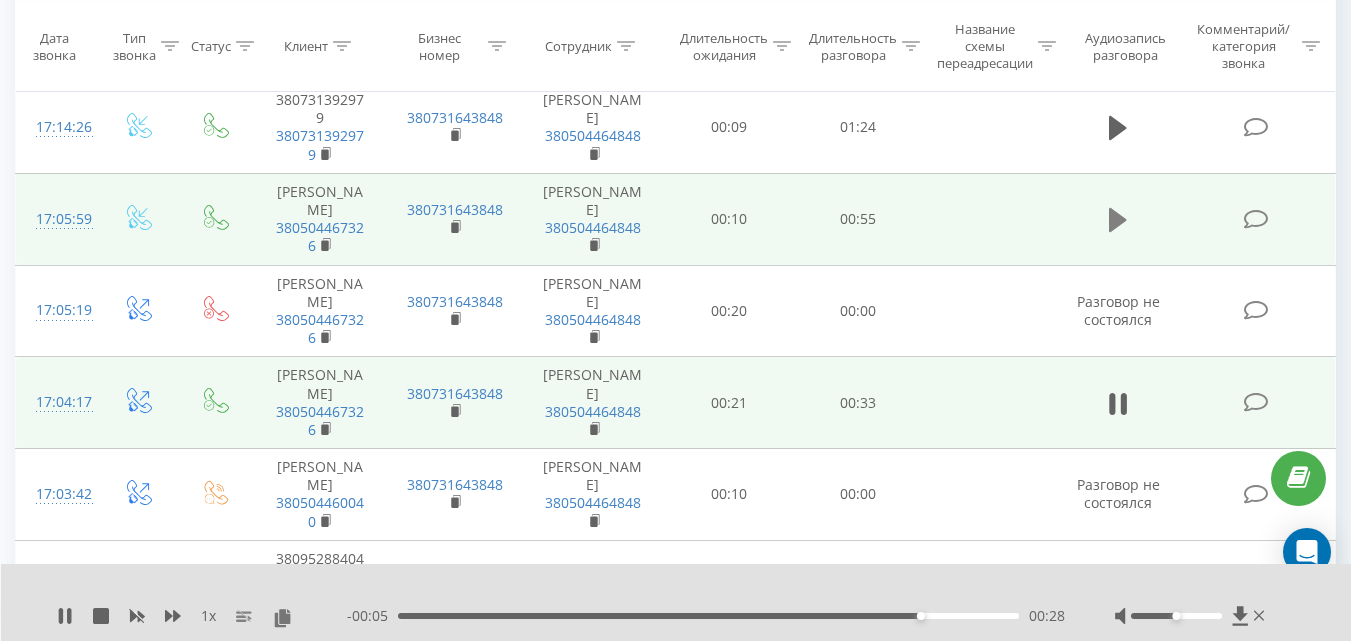 click 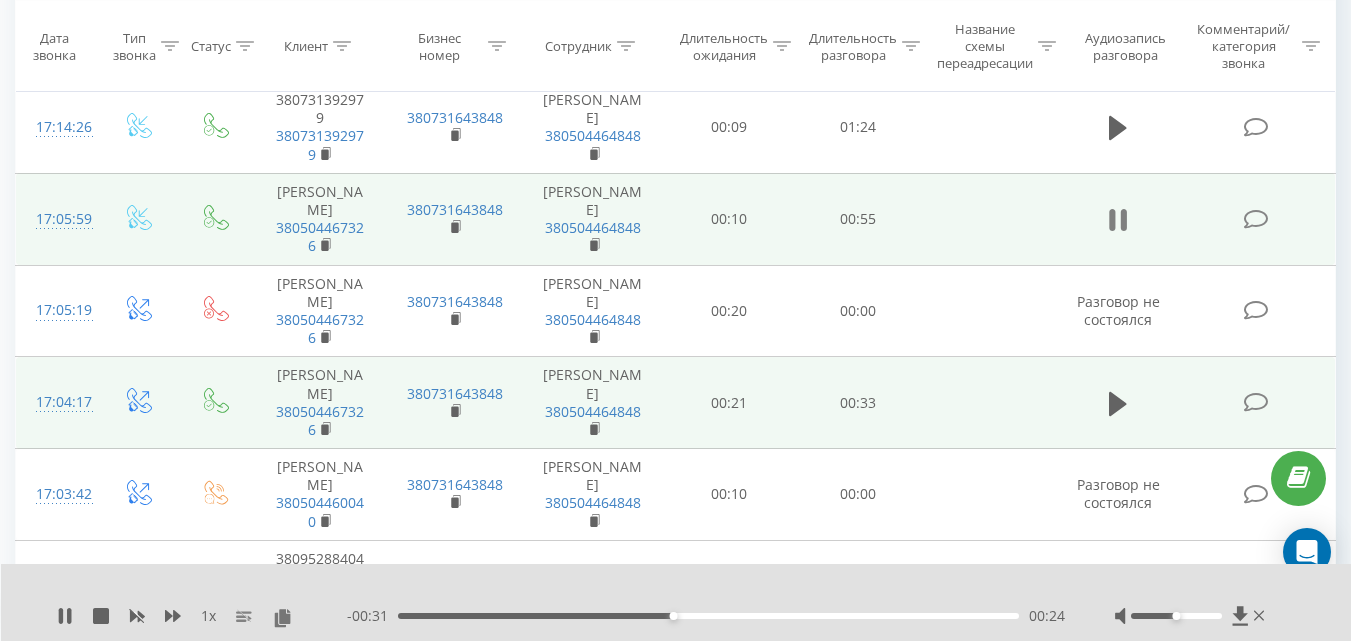 scroll, scrollTop: 1300, scrollLeft: 0, axis: vertical 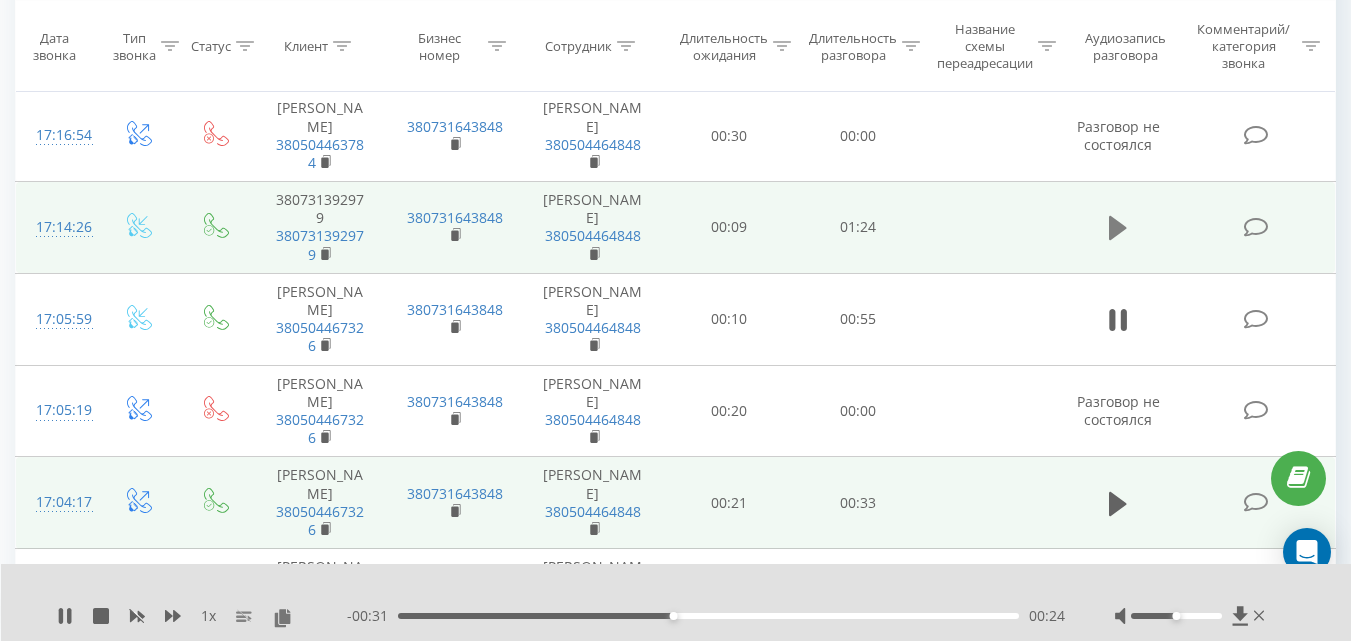 click at bounding box center (1118, 228) 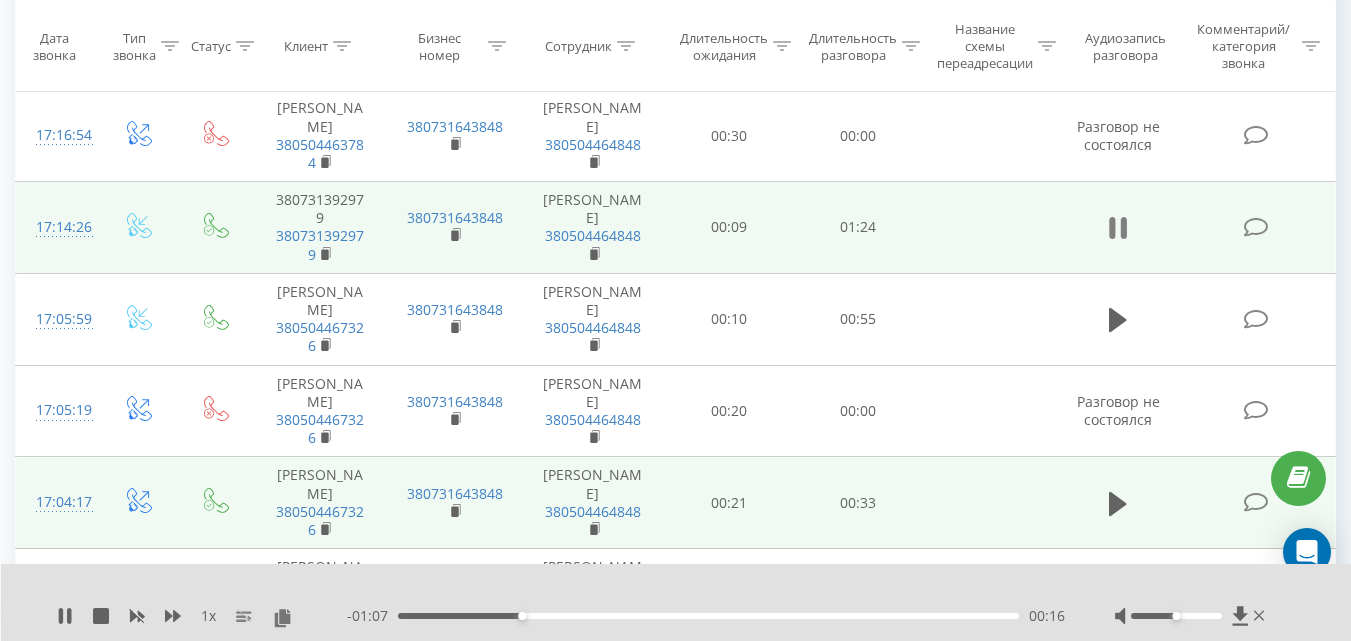 click 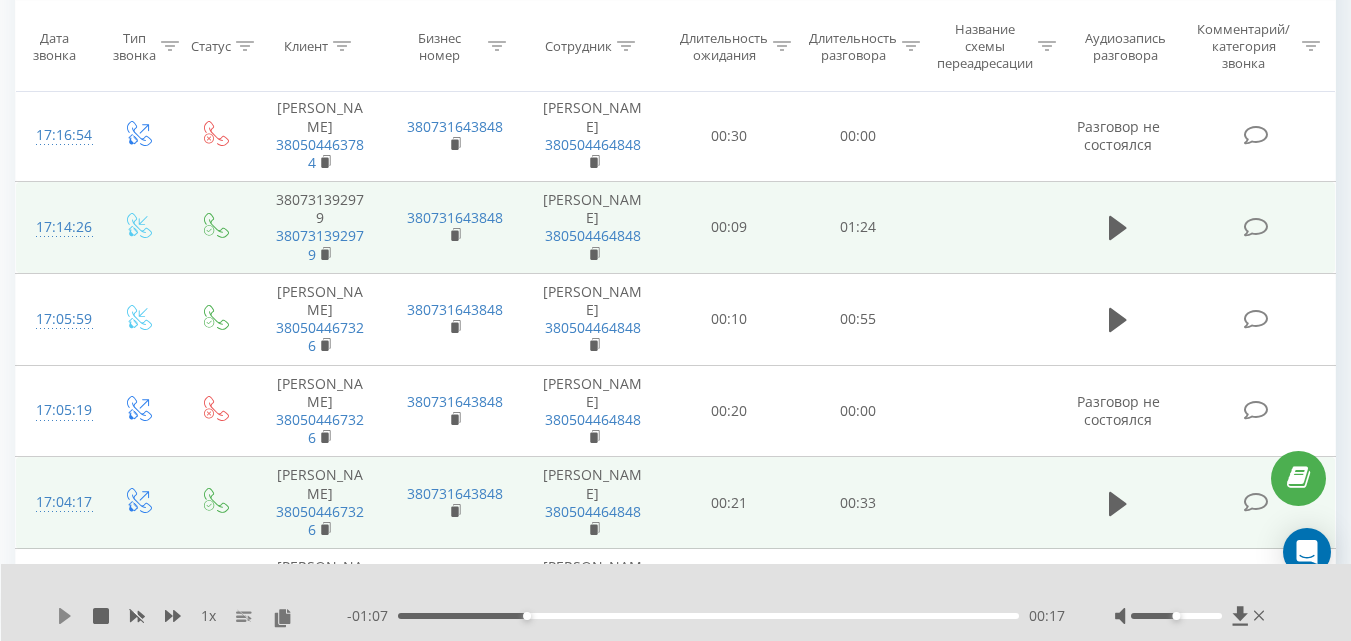 click 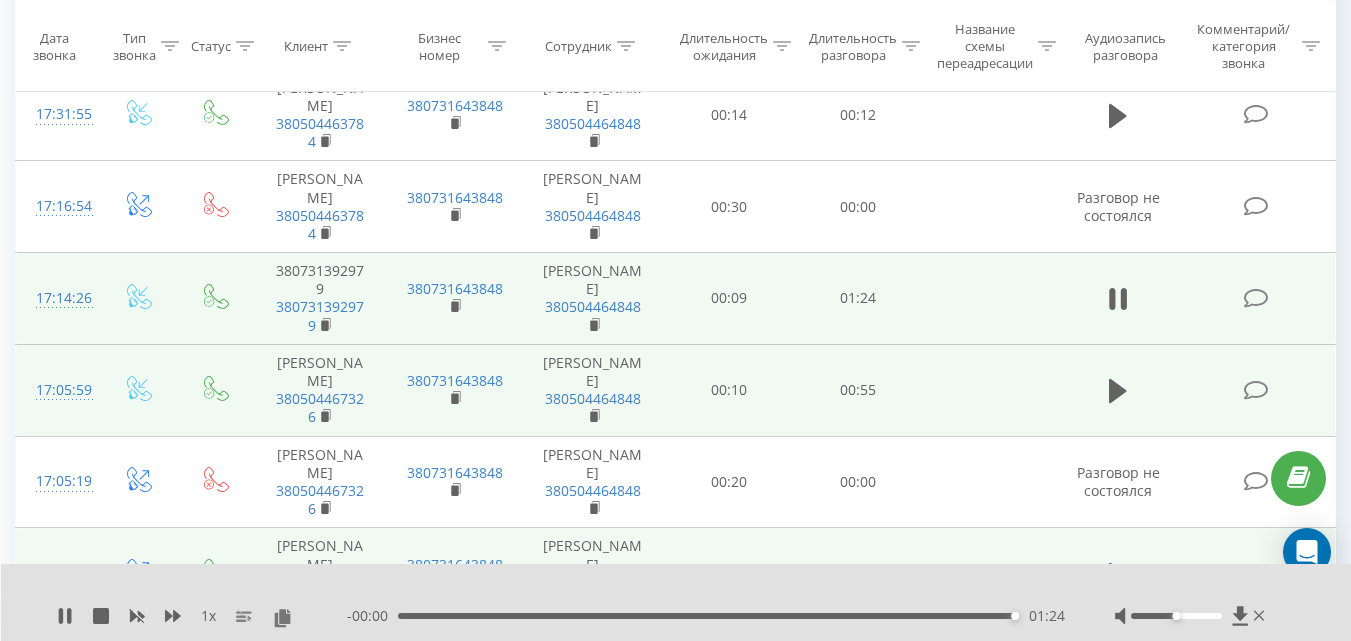 scroll, scrollTop: 1100, scrollLeft: 0, axis: vertical 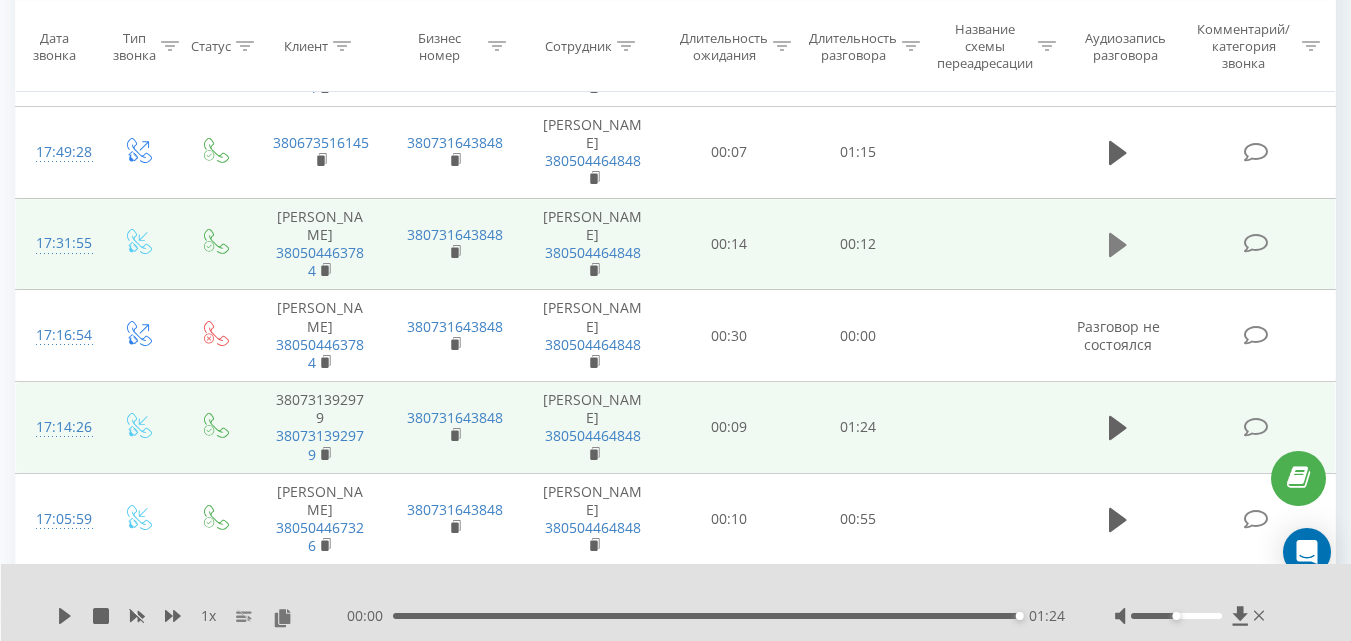 click at bounding box center (1118, 245) 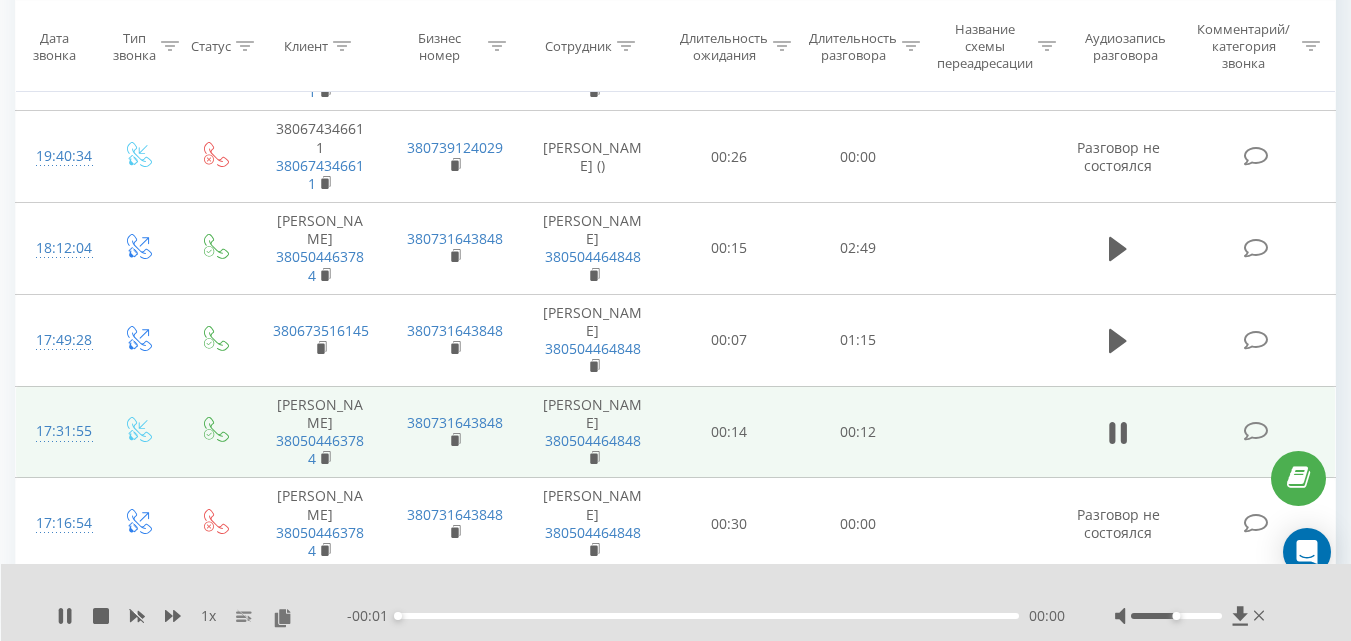 scroll, scrollTop: 900, scrollLeft: 0, axis: vertical 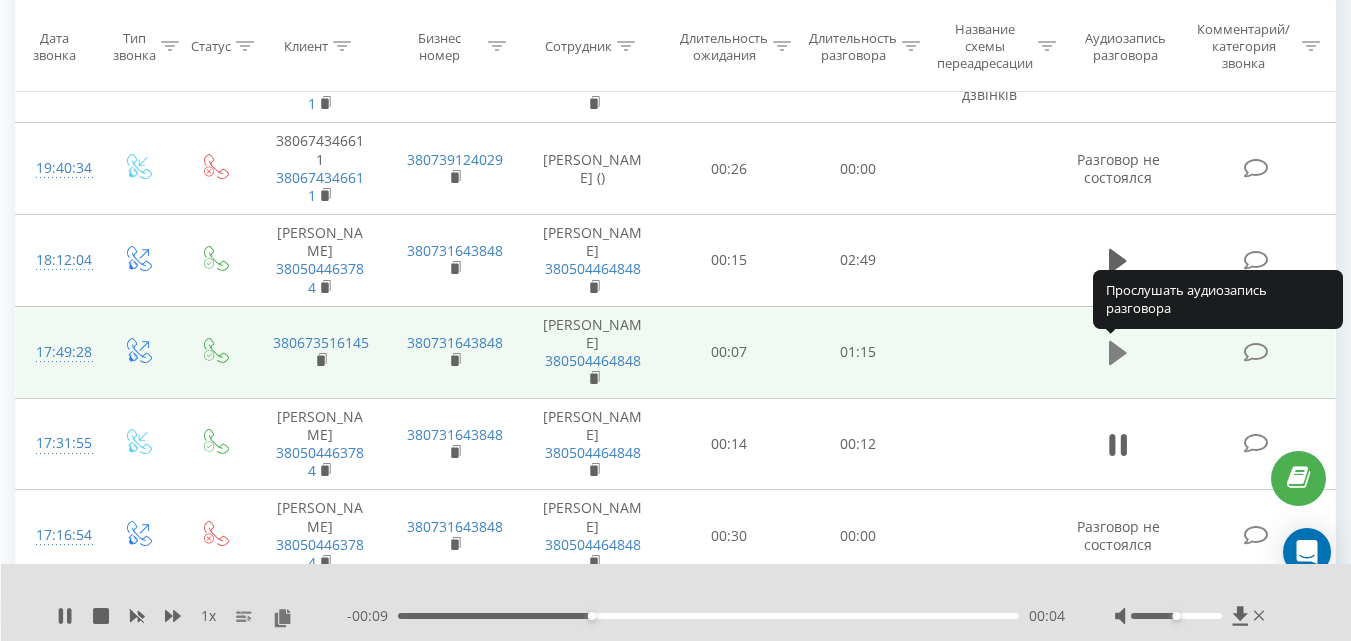 click 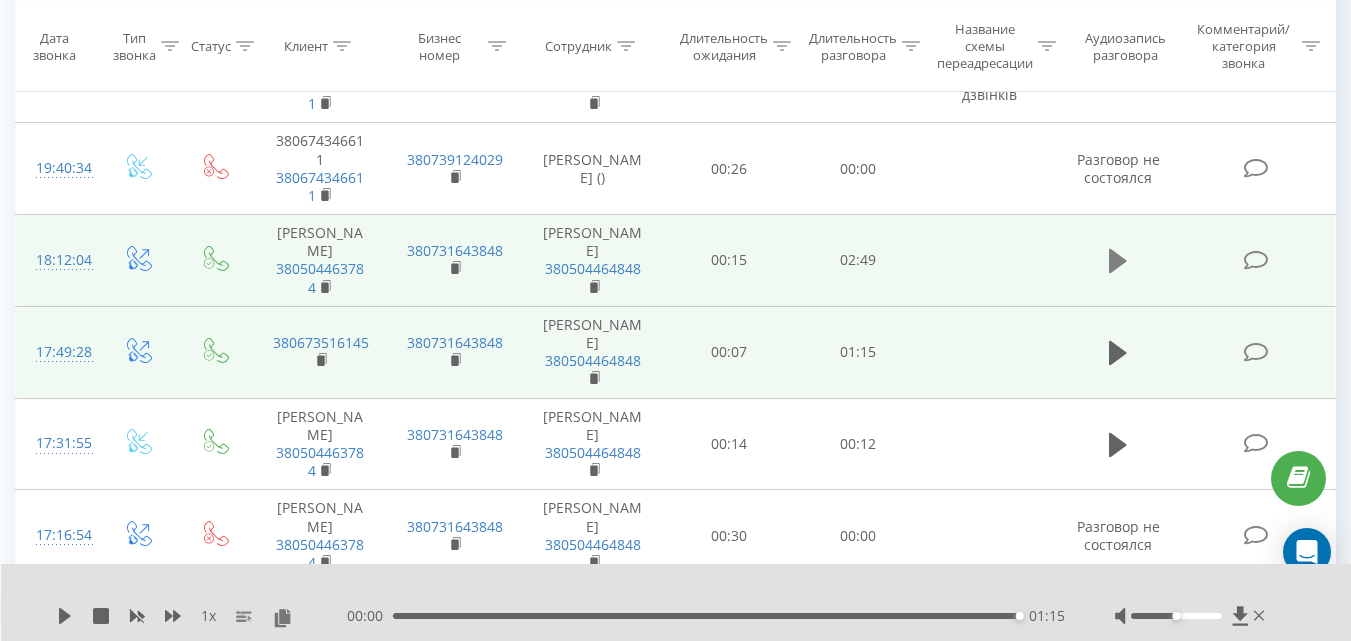 click 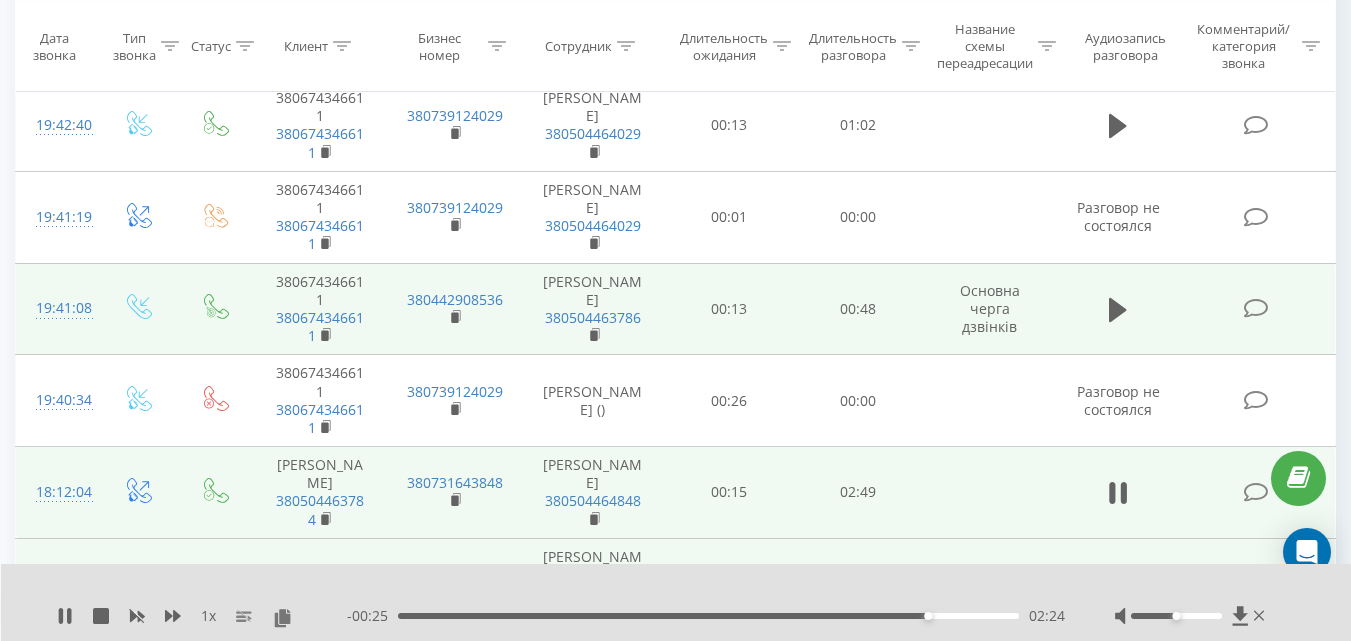 scroll, scrollTop: 600, scrollLeft: 0, axis: vertical 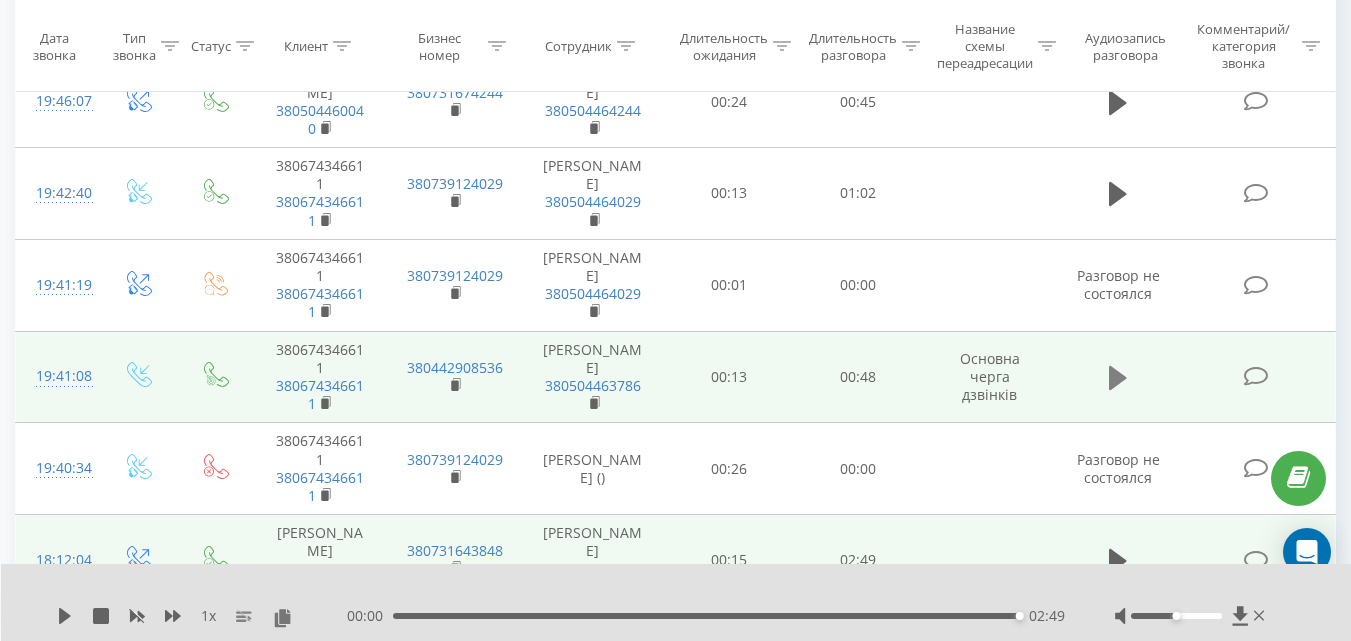 click 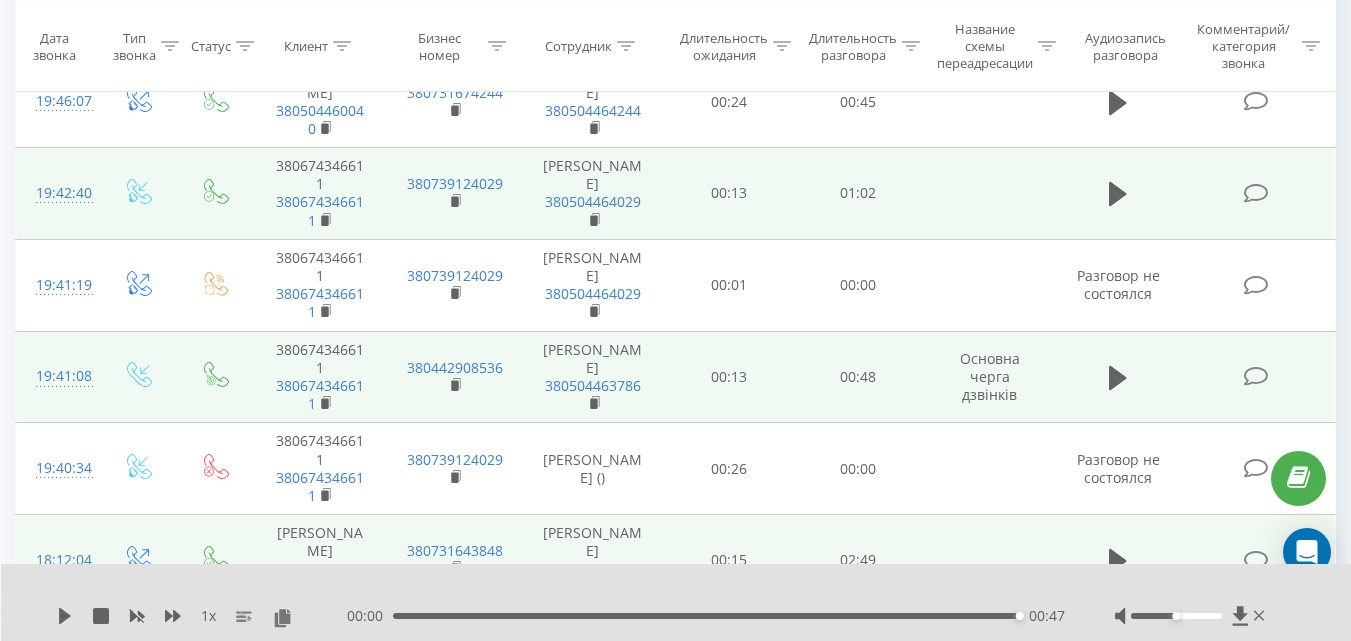 drag, startPoint x: 1112, startPoint y: 188, endPoint x: 1077, endPoint y: 215, distance: 44.20407 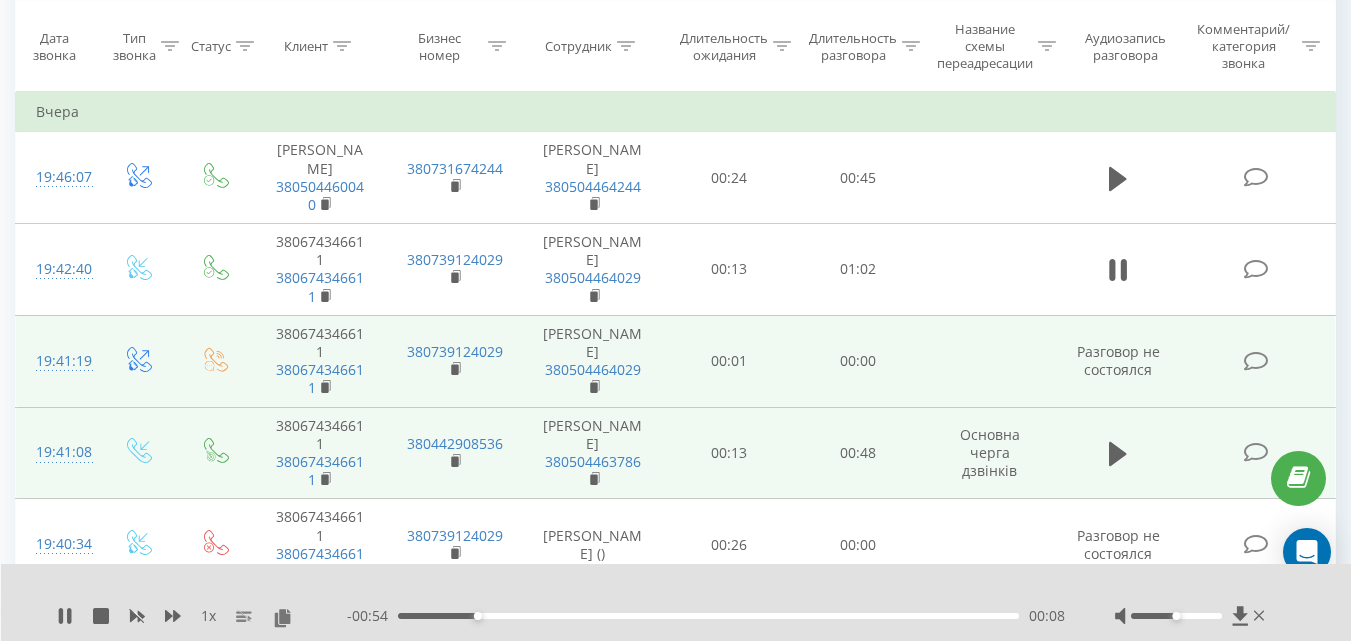 scroll, scrollTop: 500, scrollLeft: 0, axis: vertical 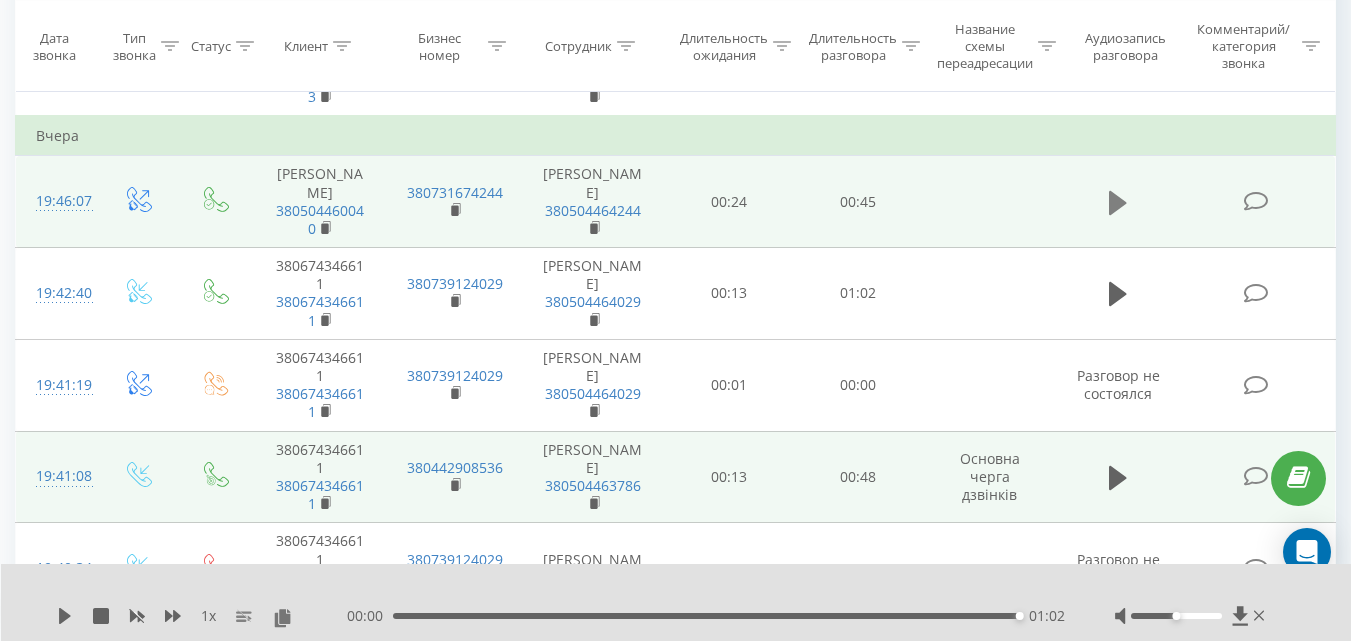 click 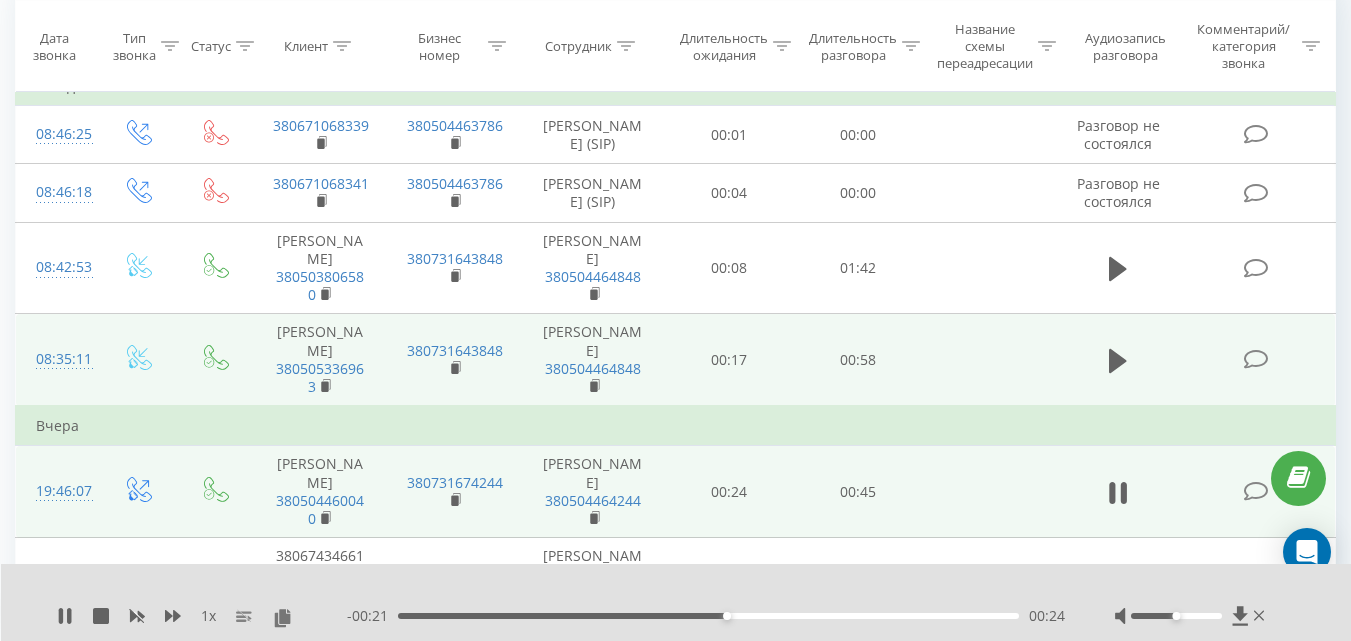 scroll, scrollTop: 200, scrollLeft: 0, axis: vertical 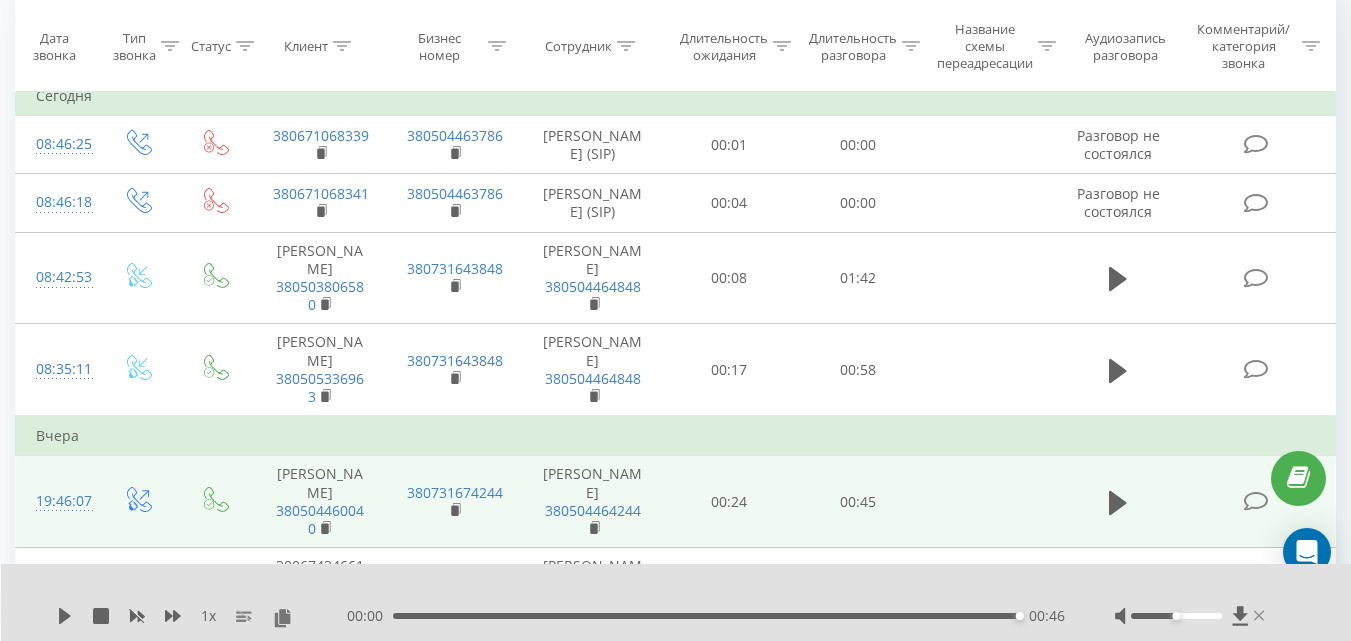 click 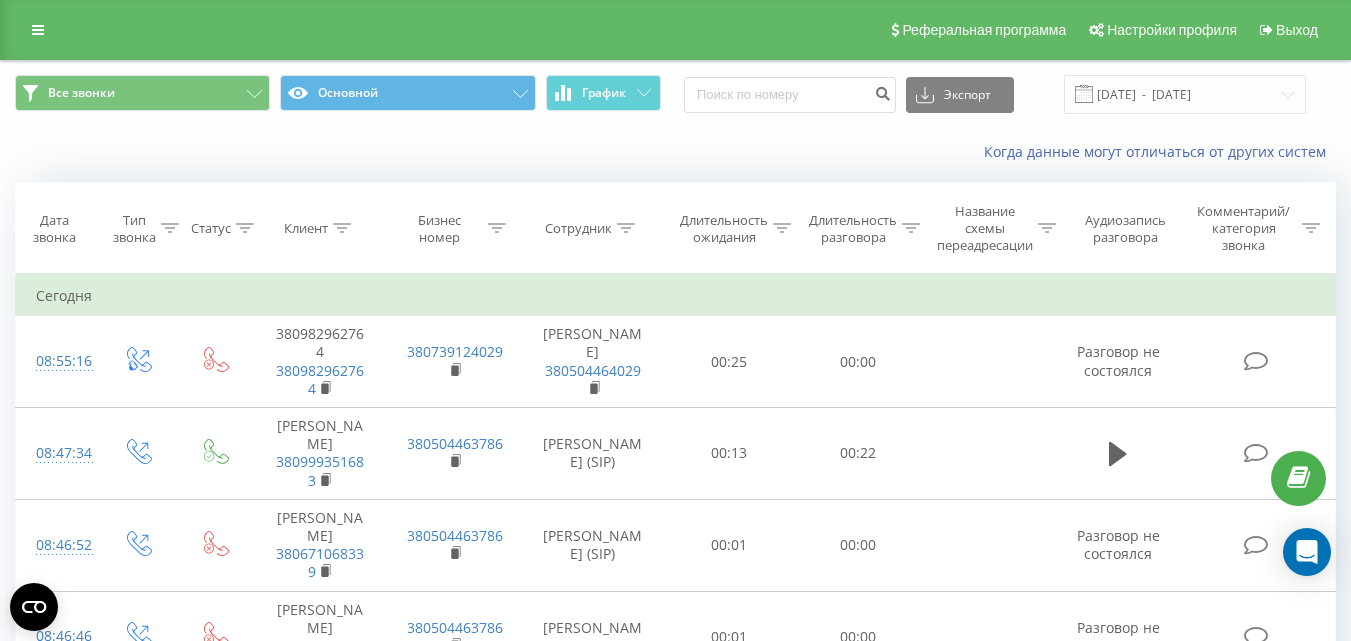 scroll, scrollTop: 200, scrollLeft: 0, axis: vertical 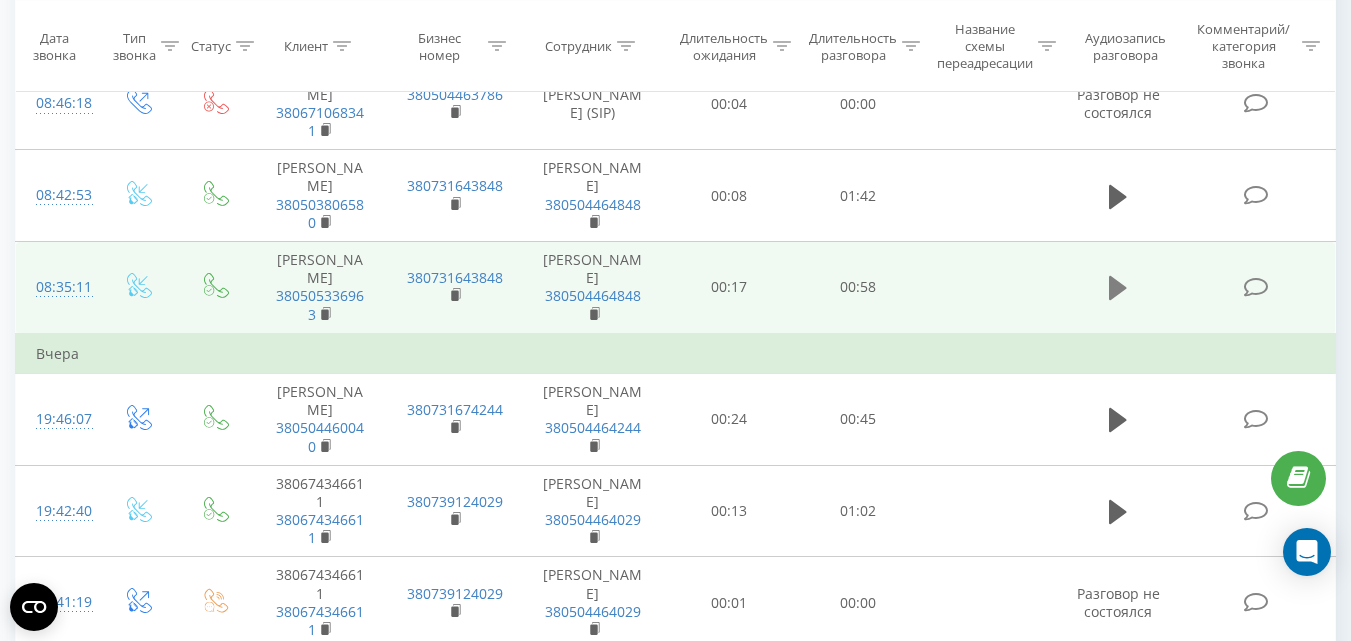 click 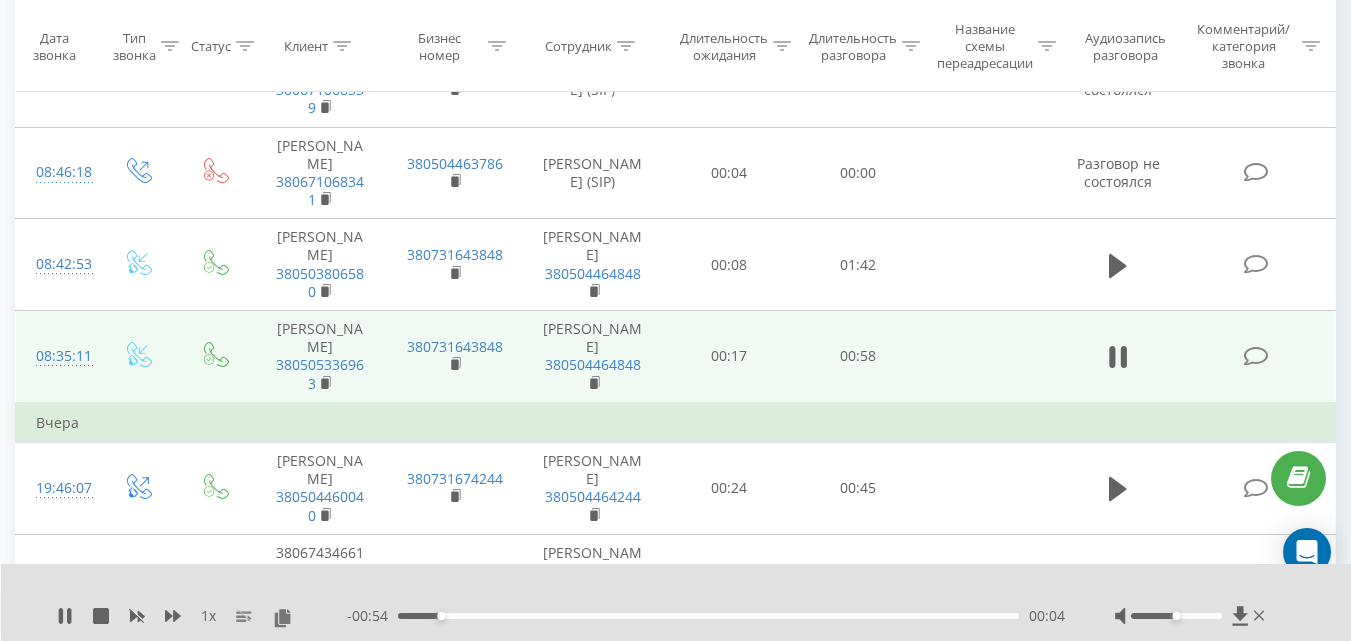 scroll, scrollTop: 800, scrollLeft: 0, axis: vertical 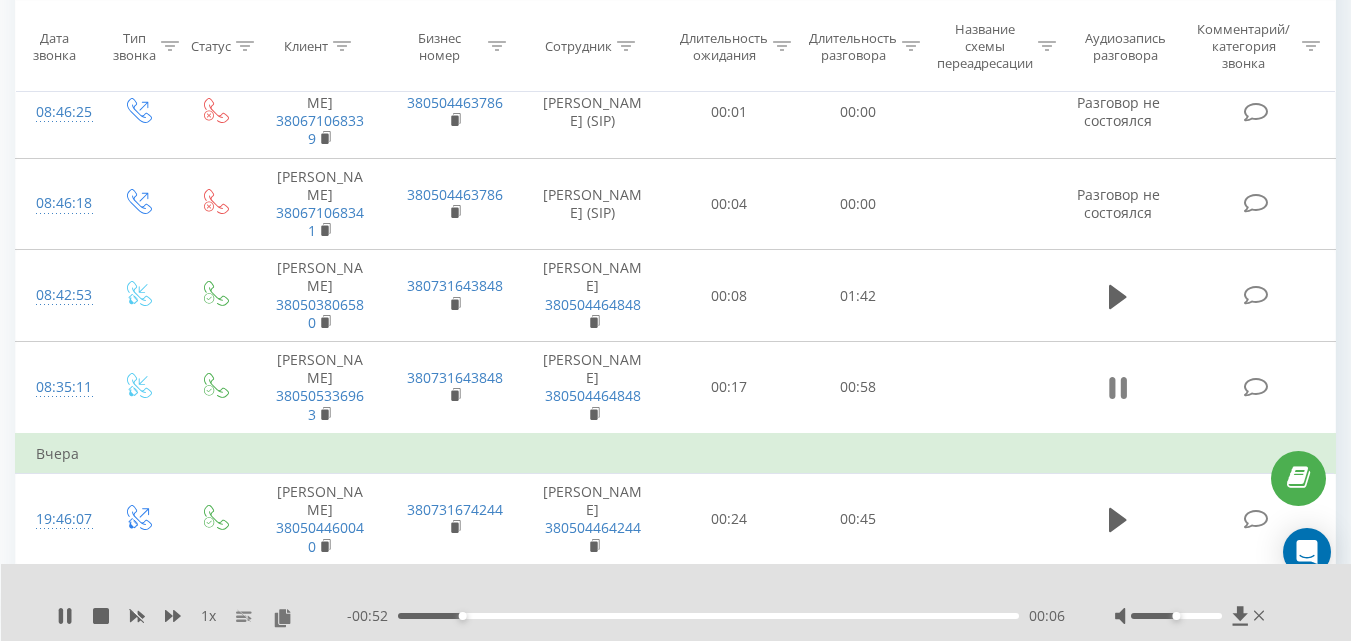 click at bounding box center [1118, 388] 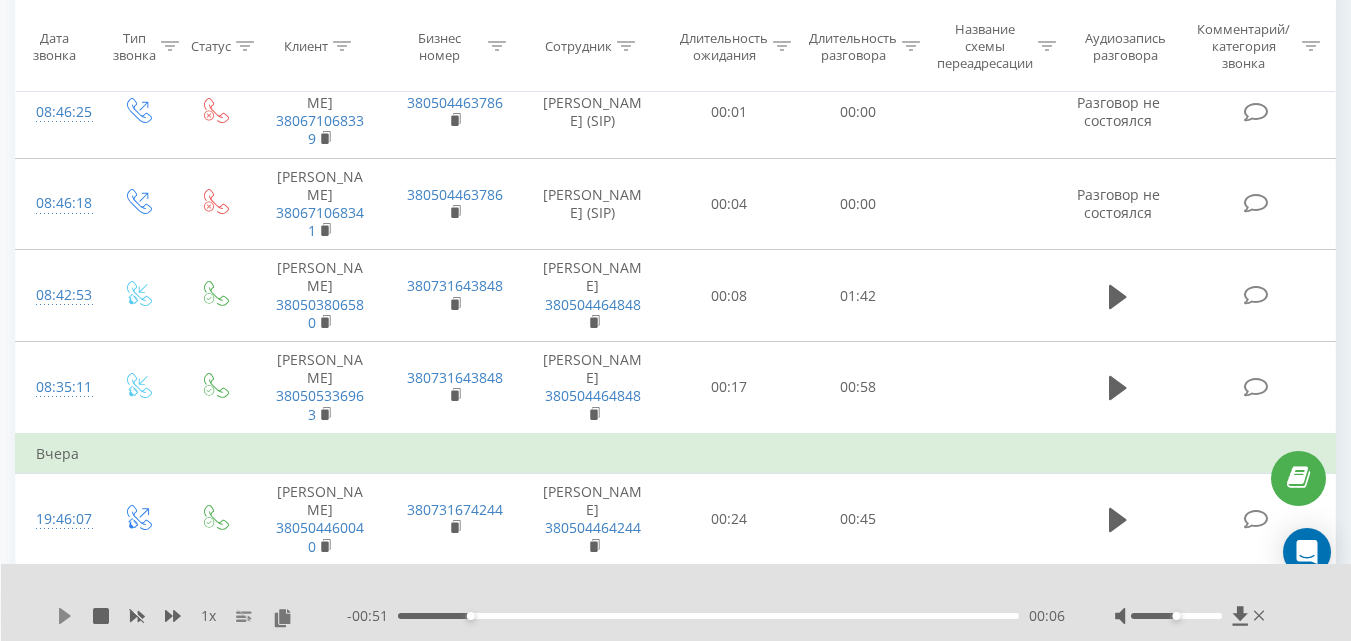 click 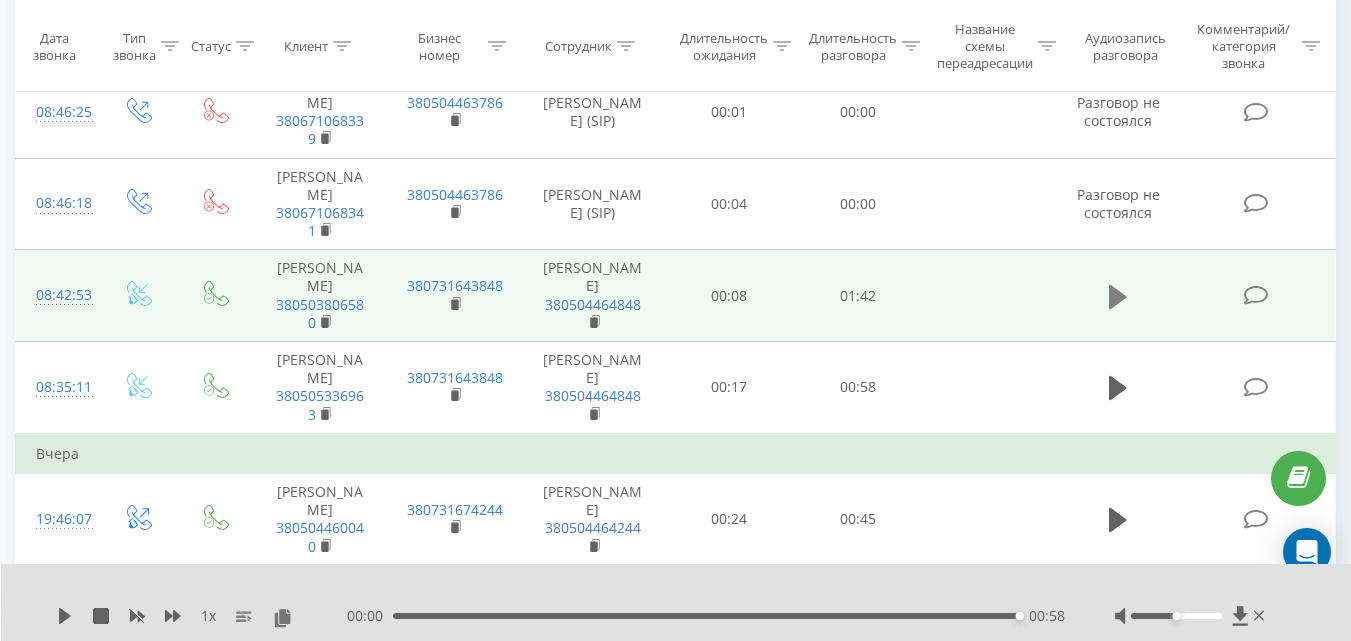 click 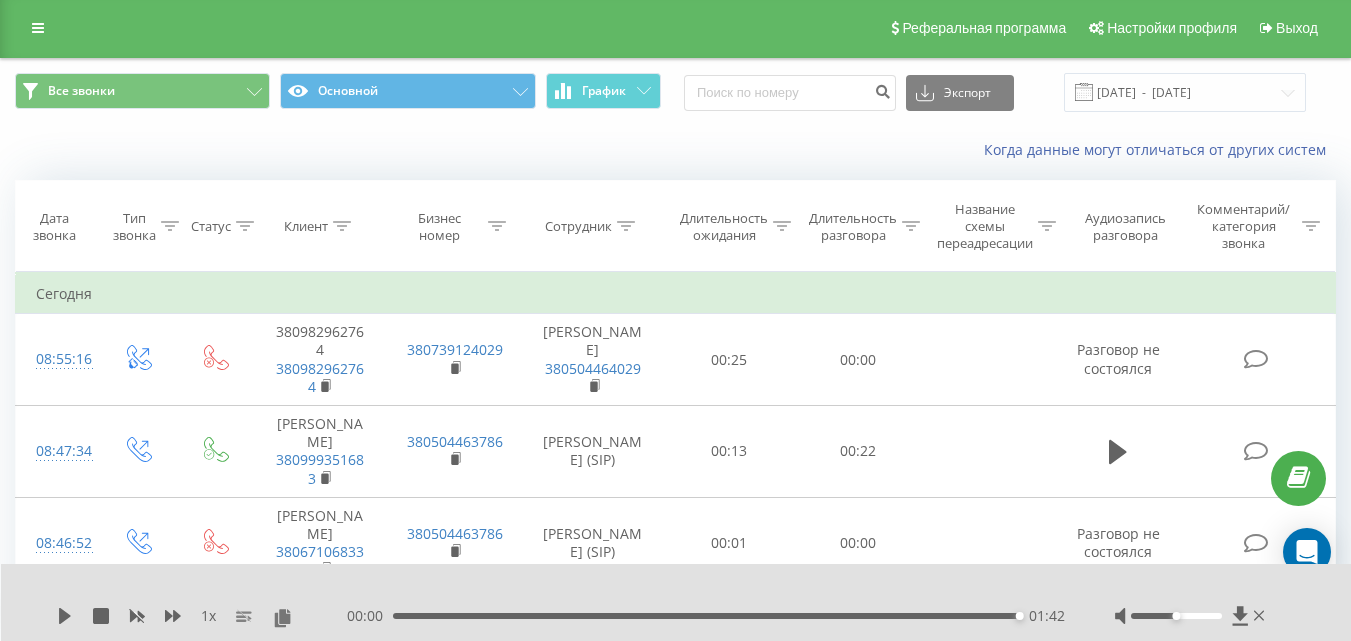 scroll, scrollTop: 0, scrollLeft: 0, axis: both 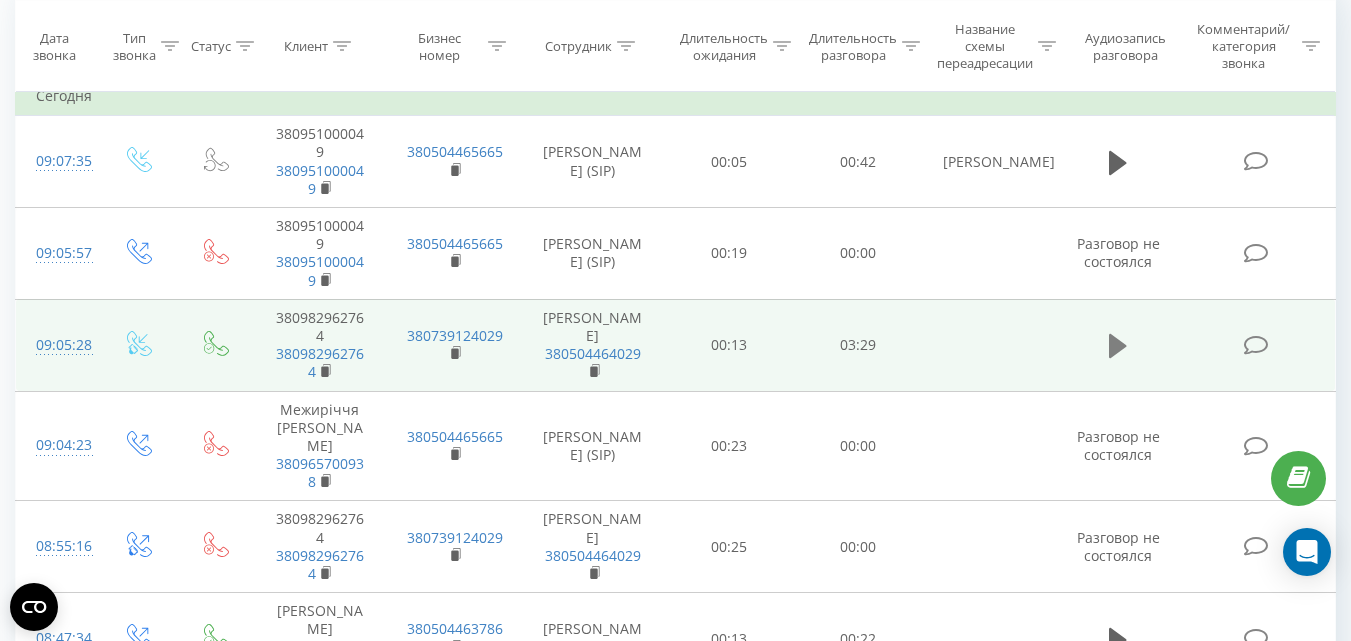 click 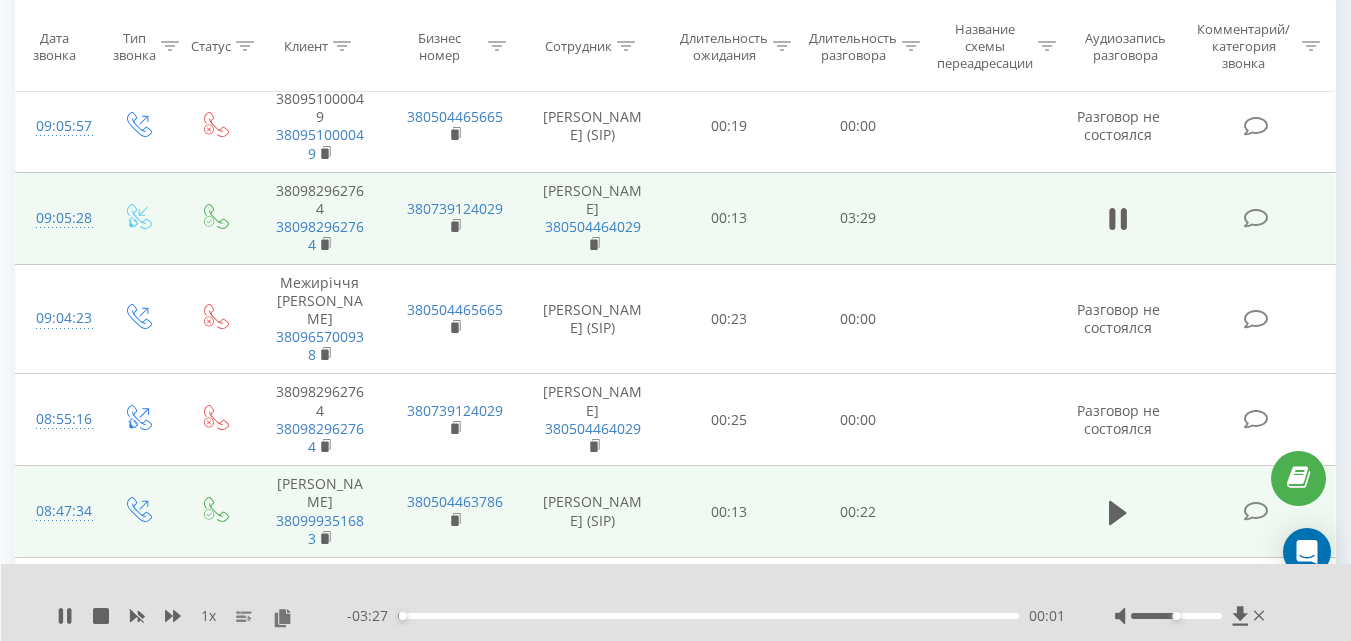 scroll, scrollTop: 200, scrollLeft: 0, axis: vertical 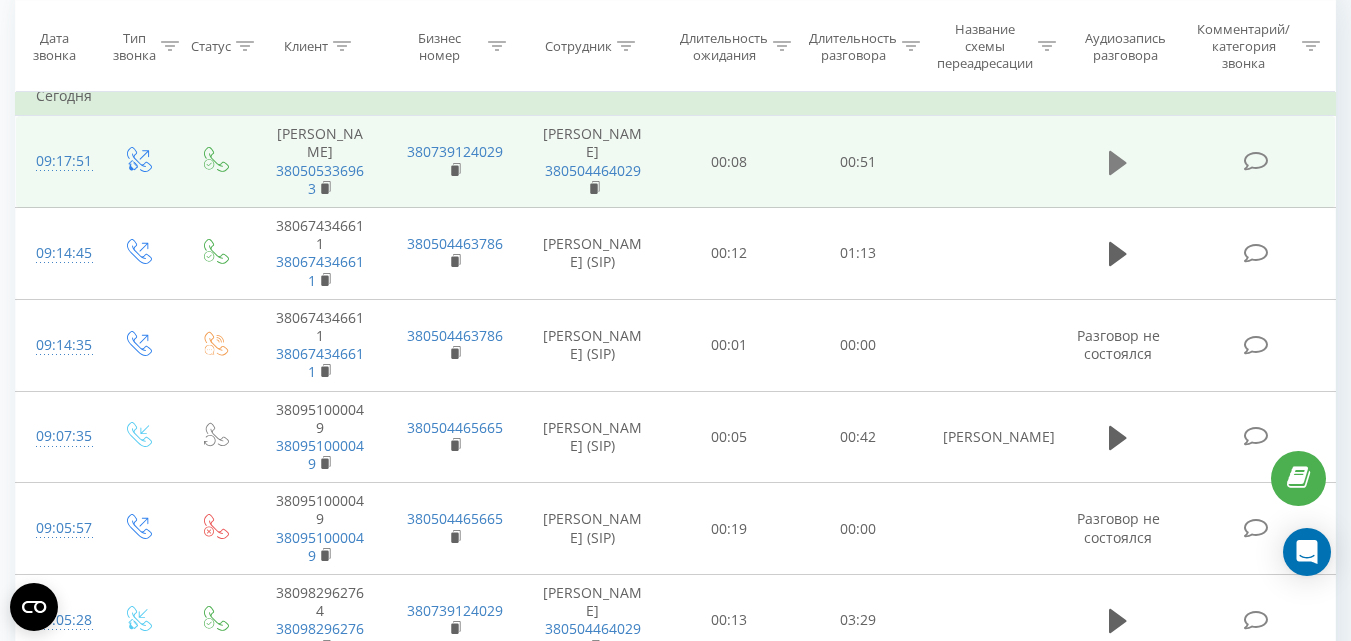 click 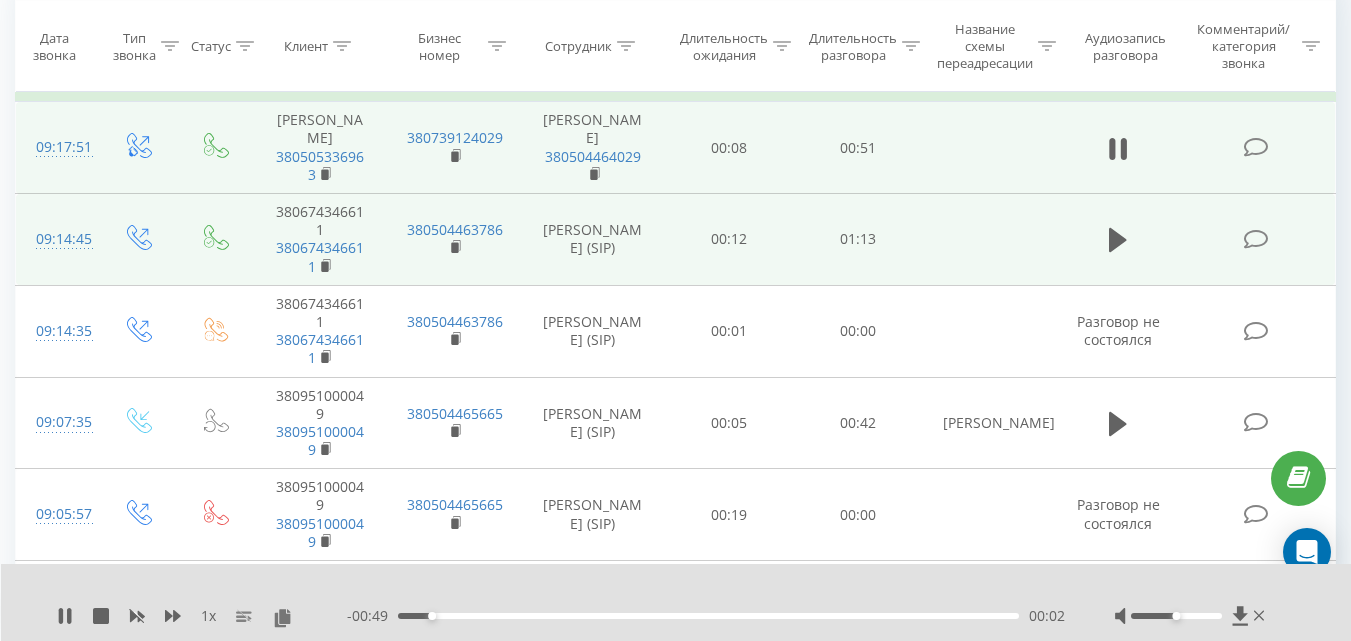 scroll, scrollTop: 200, scrollLeft: 0, axis: vertical 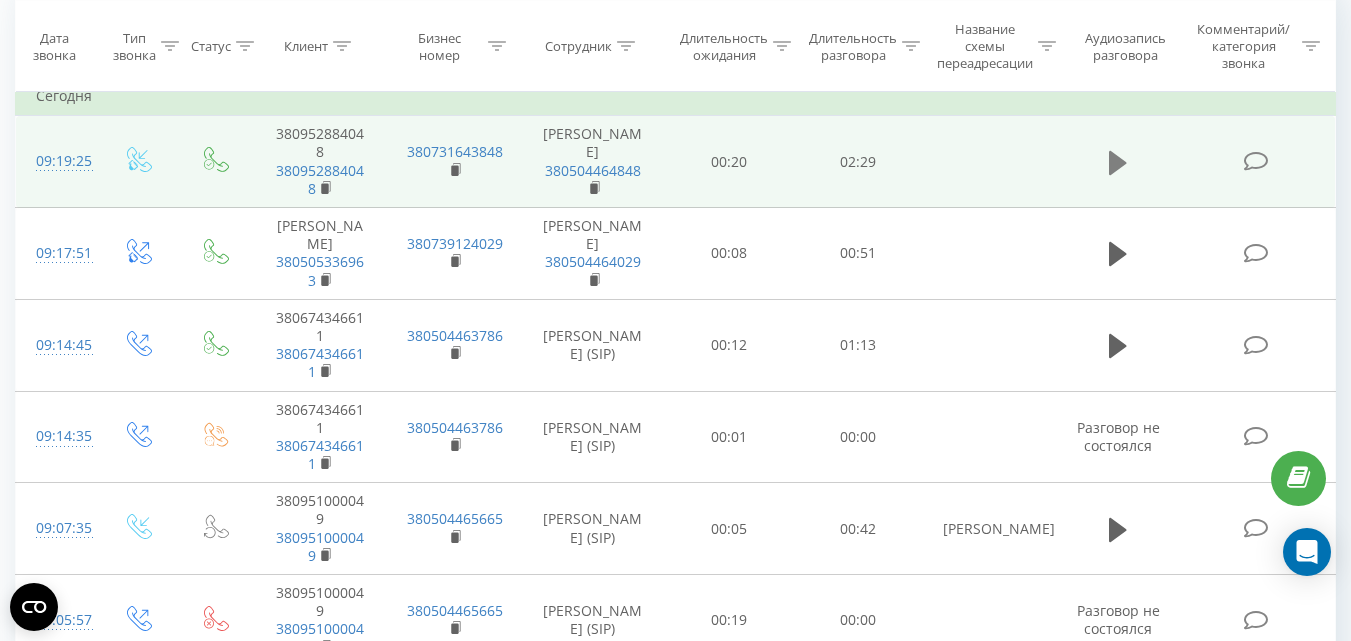 click 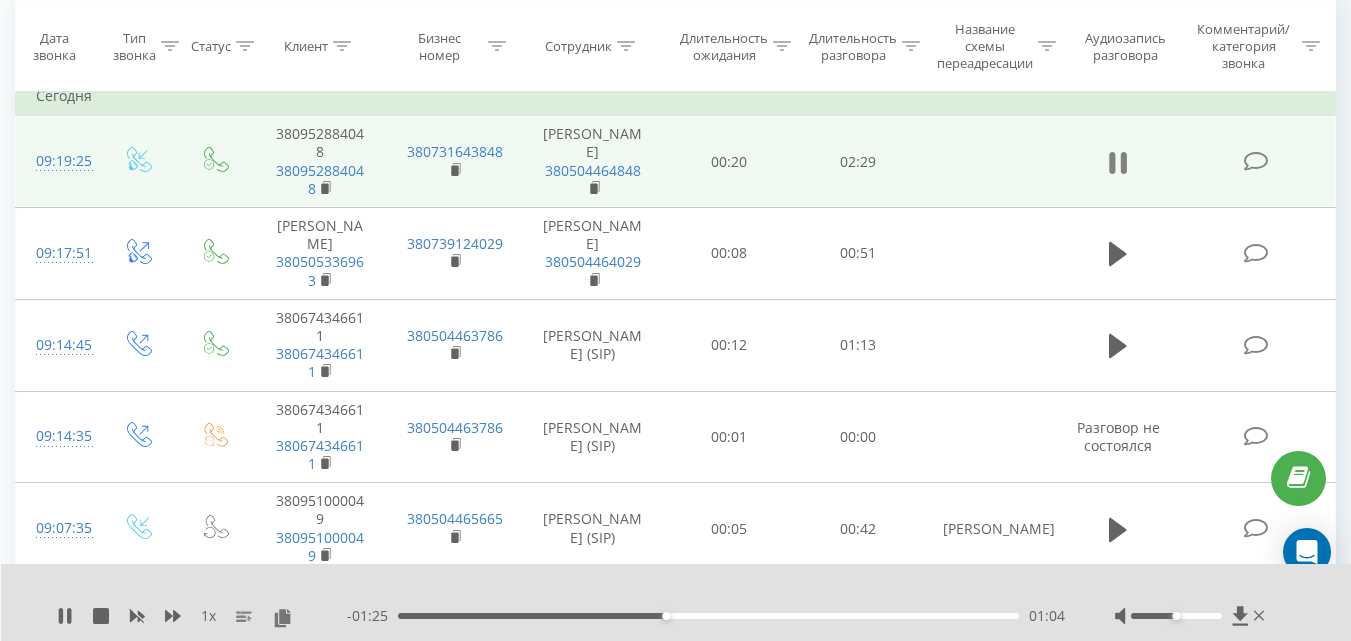 click 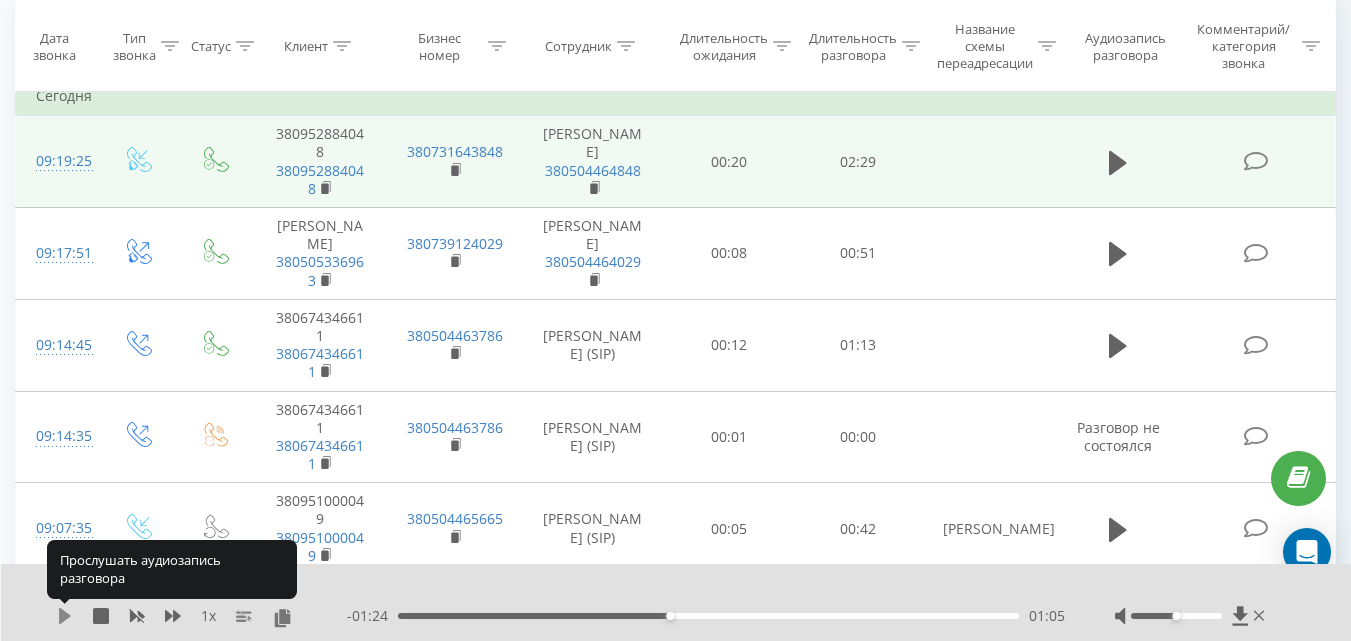 click 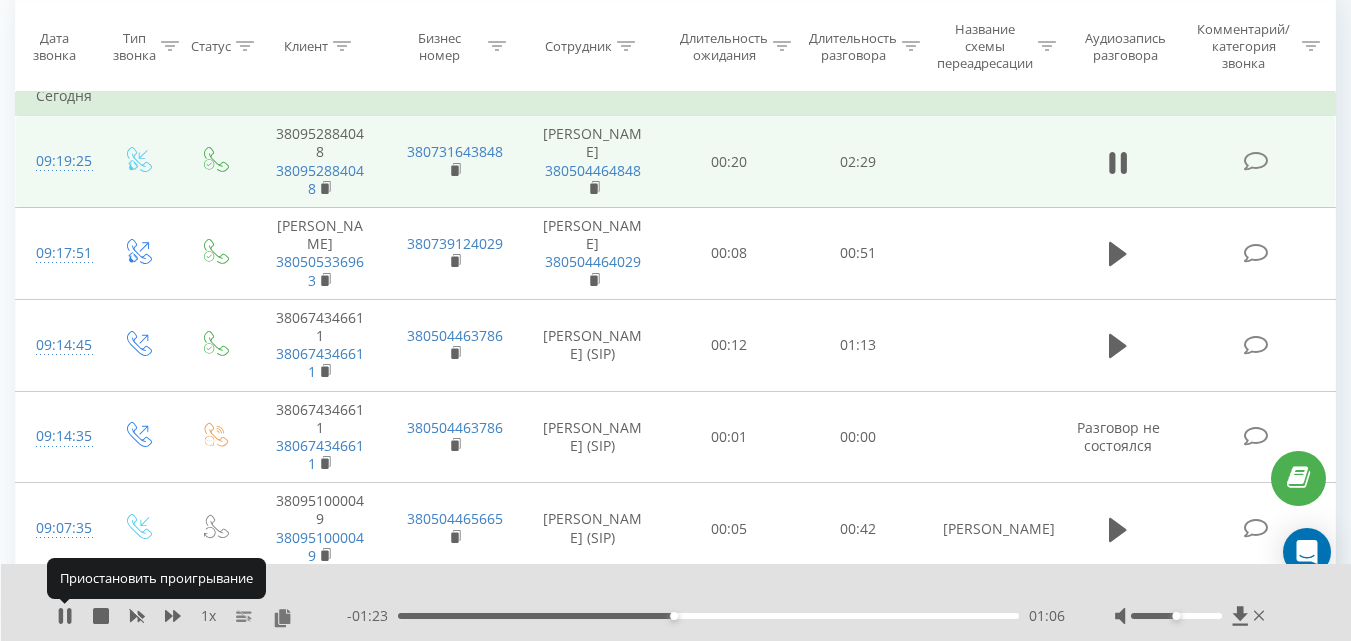 click 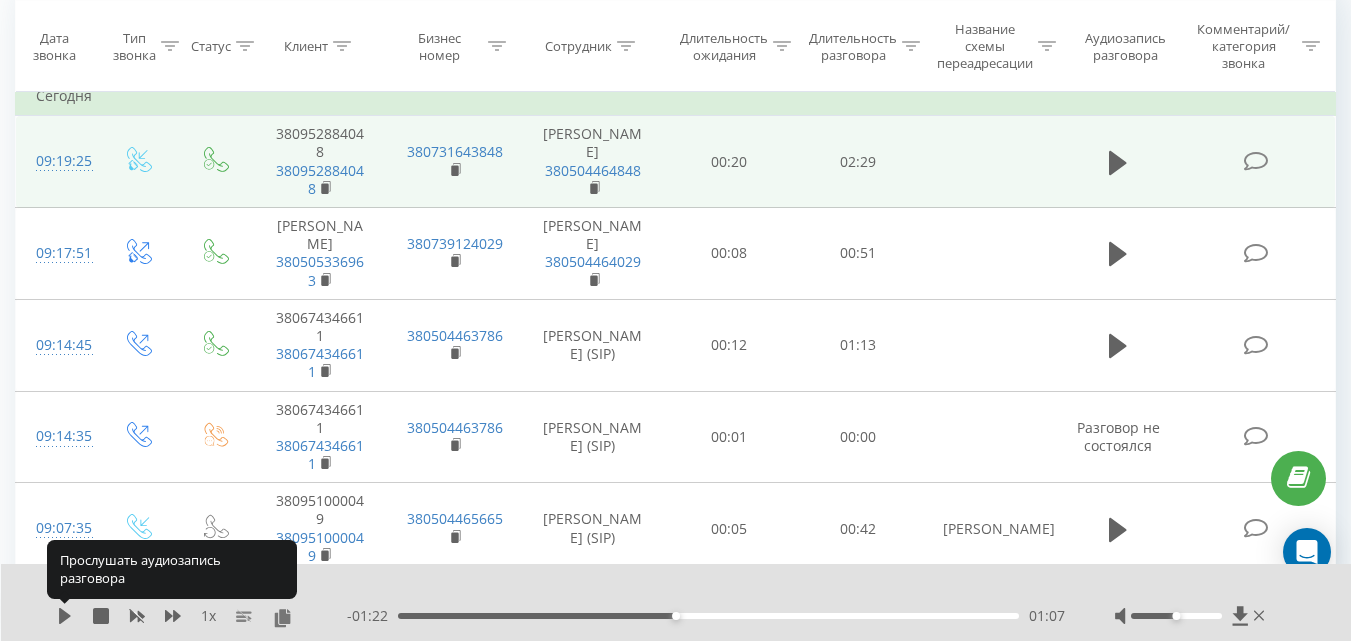 click 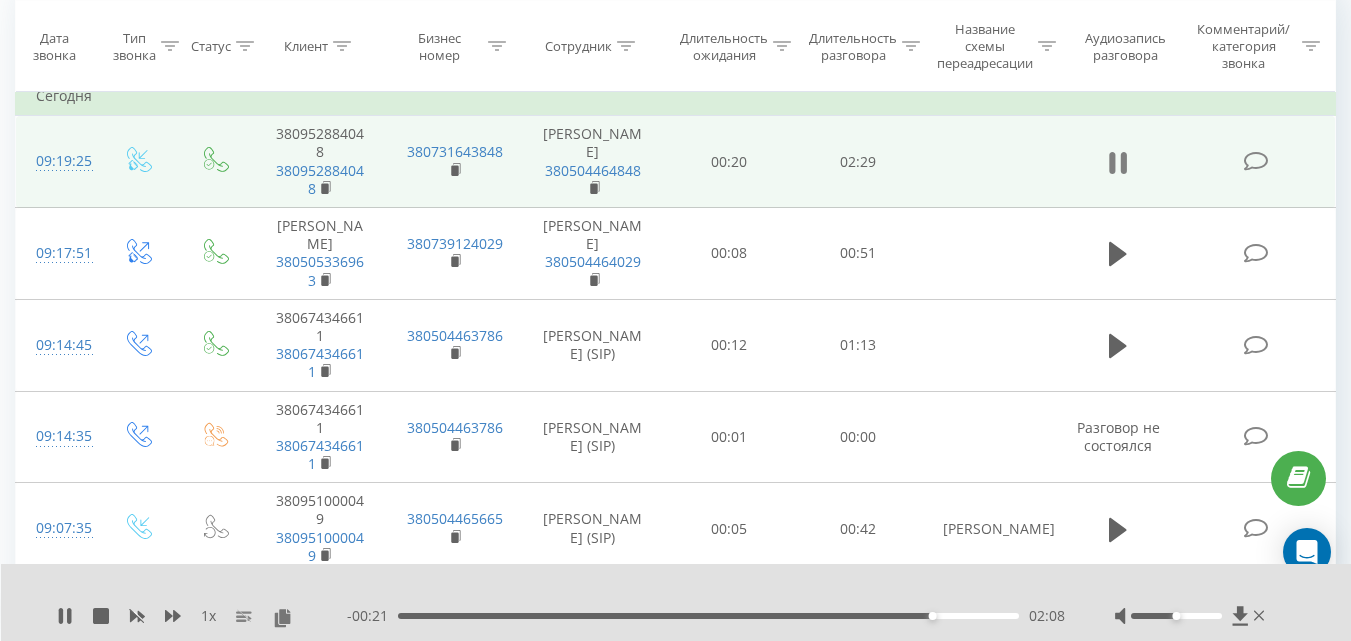 click 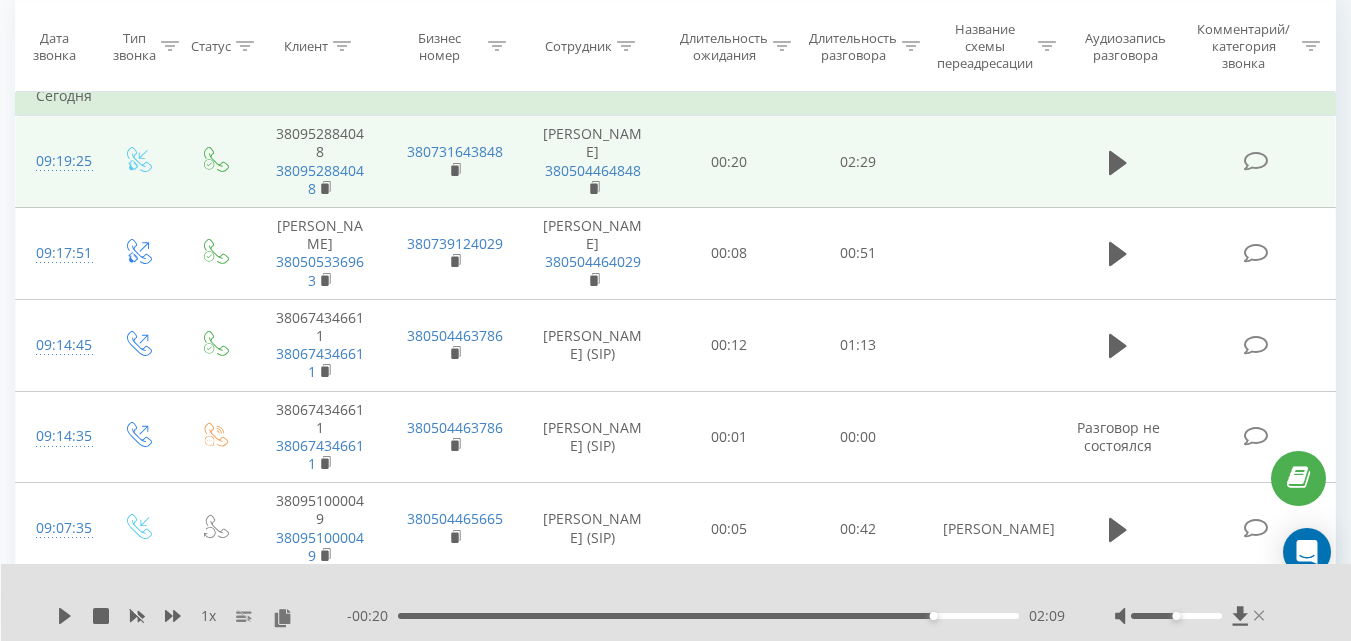 click 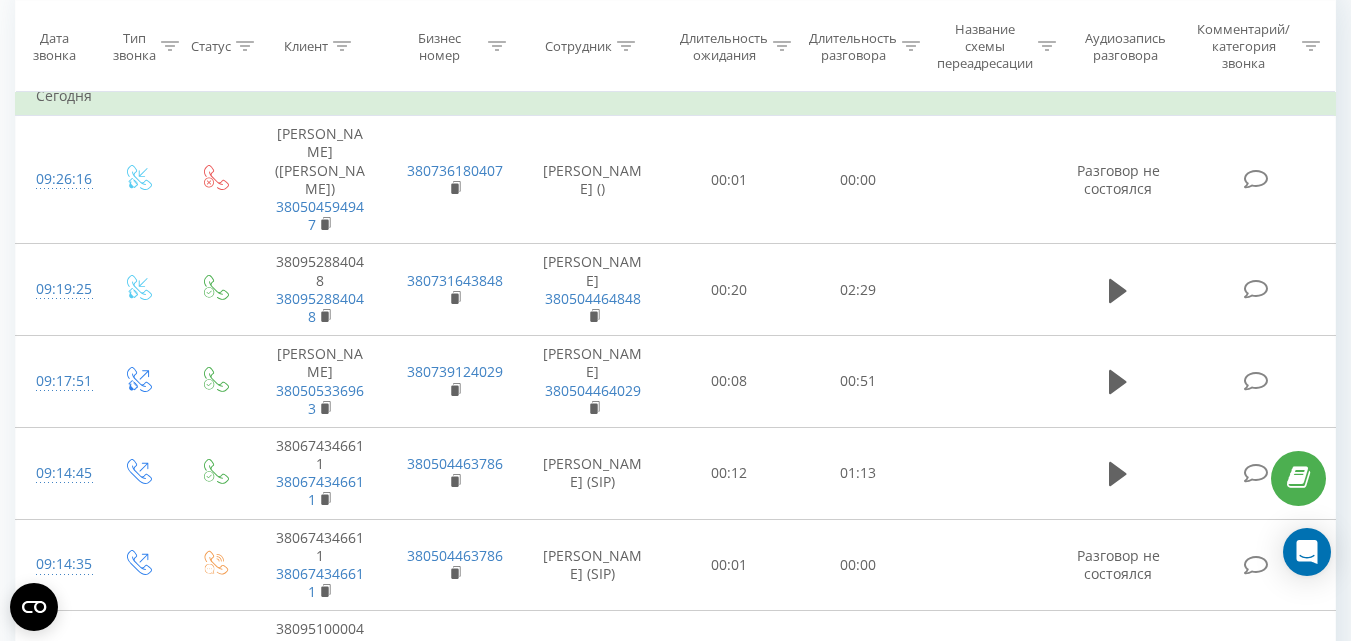 scroll, scrollTop: 200, scrollLeft: 0, axis: vertical 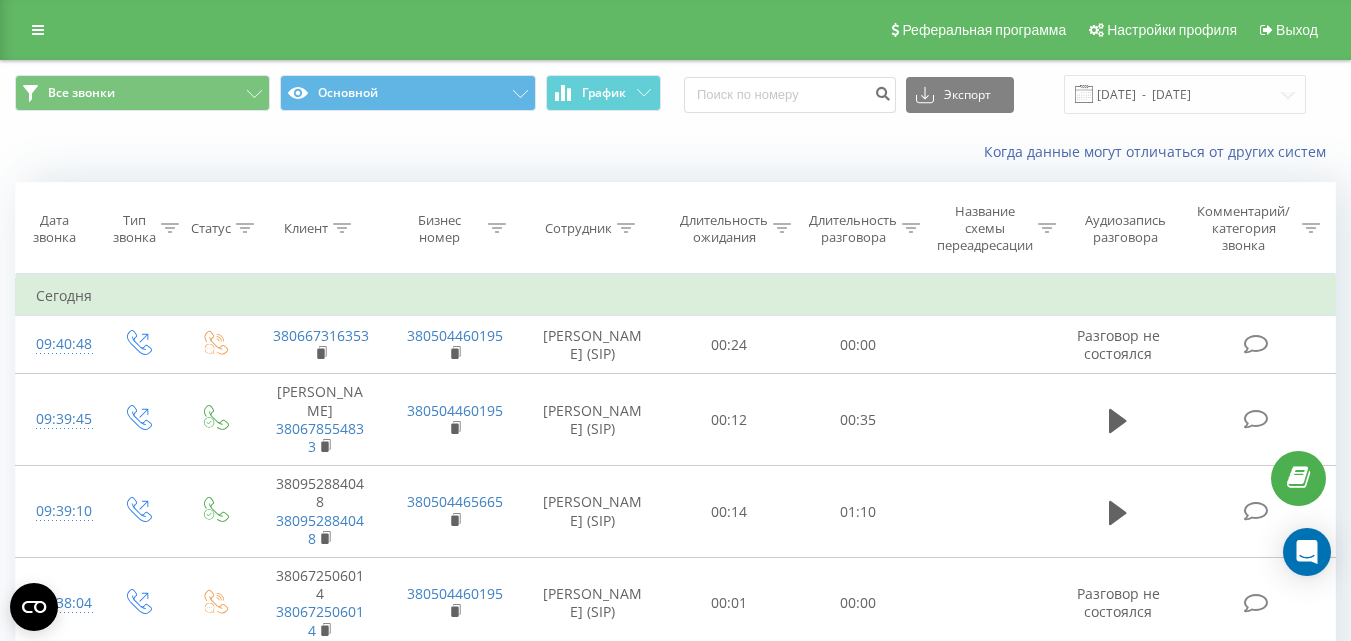 click 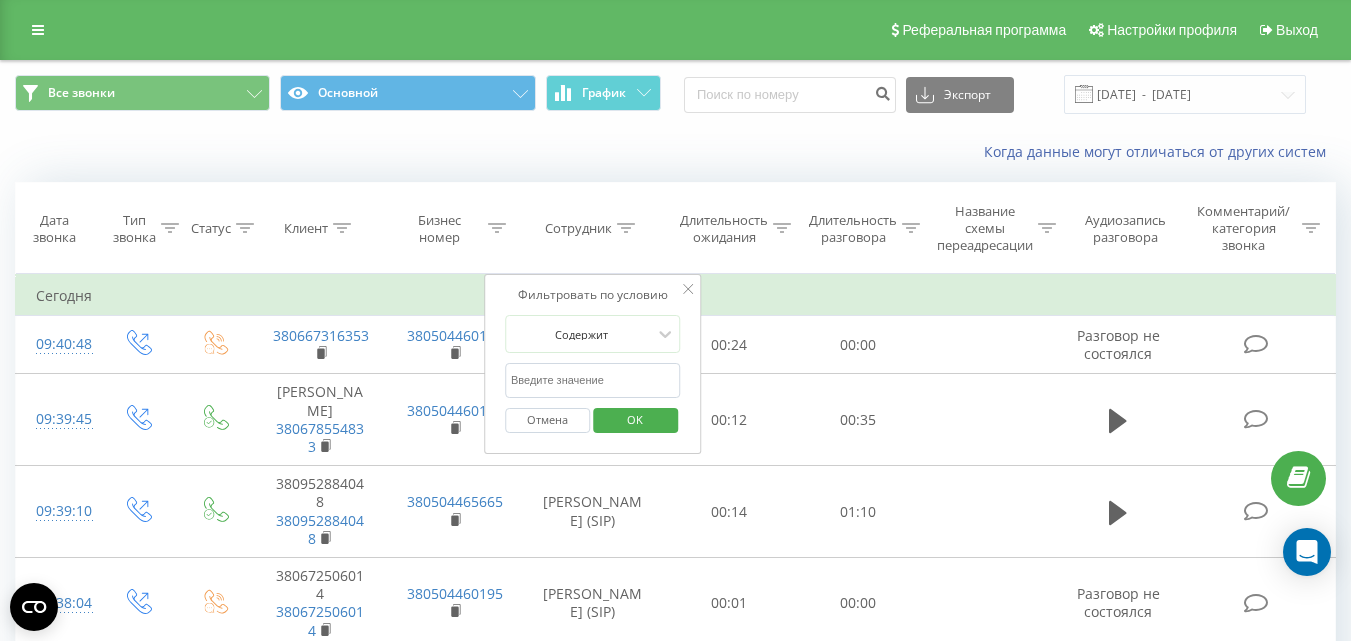 click at bounding box center [593, 380] 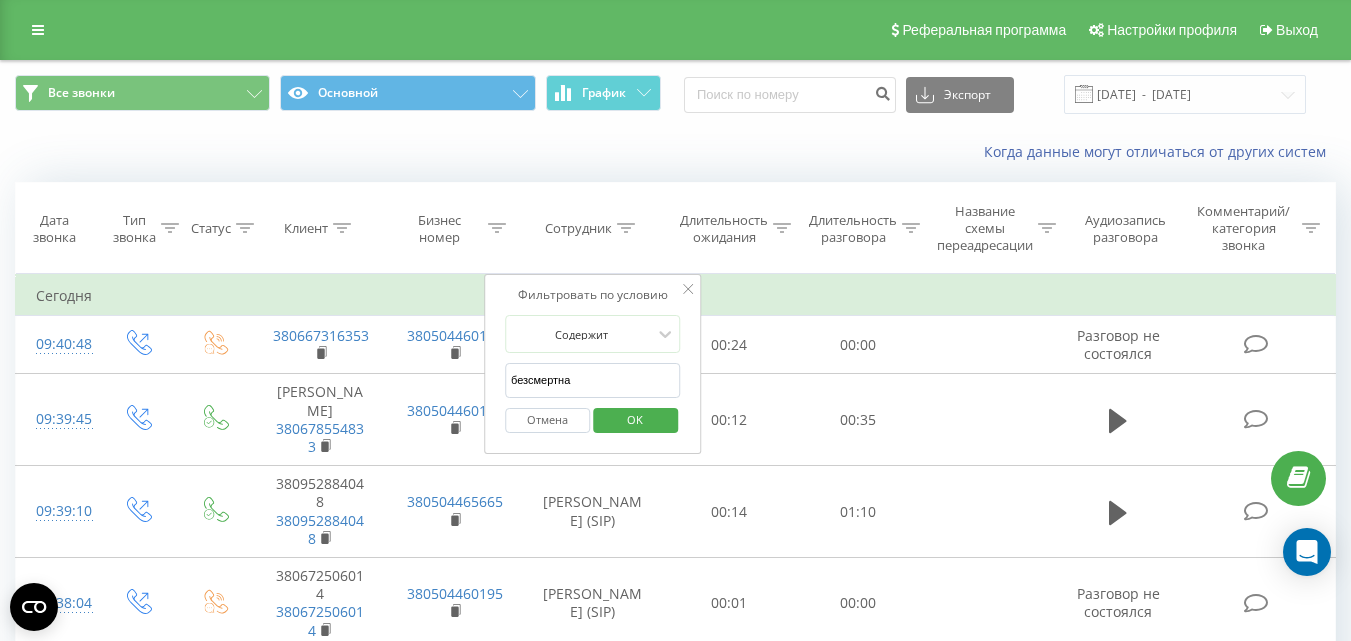 click on "OK" at bounding box center [635, 419] 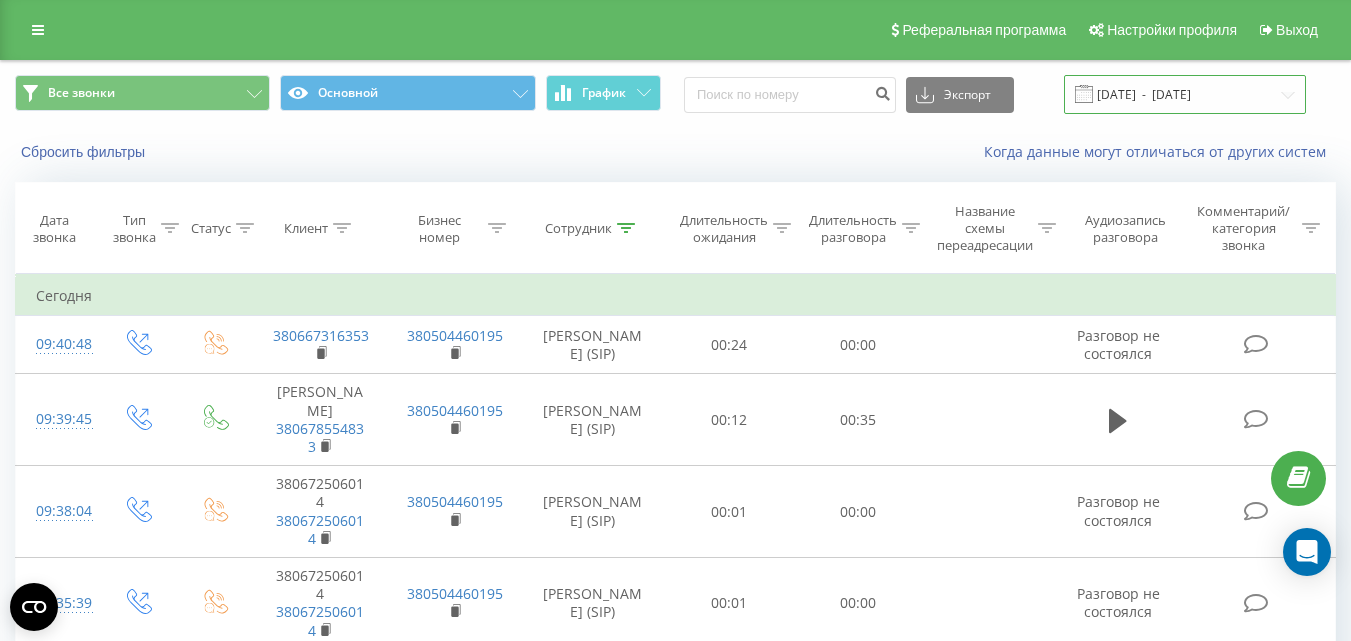 click on "[DATE]  -  [DATE]" at bounding box center (1185, 94) 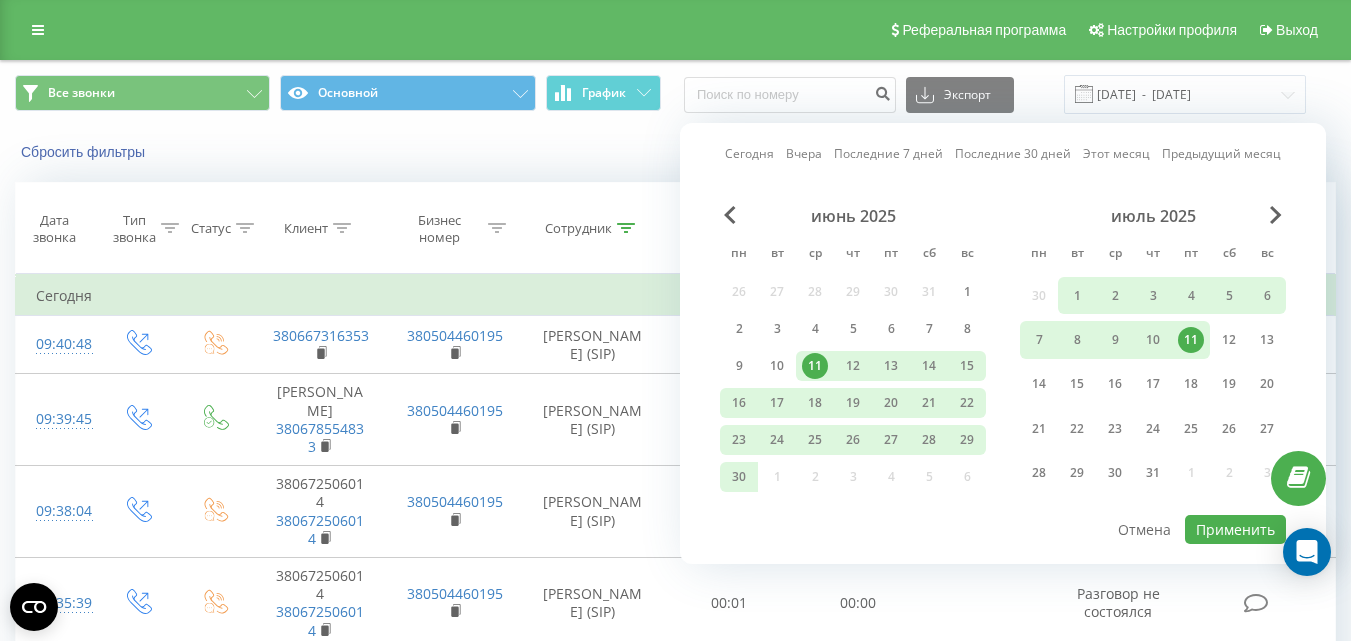 click on "11" at bounding box center (1191, 340) 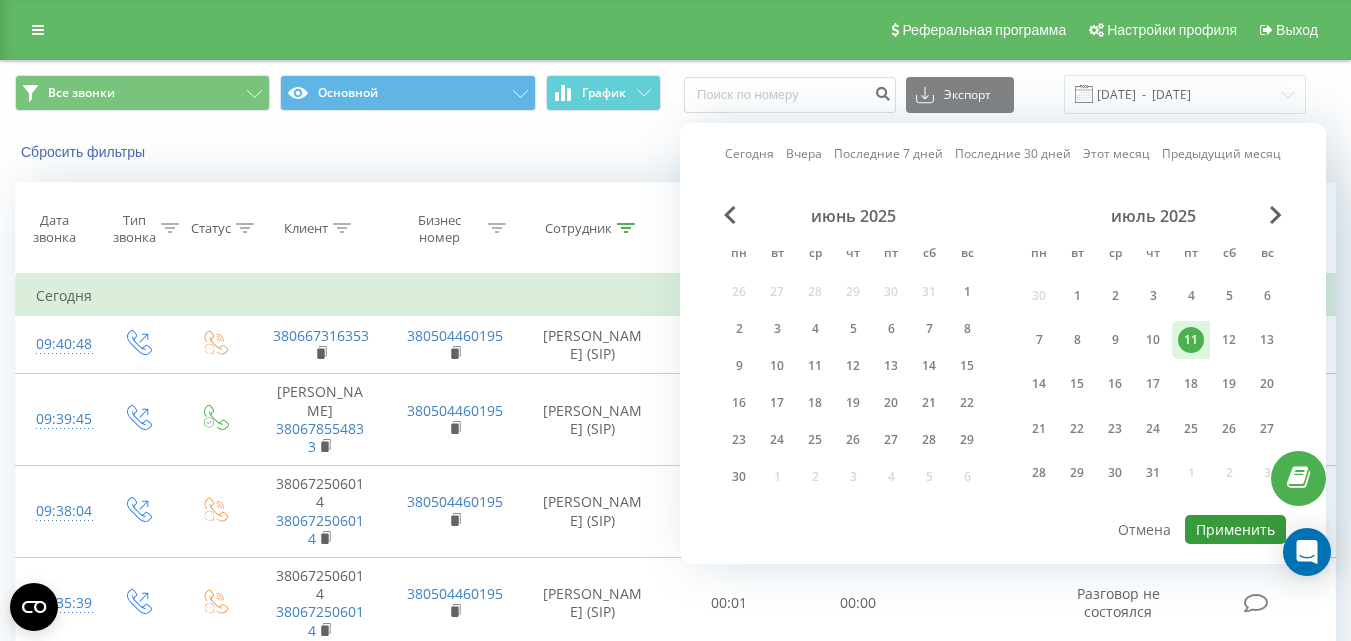 drag, startPoint x: 1258, startPoint y: 524, endPoint x: 816, endPoint y: 274, distance: 507.8031 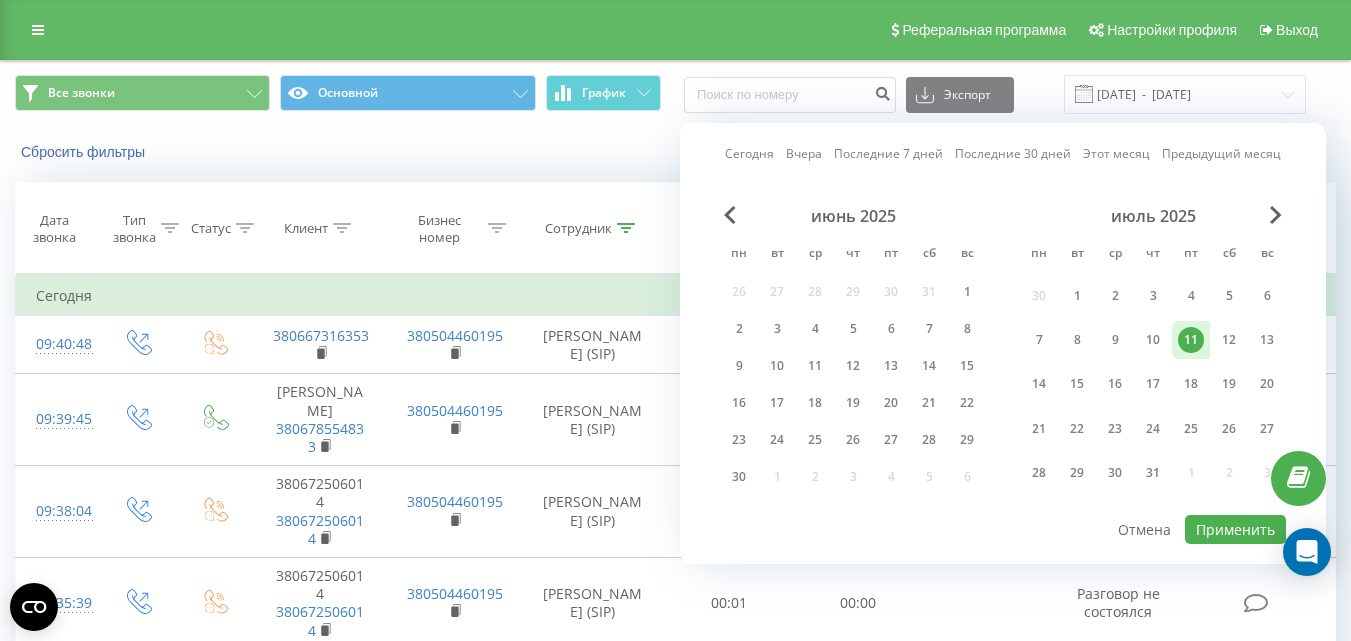 type on "11.07.2025  -  11.07.2025" 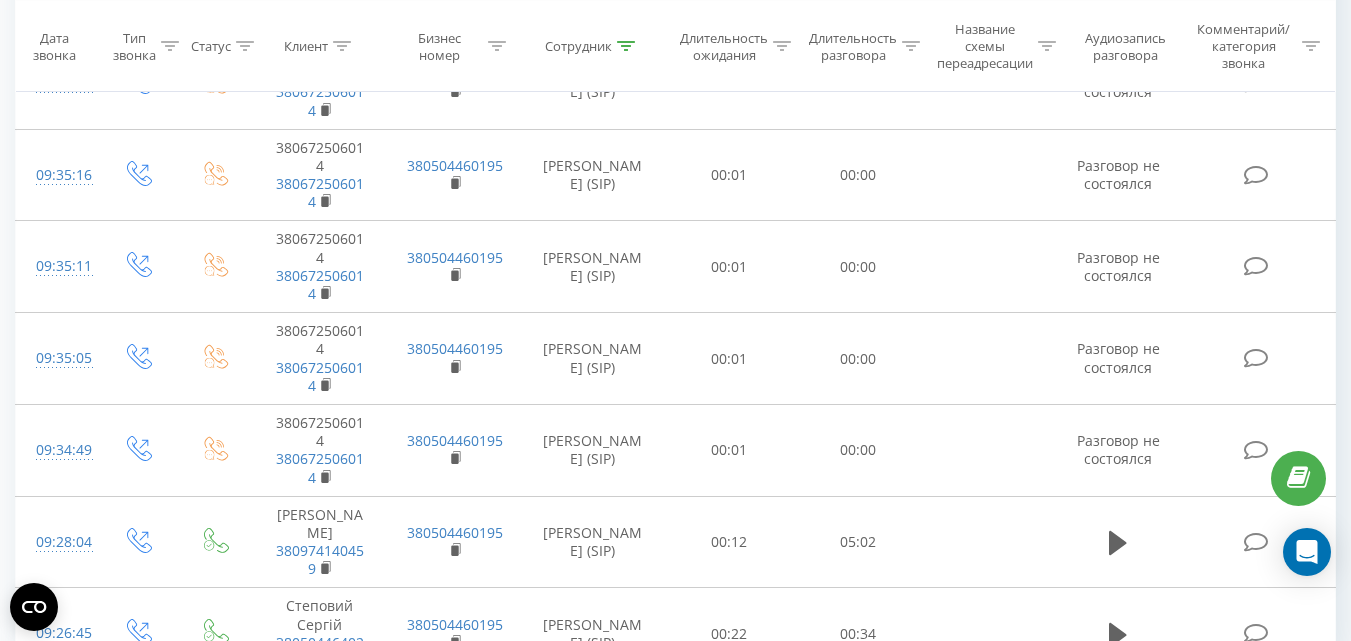 scroll, scrollTop: 650, scrollLeft: 0, axis: vertical 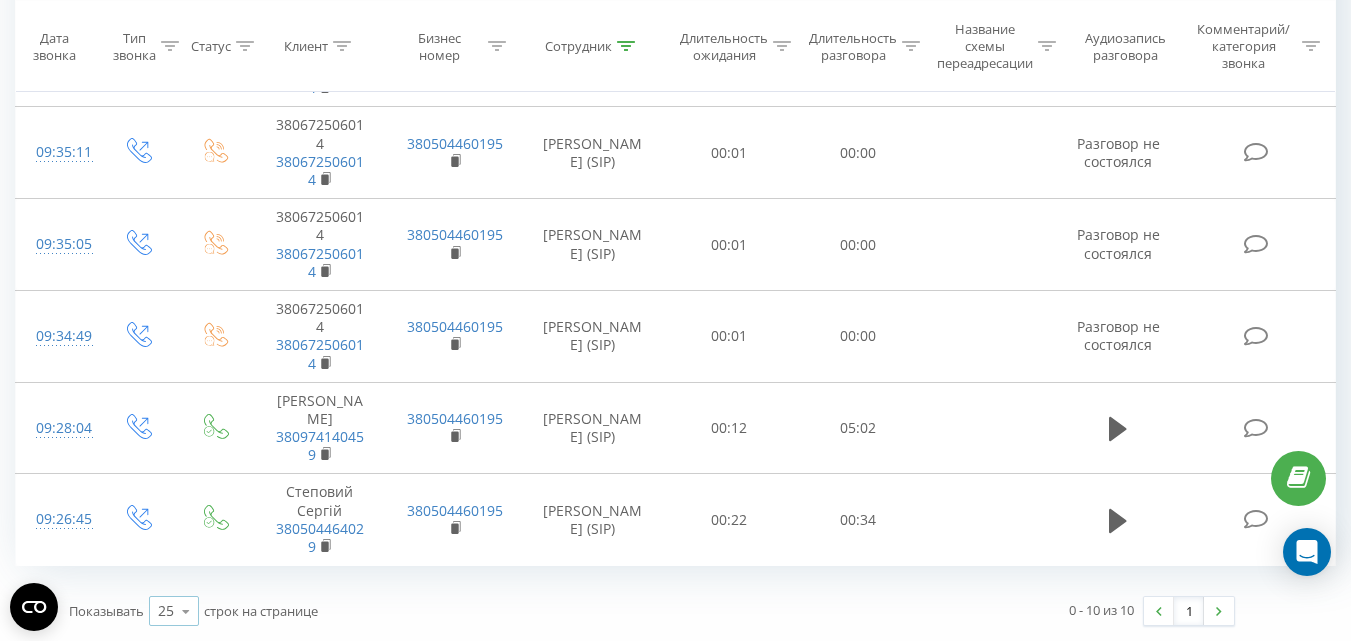 click on "25 10 25 50 100" at bounding box center (174, 611) 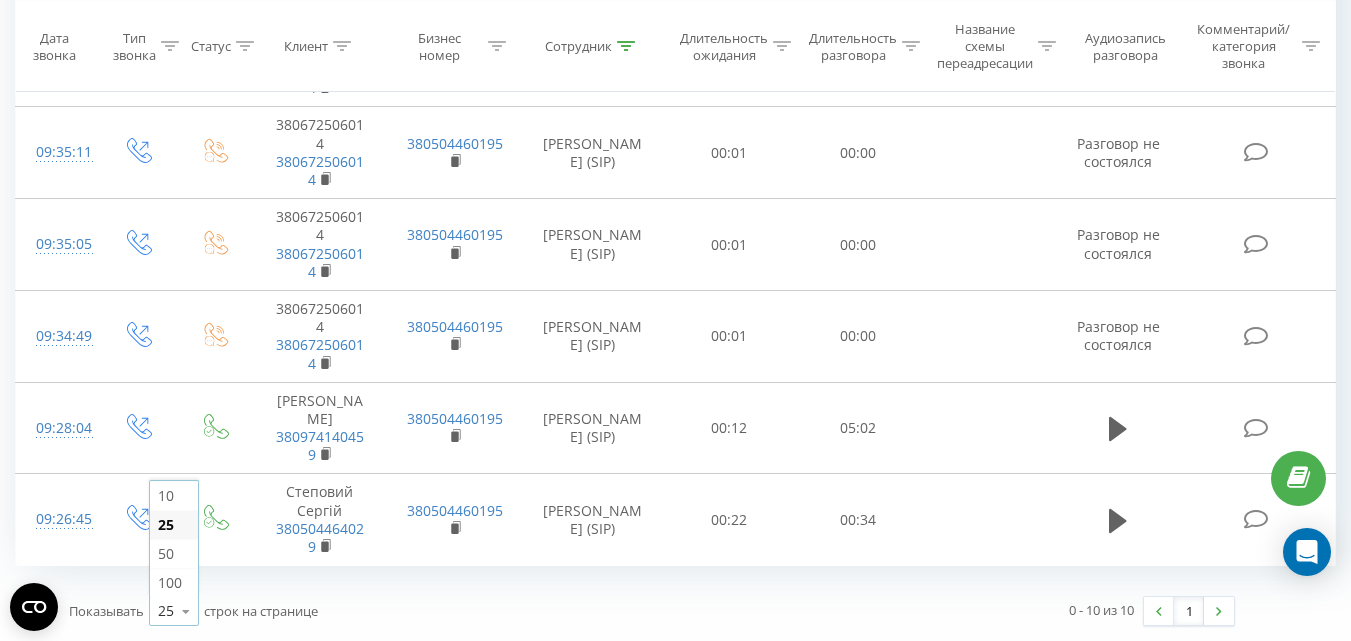 click on "100" at bounding box center [170, 582] 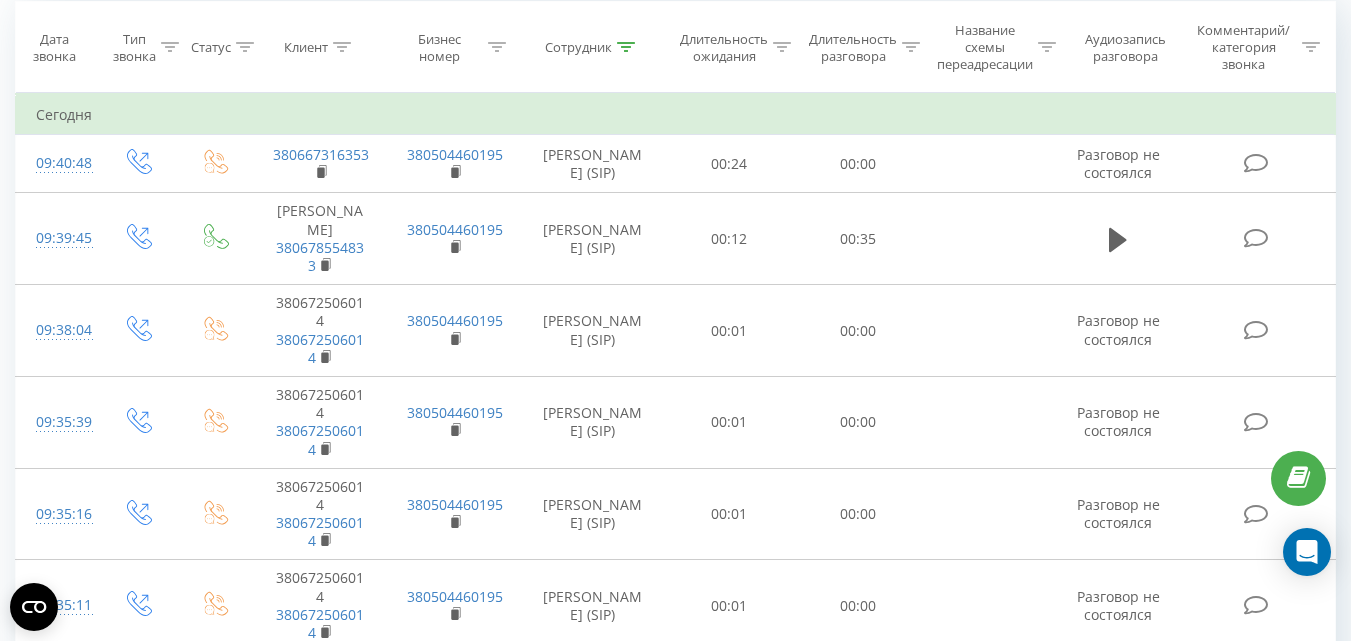 scroll, scrollTop: 0, scrollLeft: 0, axis: both 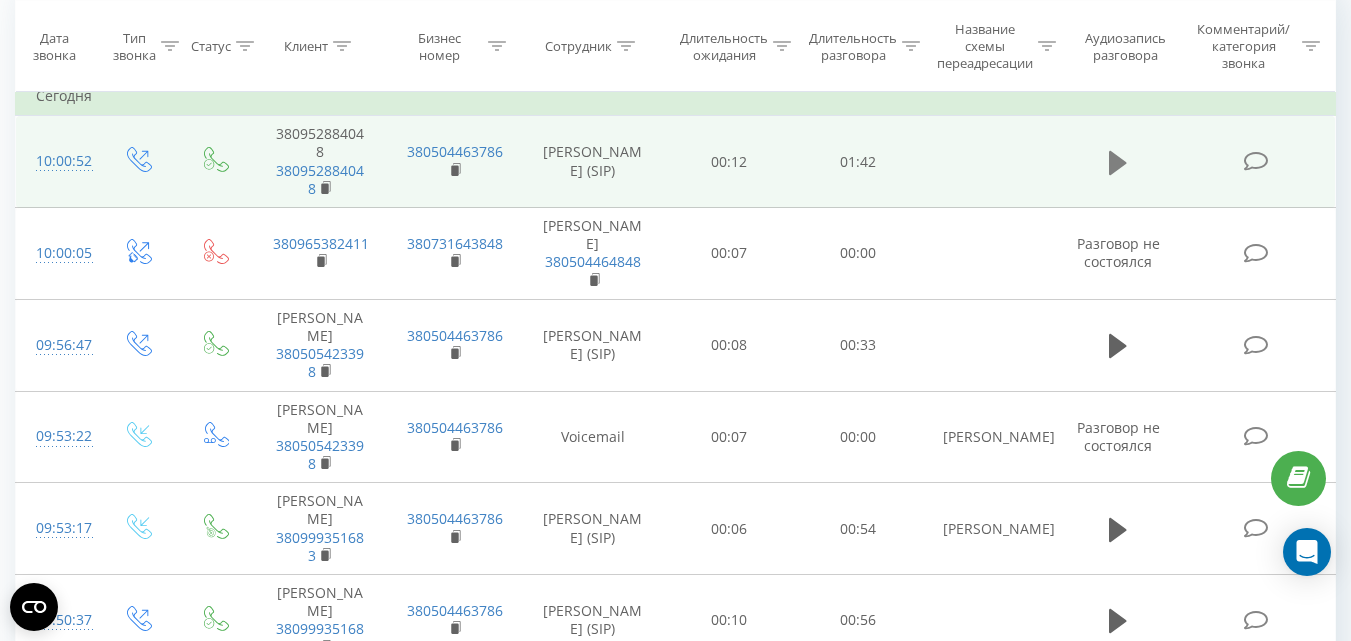 click 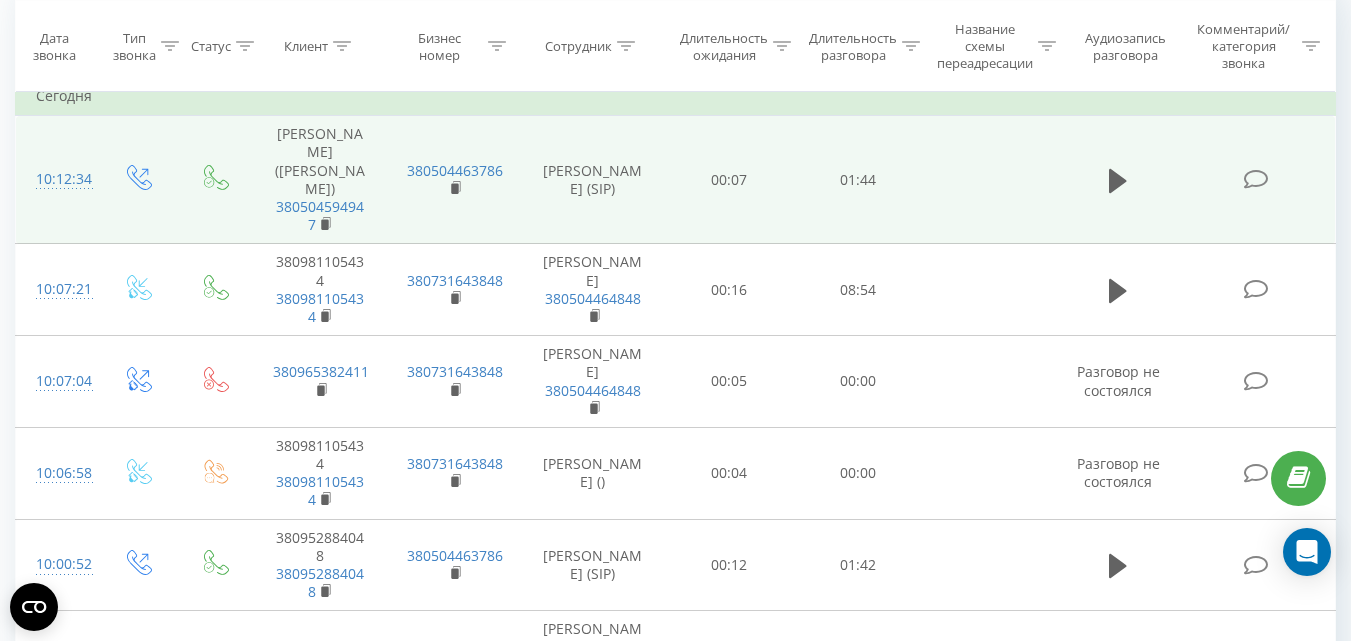 scroll, scrollTop: 200, scrollLeft: 0, axis: vertical 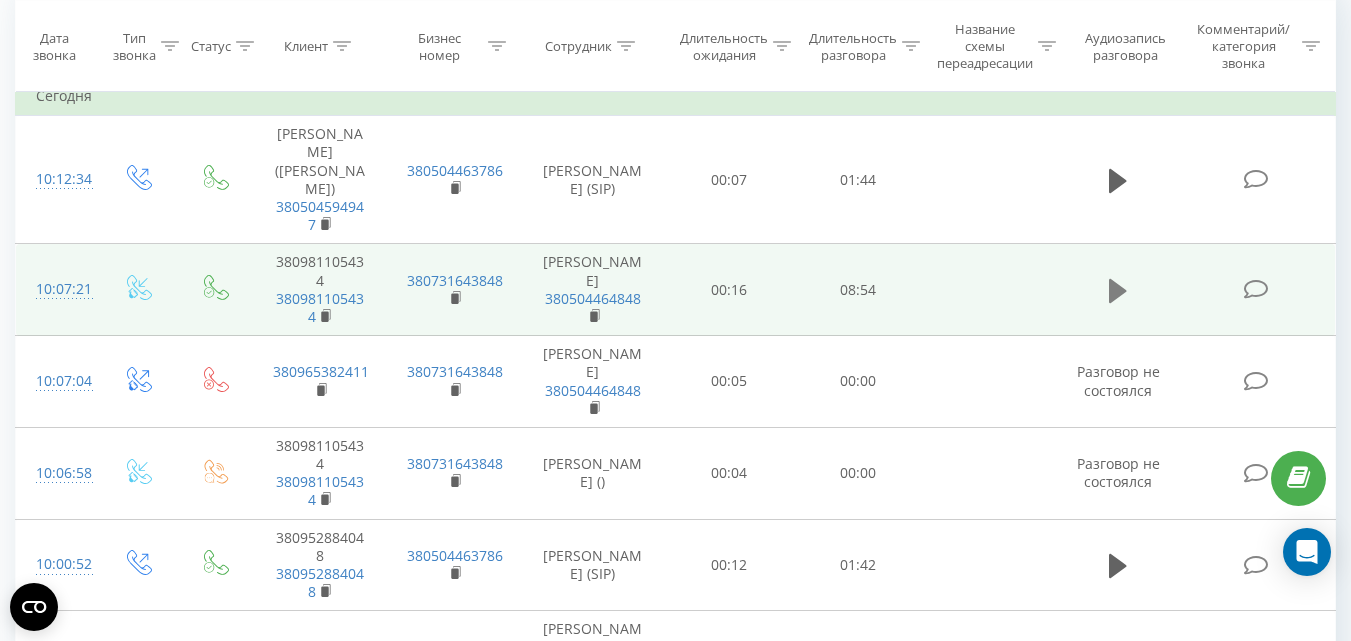 click 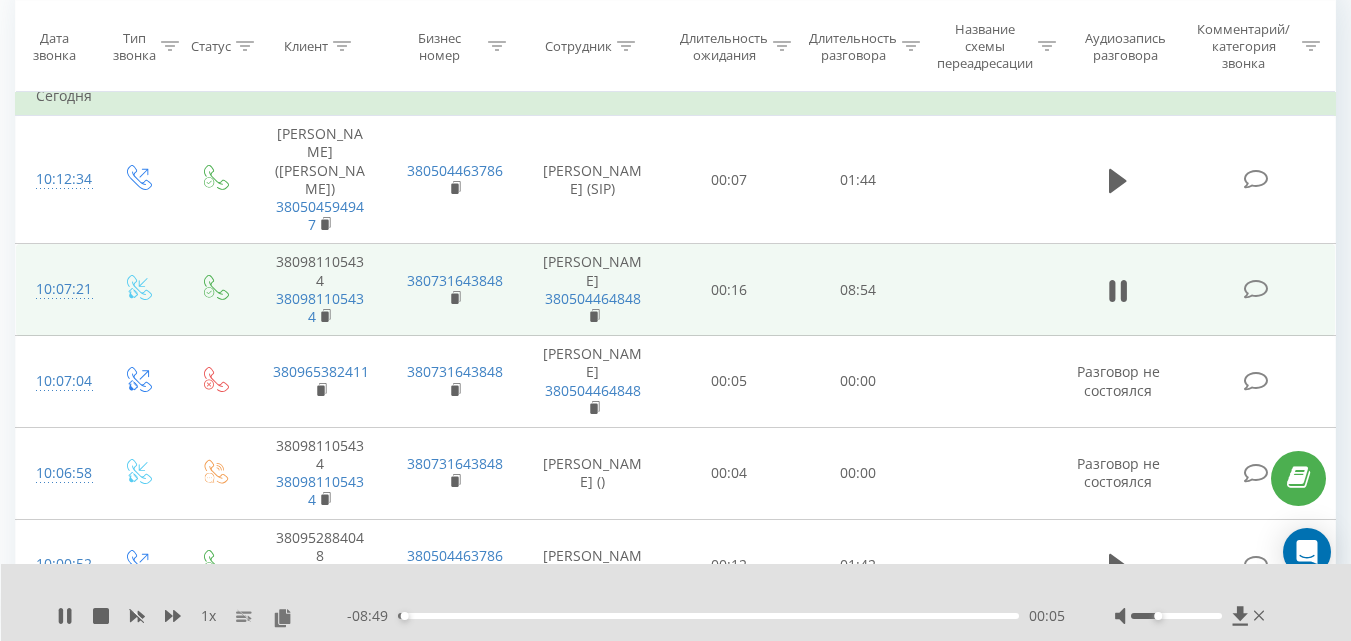drag, startPoint x: 1177, startPoint y: 615, endPoint x: 1162, endPoint y: 613, distance: 15.132746 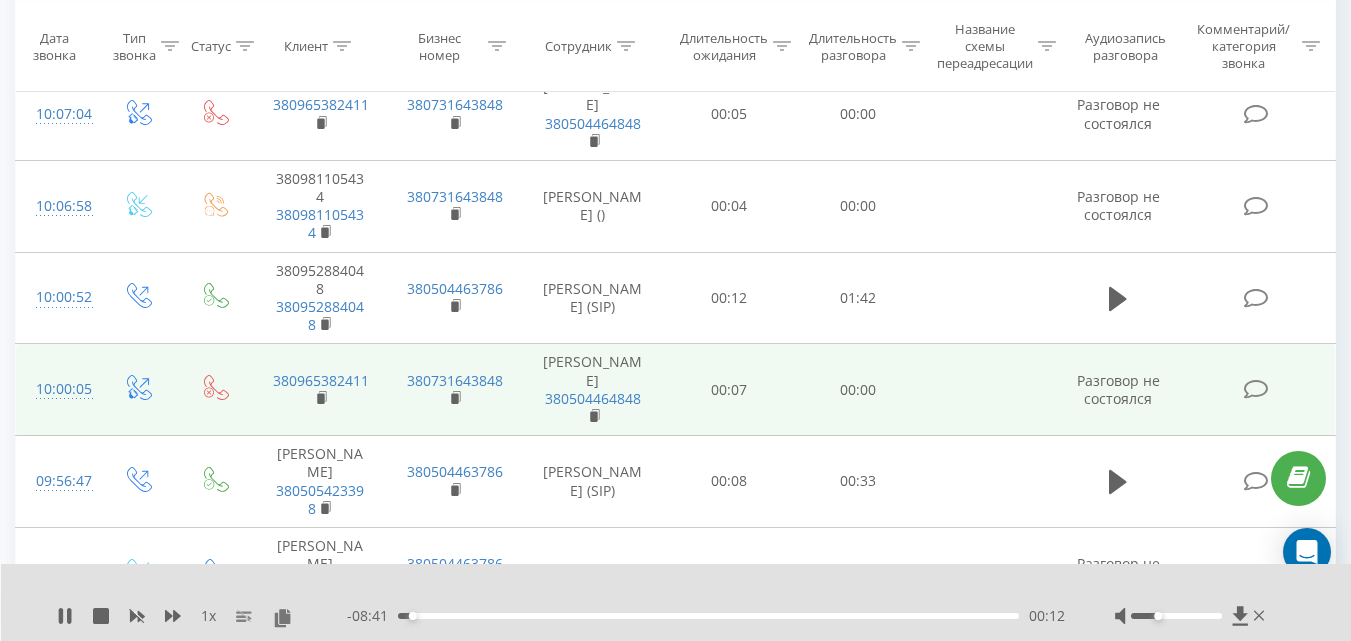 scroll, scrollTop: 200, scrollLeft: 0, axis: vertical 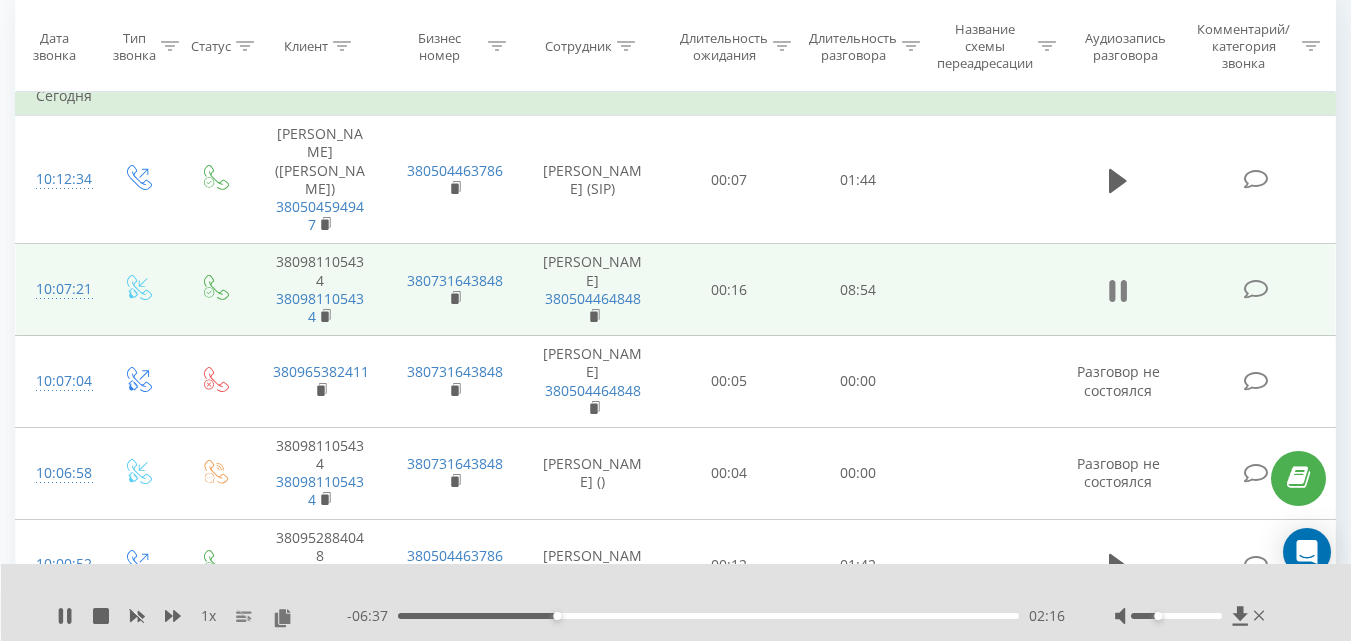 click 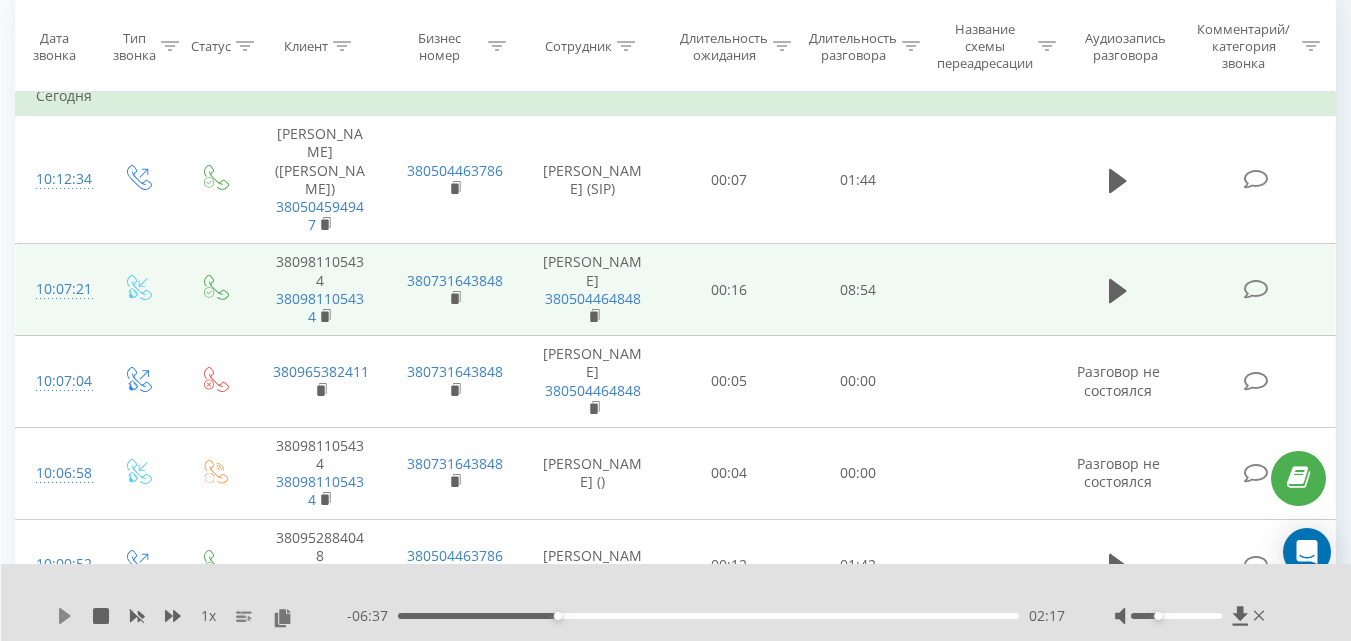 click 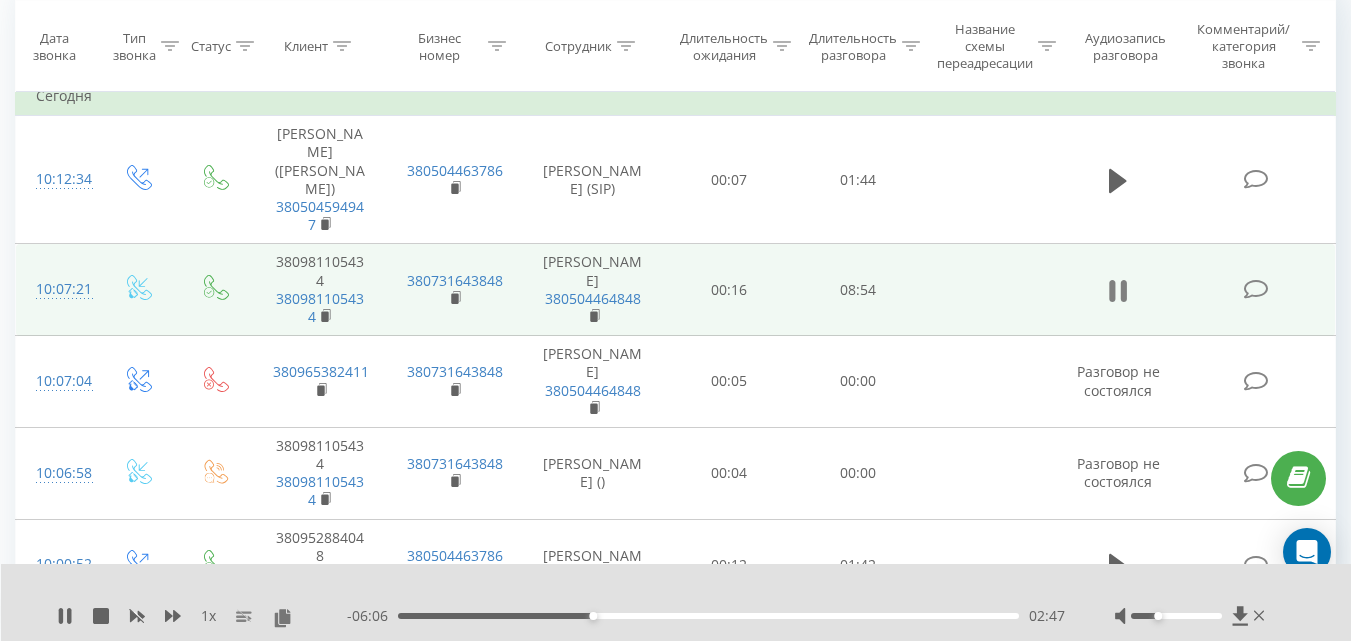 click 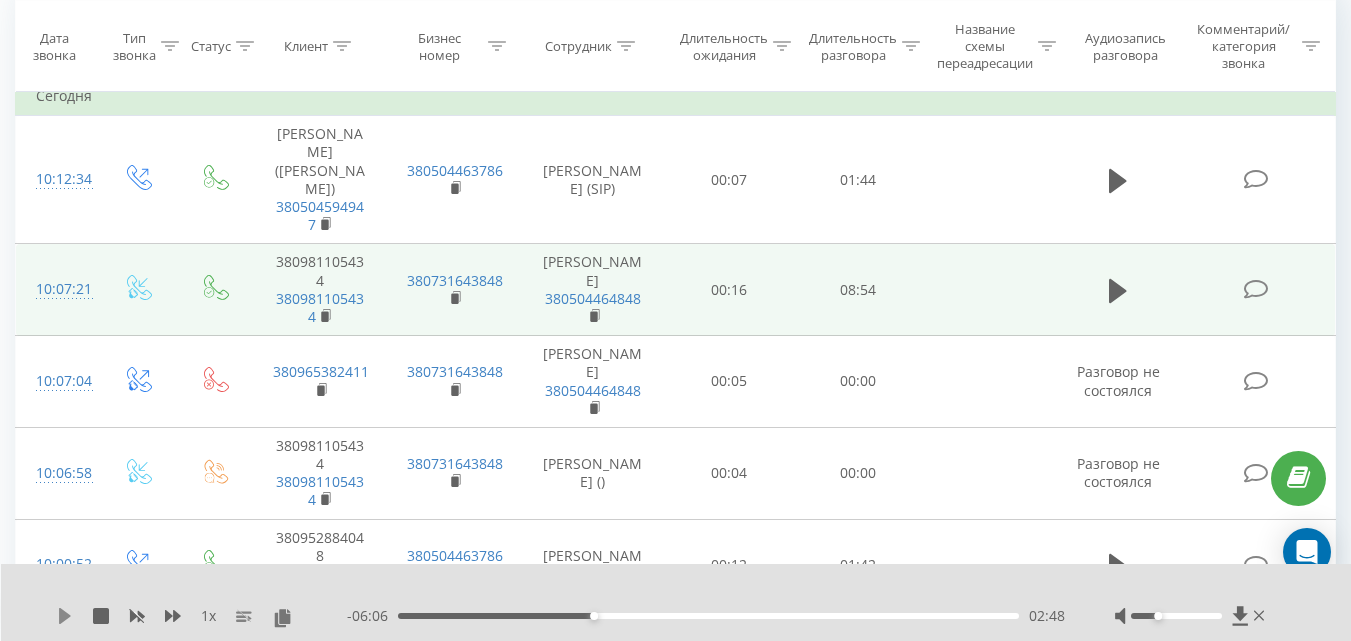 click 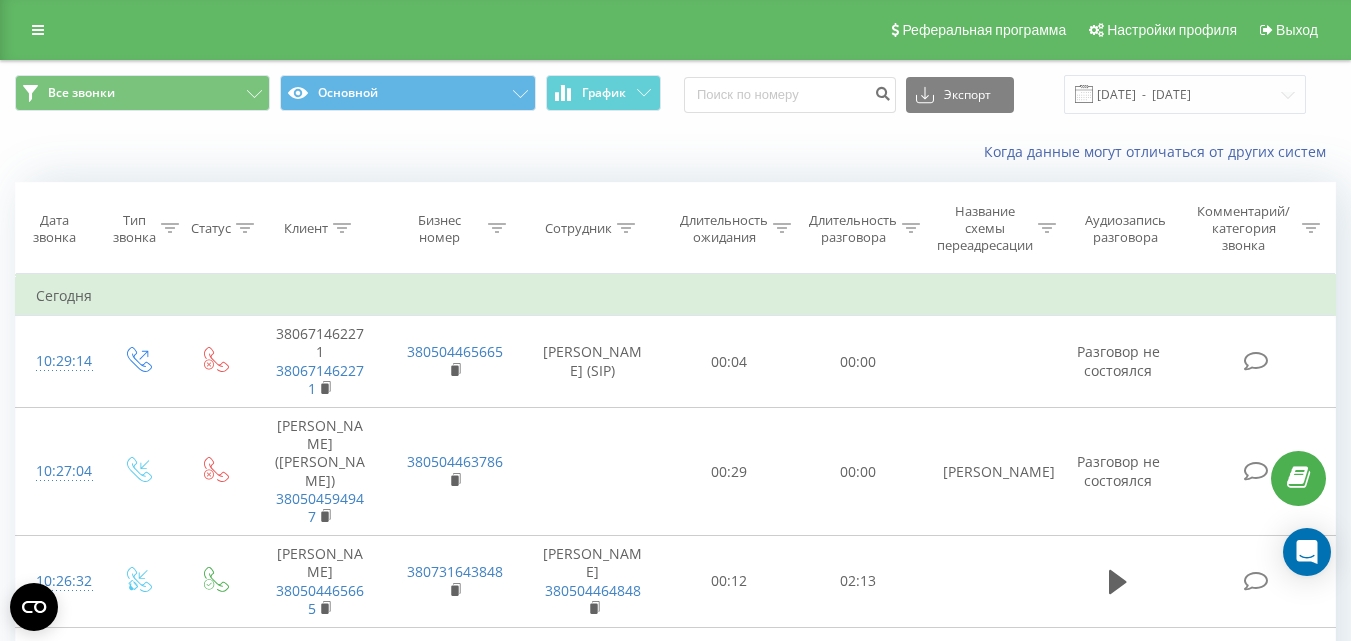 scroll, scrollTop: 0, scrollLeft: 0, axis: both 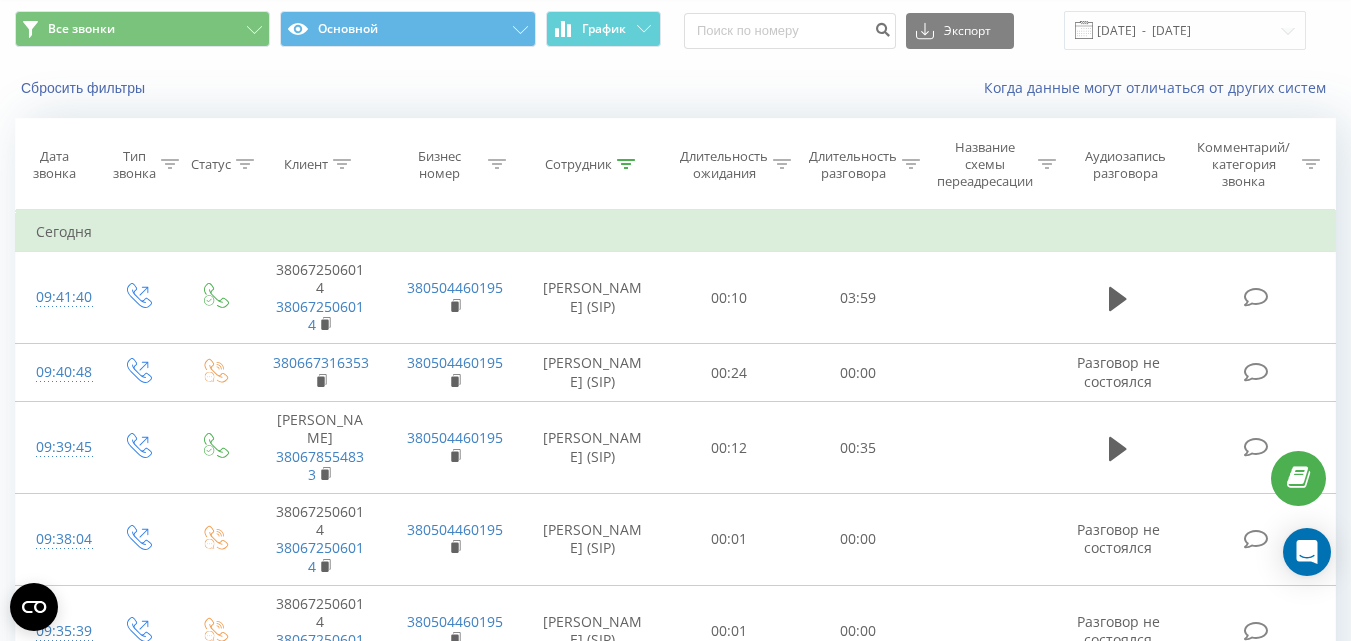click at bounding box center (626, 164) 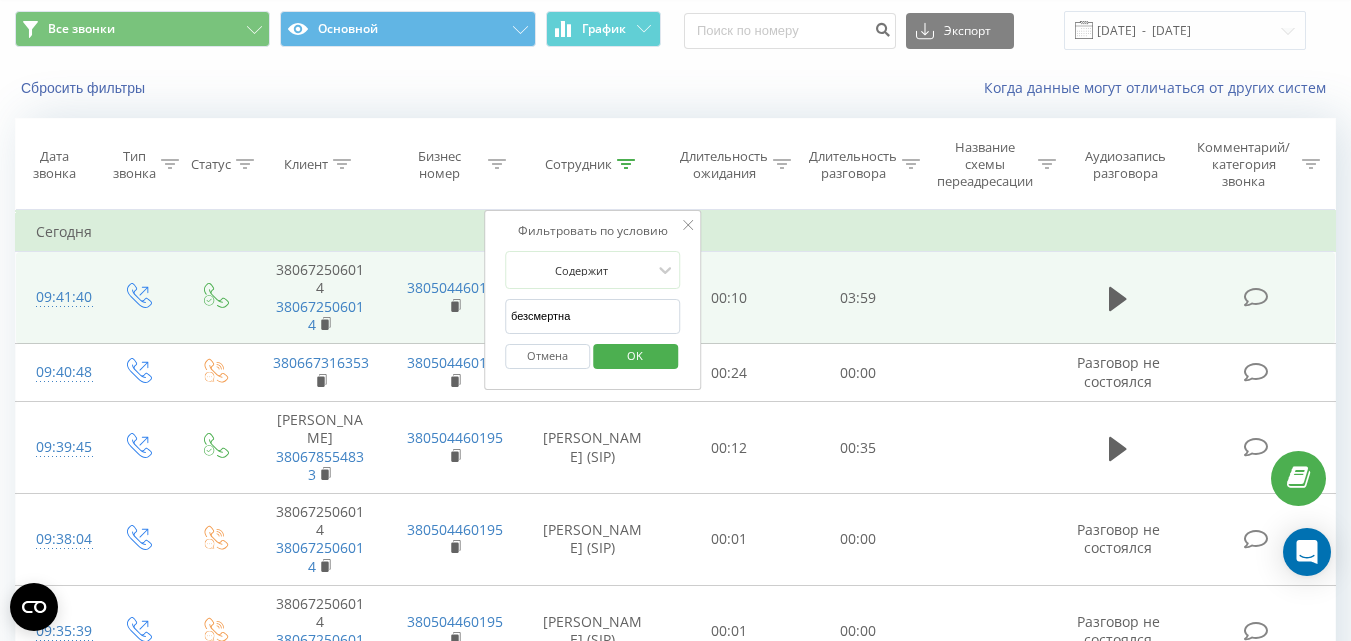 drag, startPoint x: 573, startPoint y: 309, endPoint x: 413, endPoint y: 321, distance: 160.44937 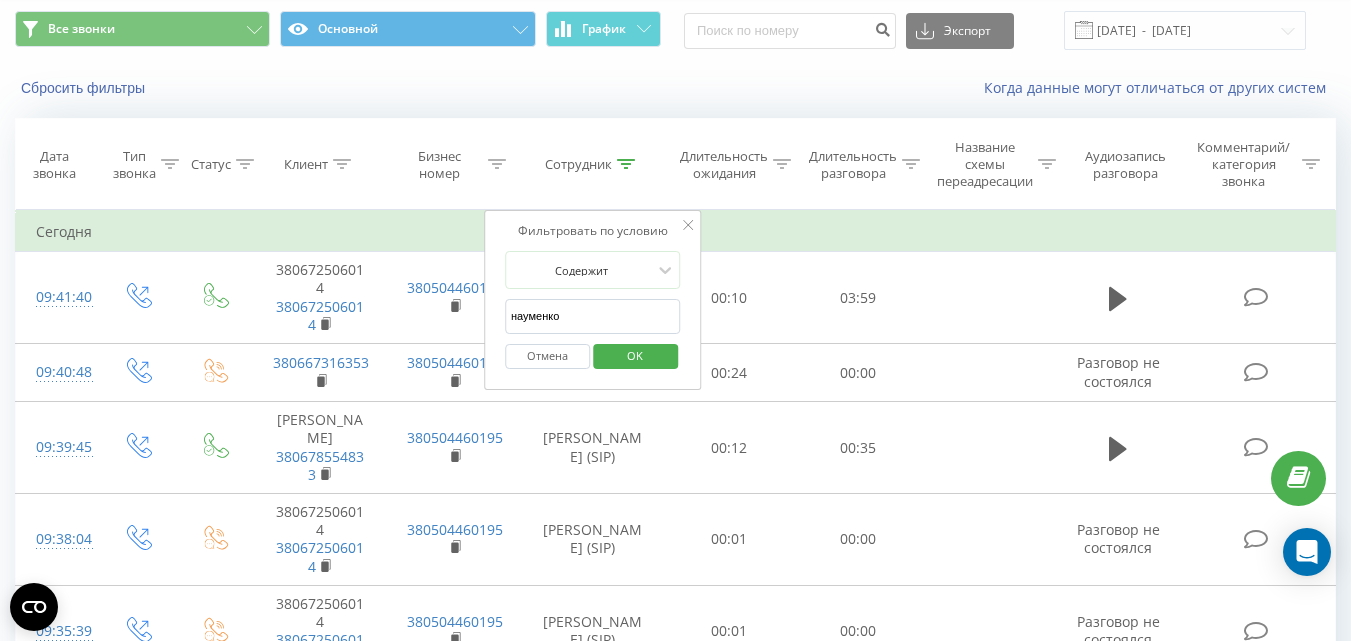 click on "OK" at bounding box center (635, 355) 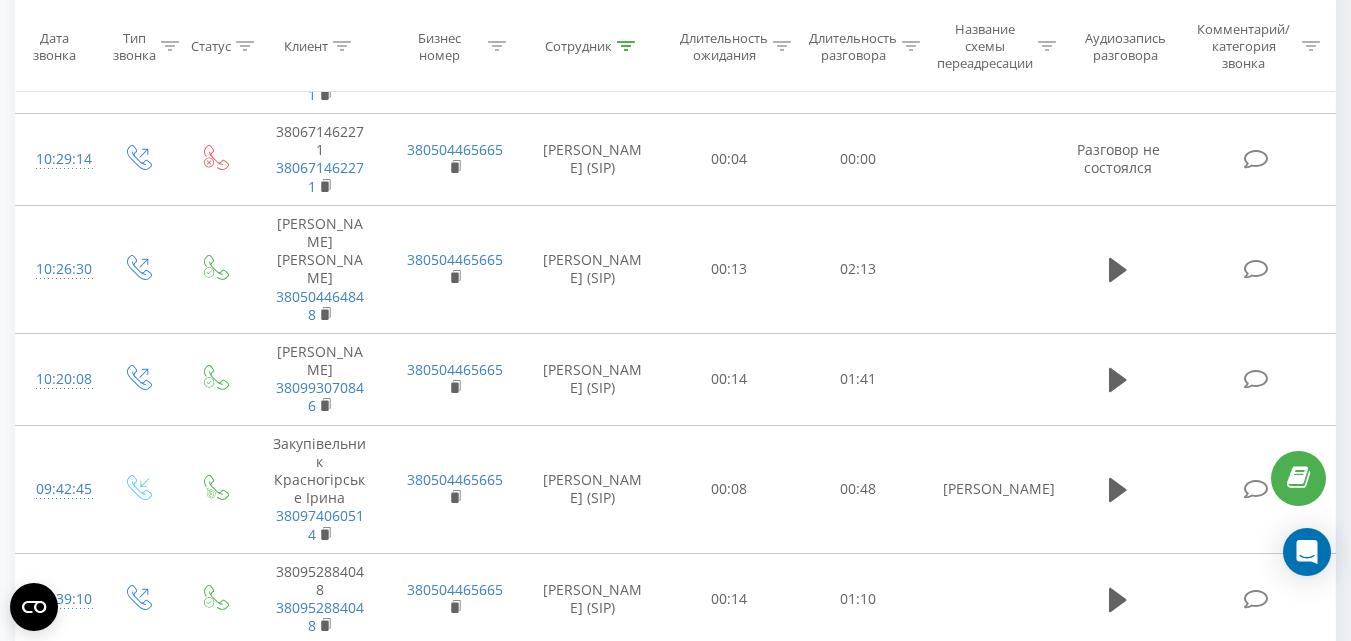scroll, scrollTop: 0, scrollLeft: 0, axis: both 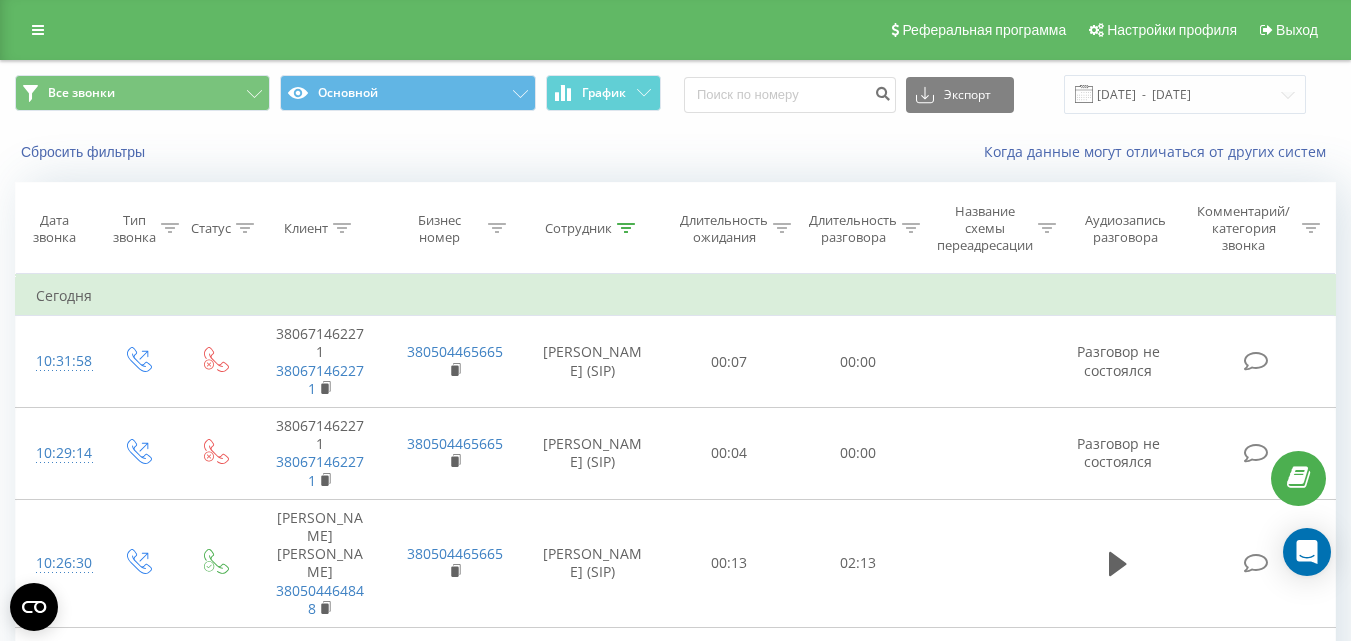 click 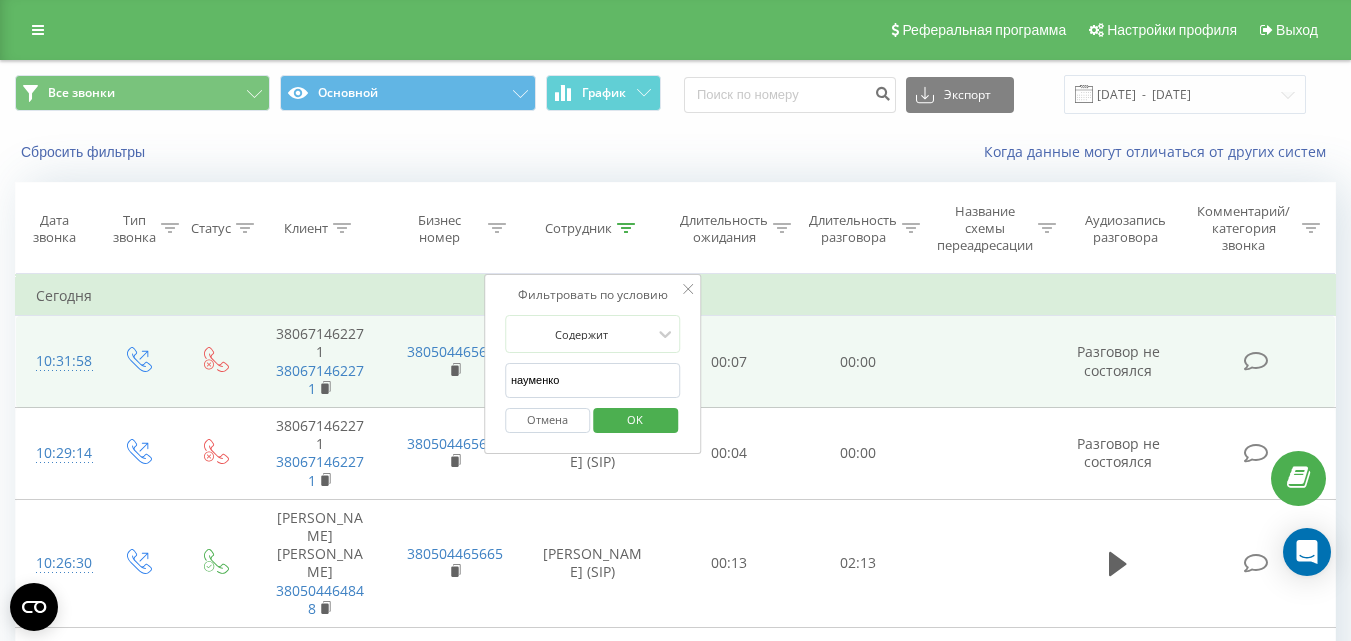 drag, startPoint x: 583, startPoint y: 388, endPoint x: 471, endPoint y: 377, distance: 112.53888 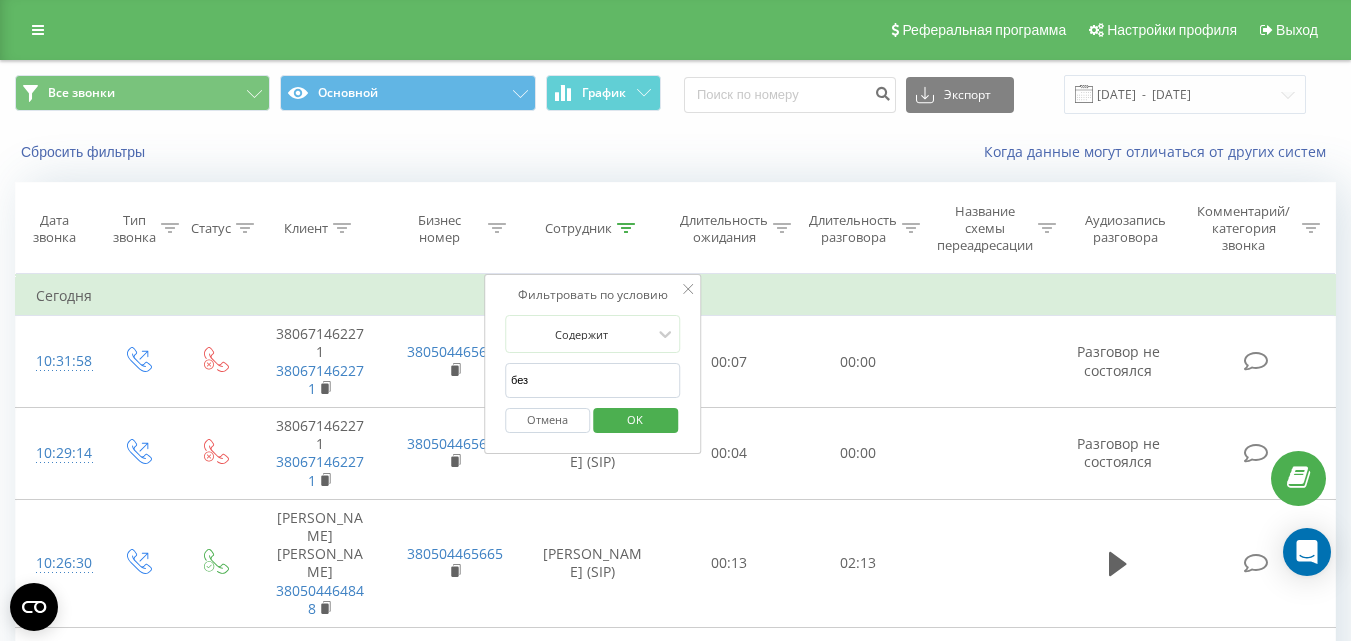 type on "безсмертна" 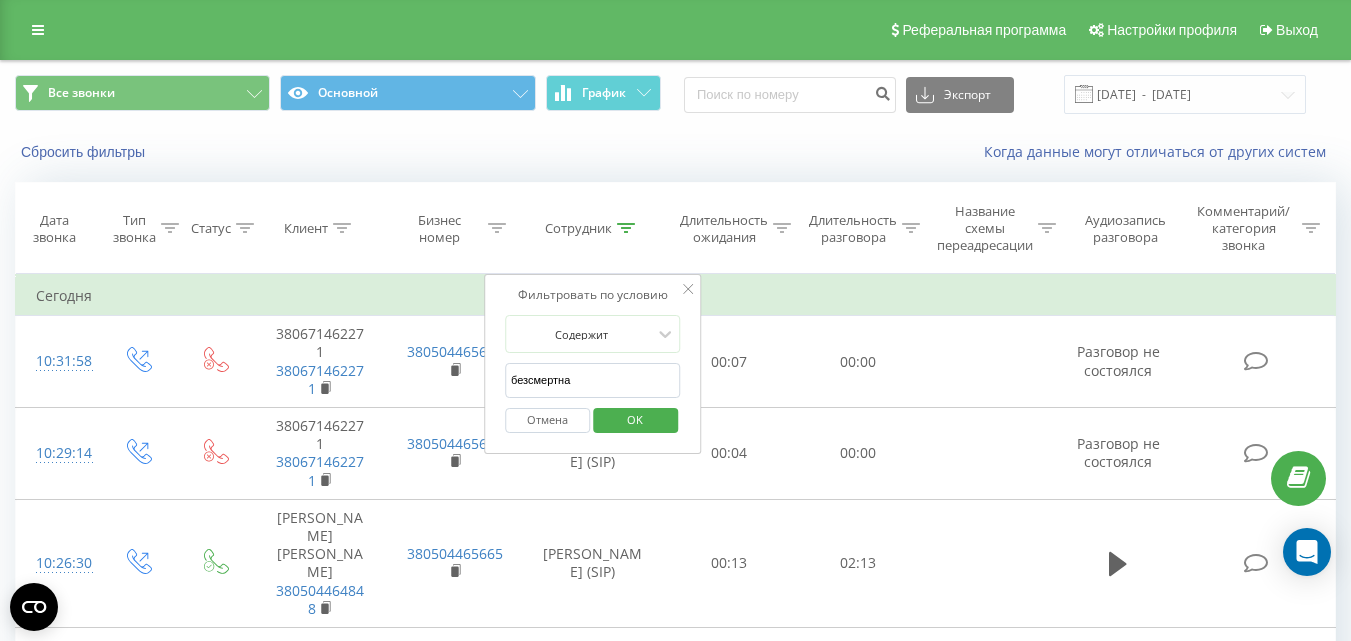 click on "OK" at bounding box center [635, 420] 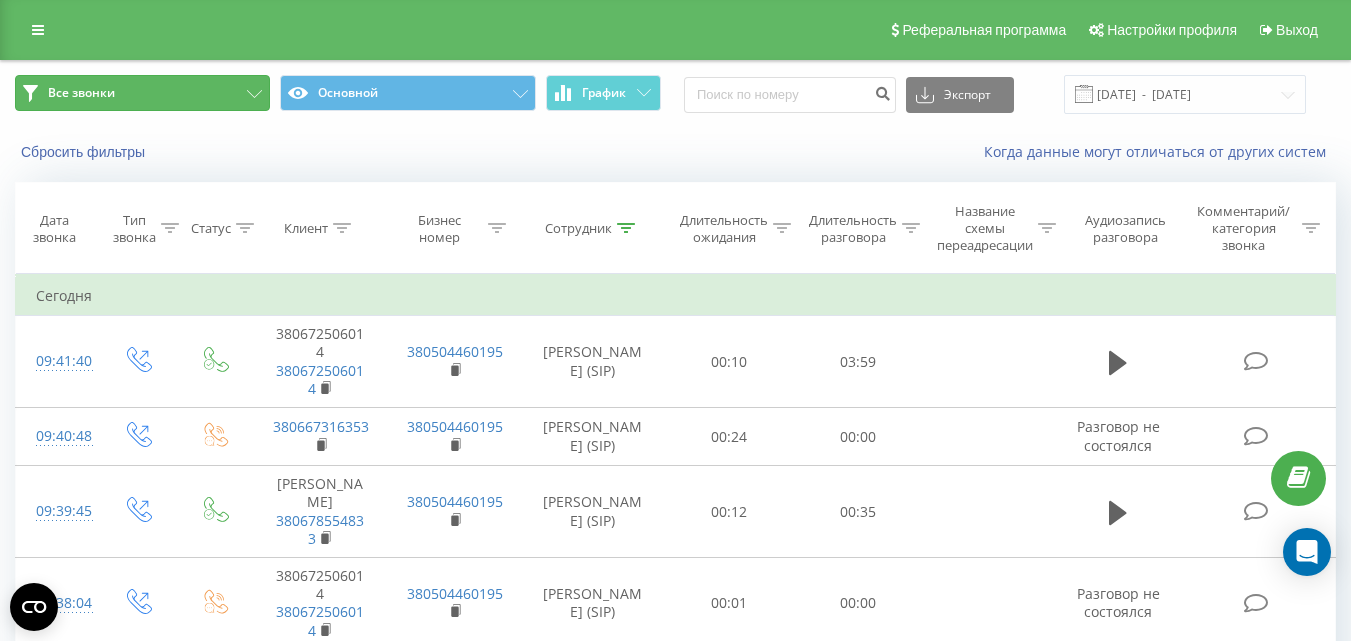 click on "Все звонки" at bounding box center (142, 93) 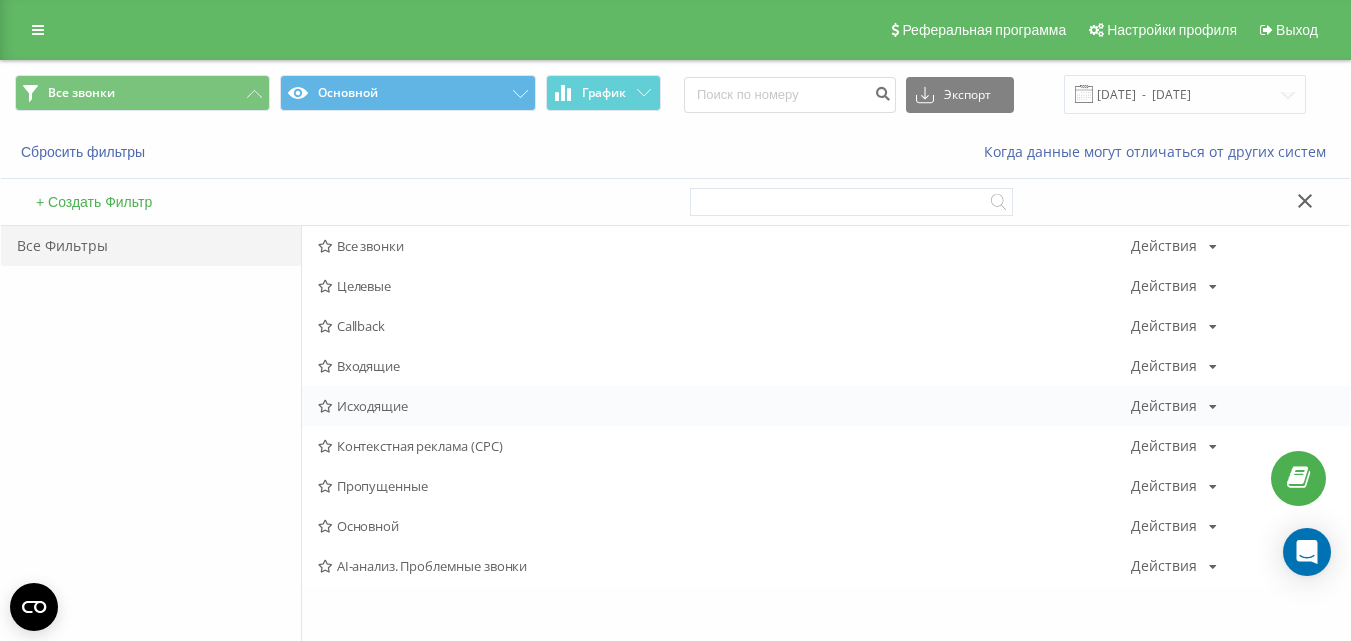 click on "Исходящие" at bounding box center [724, 406] 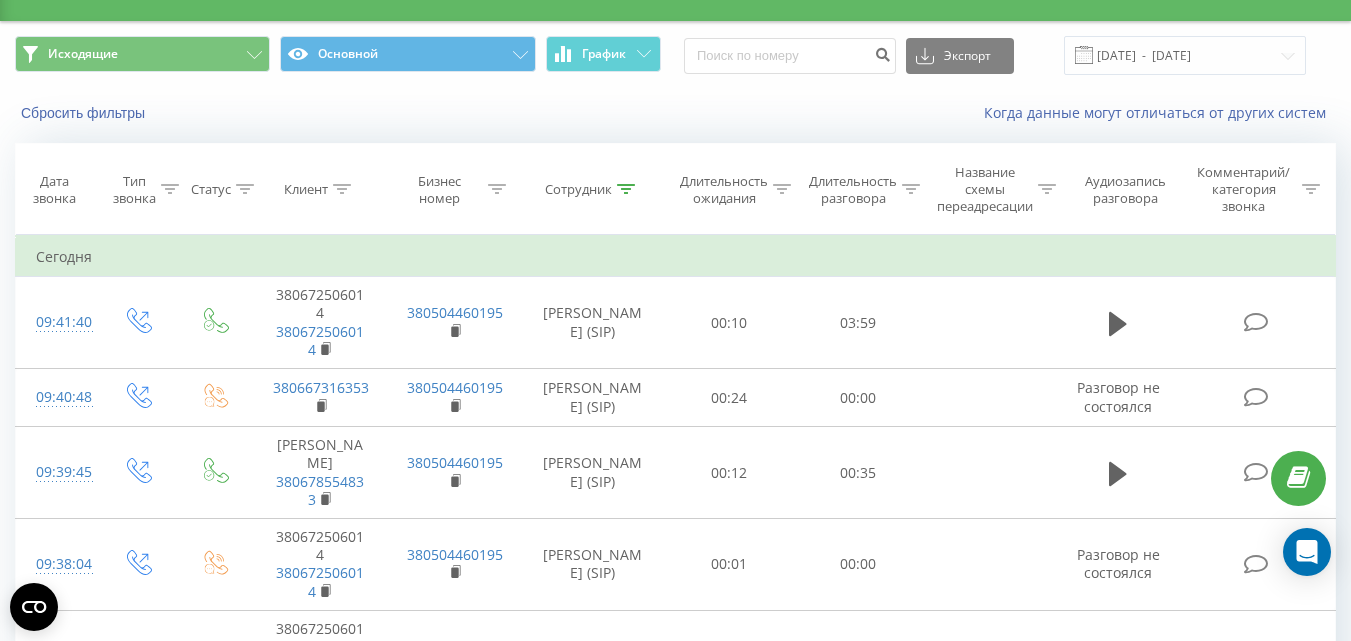 scroll, scrollTop: 0, scrollLeft: 0, axis: both 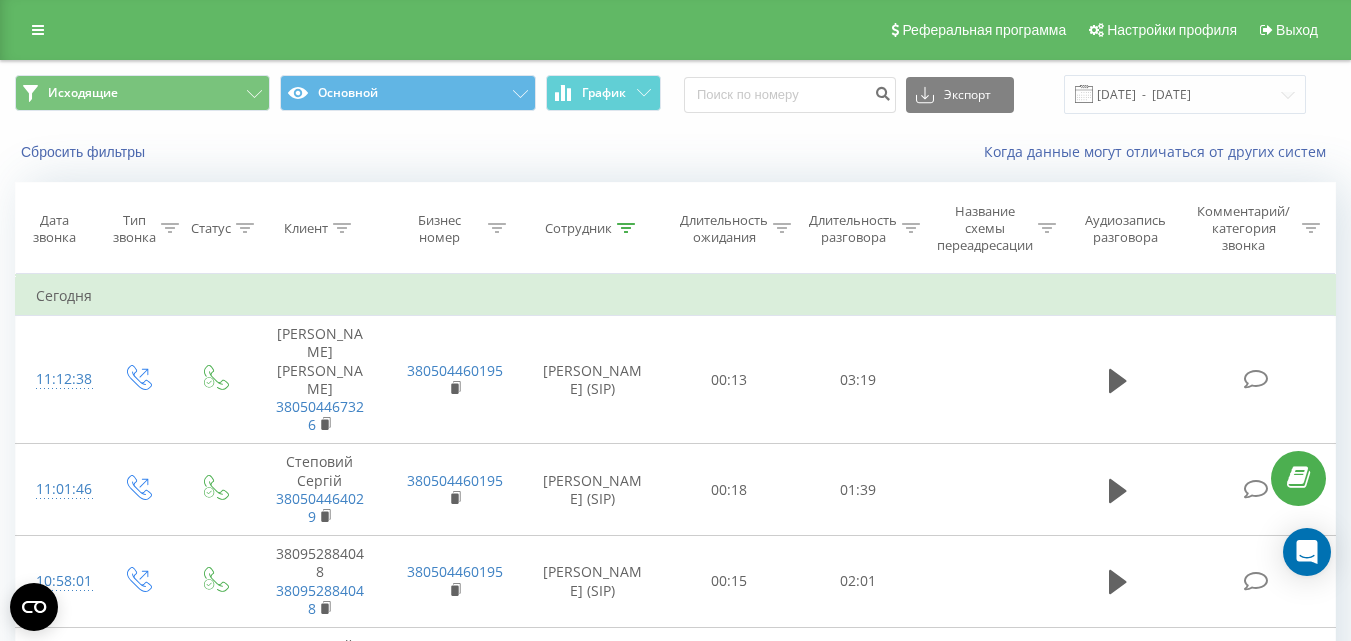 click 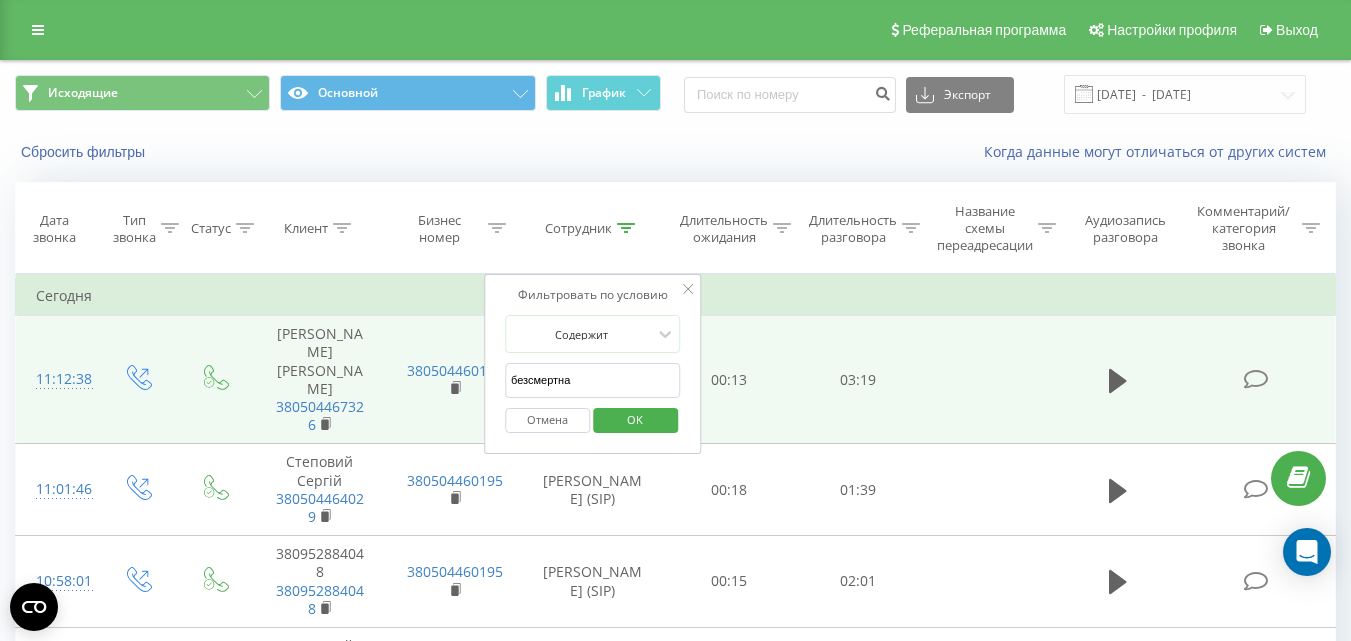 drag, startPoint x: 590, startPoint y: 373, endPoint x: 458, endPoint y: 372, distance: 132.00378 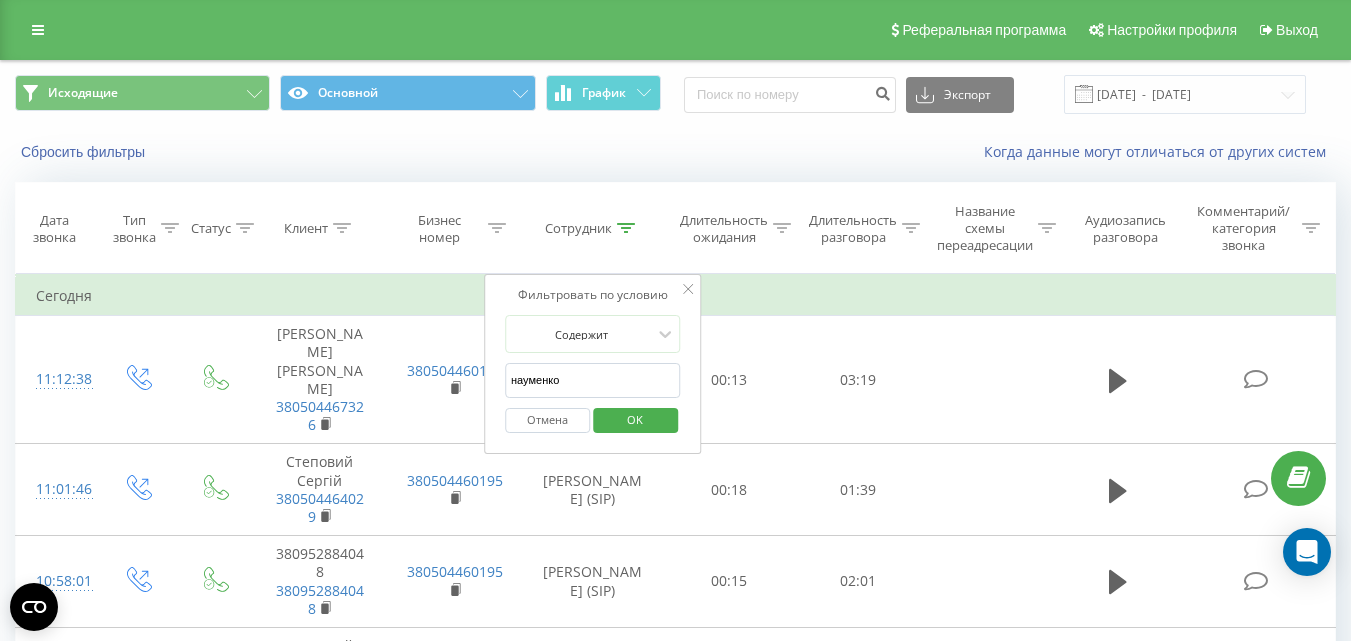 click on "OK" at bounding box center (635, 419) 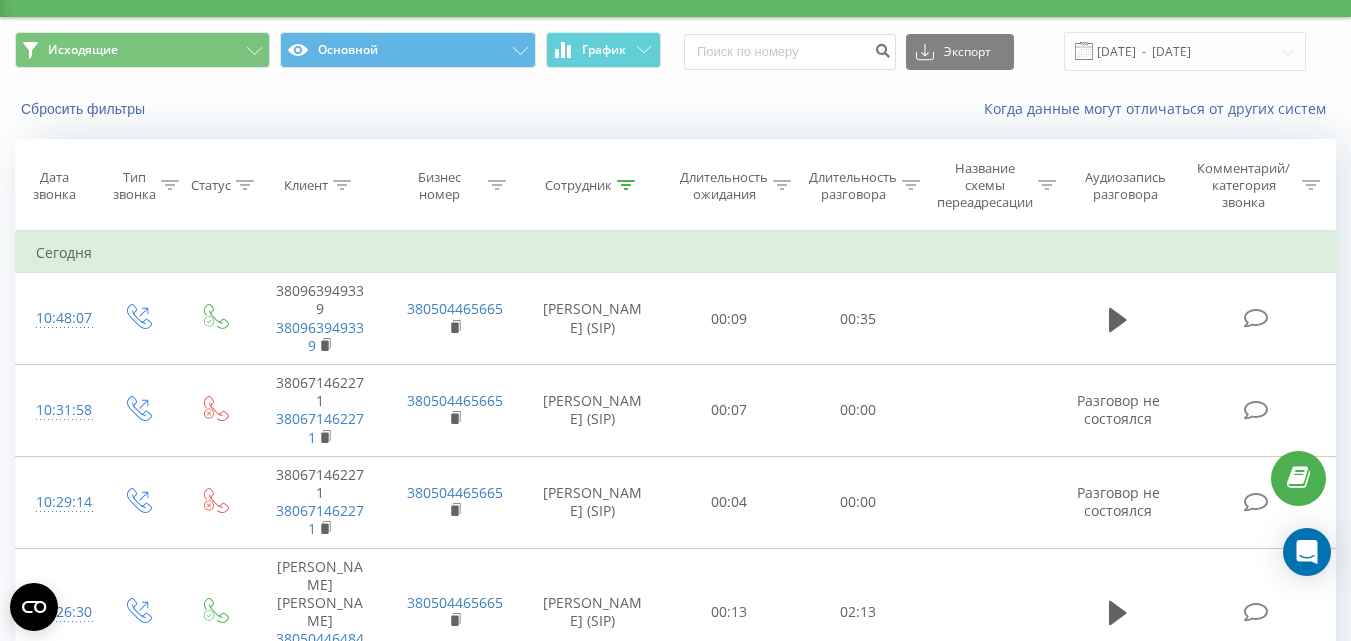 scroll, scrollTop: 12, scrollLeft: 0, axis: vertical 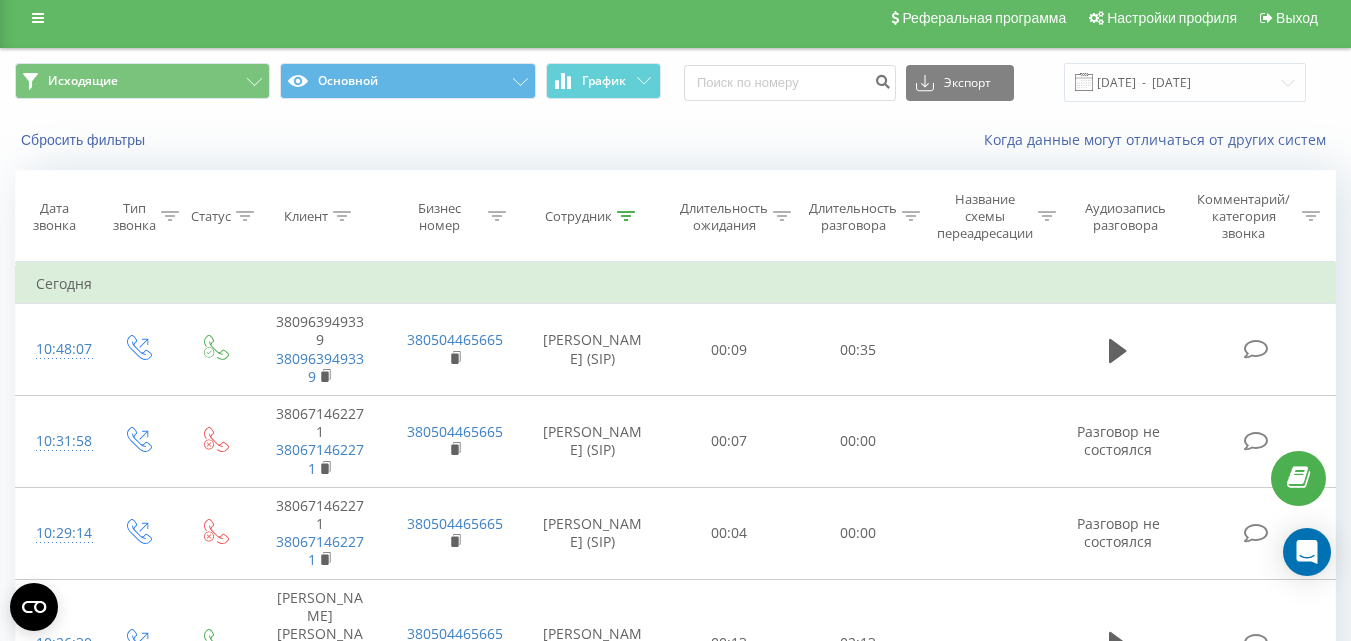 click 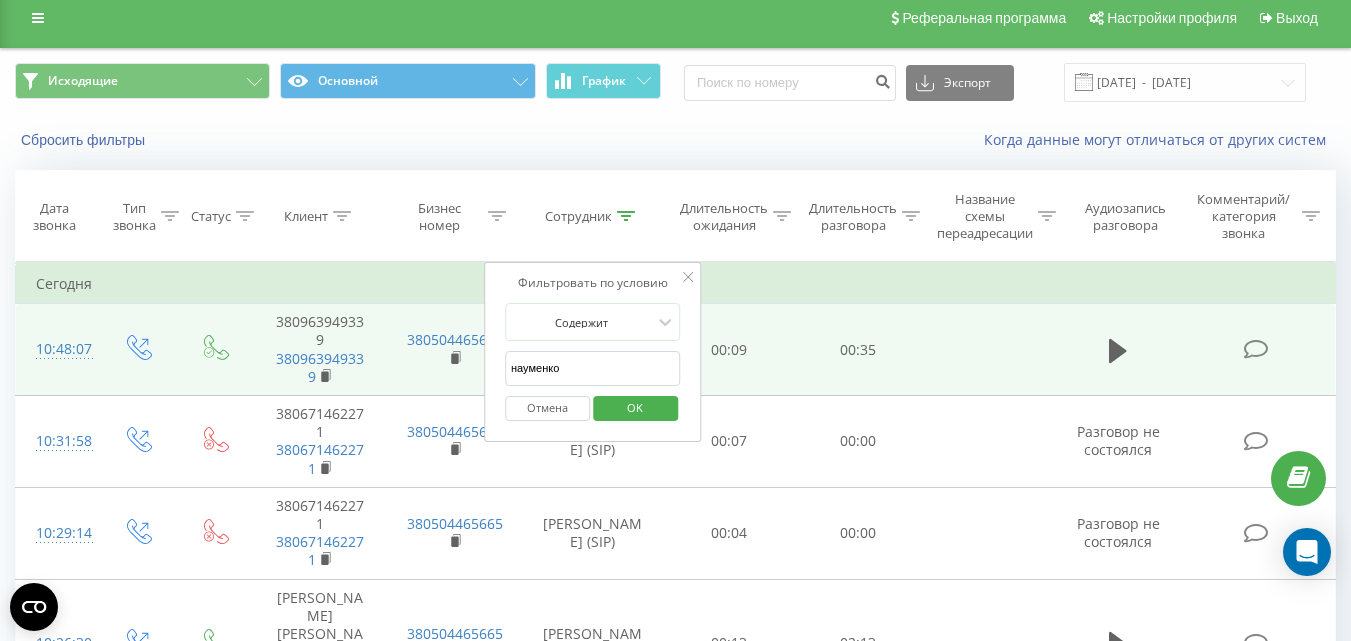 drag, startPoint x: 568, startPoint y: 354, endPoint x: 473, endPoint y: 350, distance: 95.084175 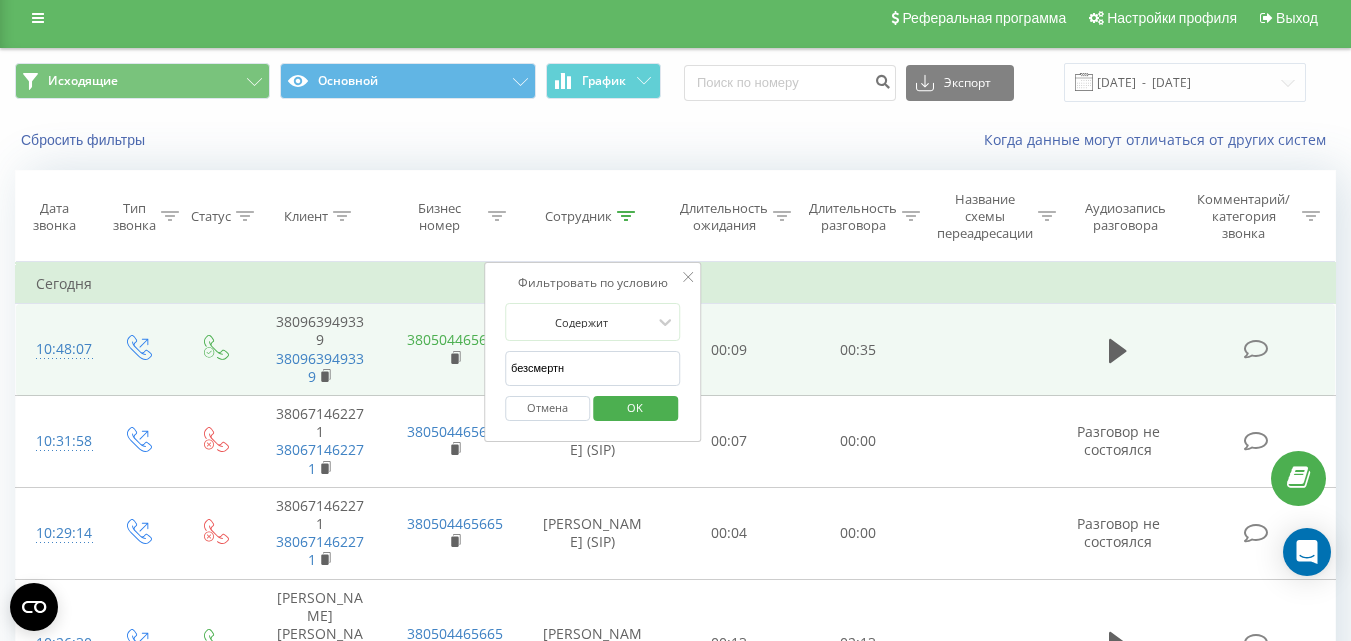 type on "безсмертна" 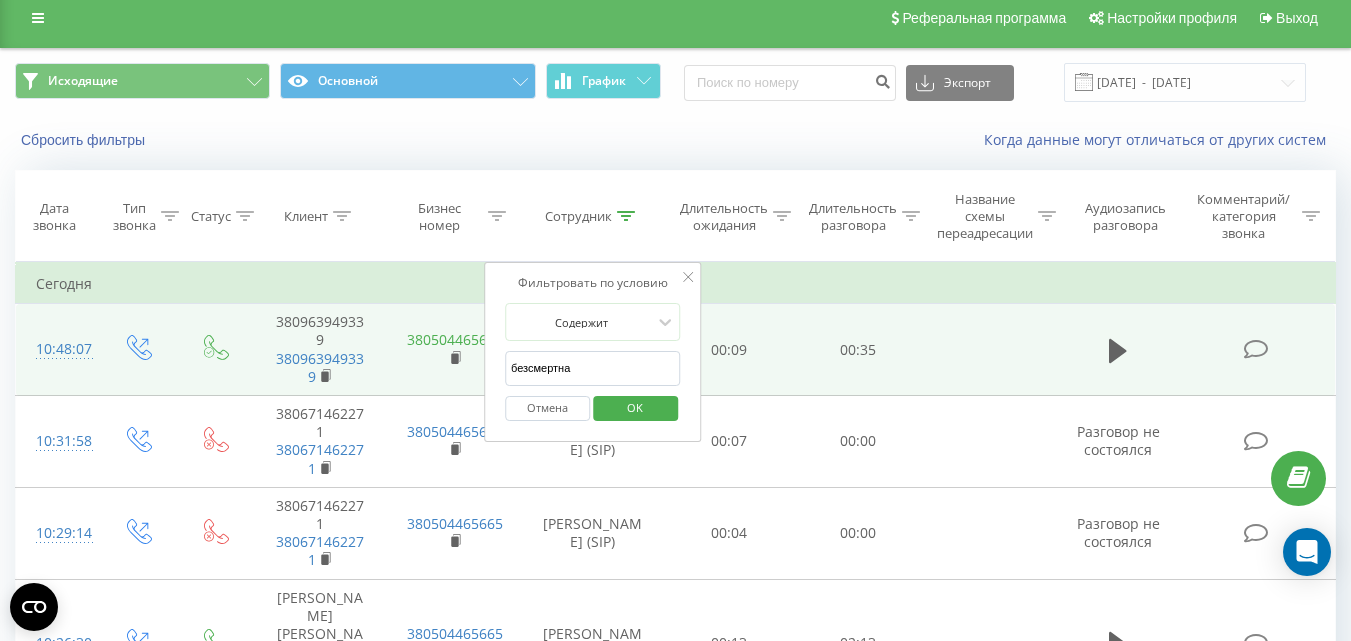 click on "OK" at bounding box center [635, 408] 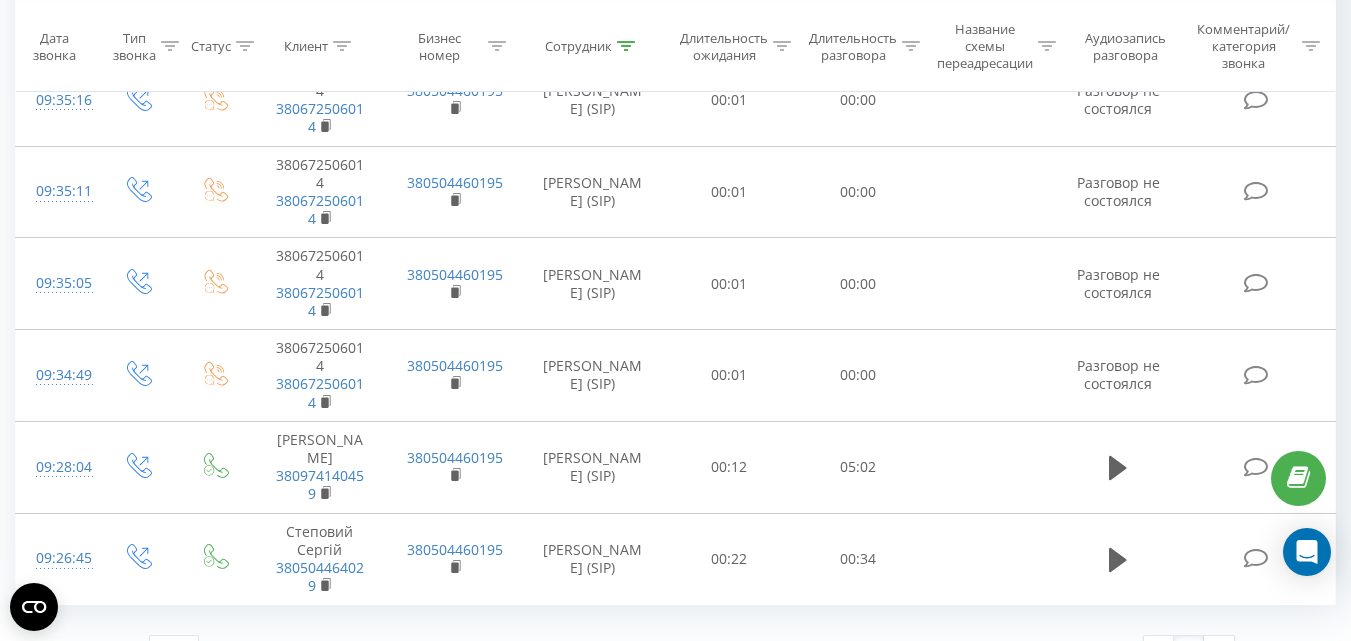 scroll, scrollTop: 0, scrollLeft: 0, axis: both 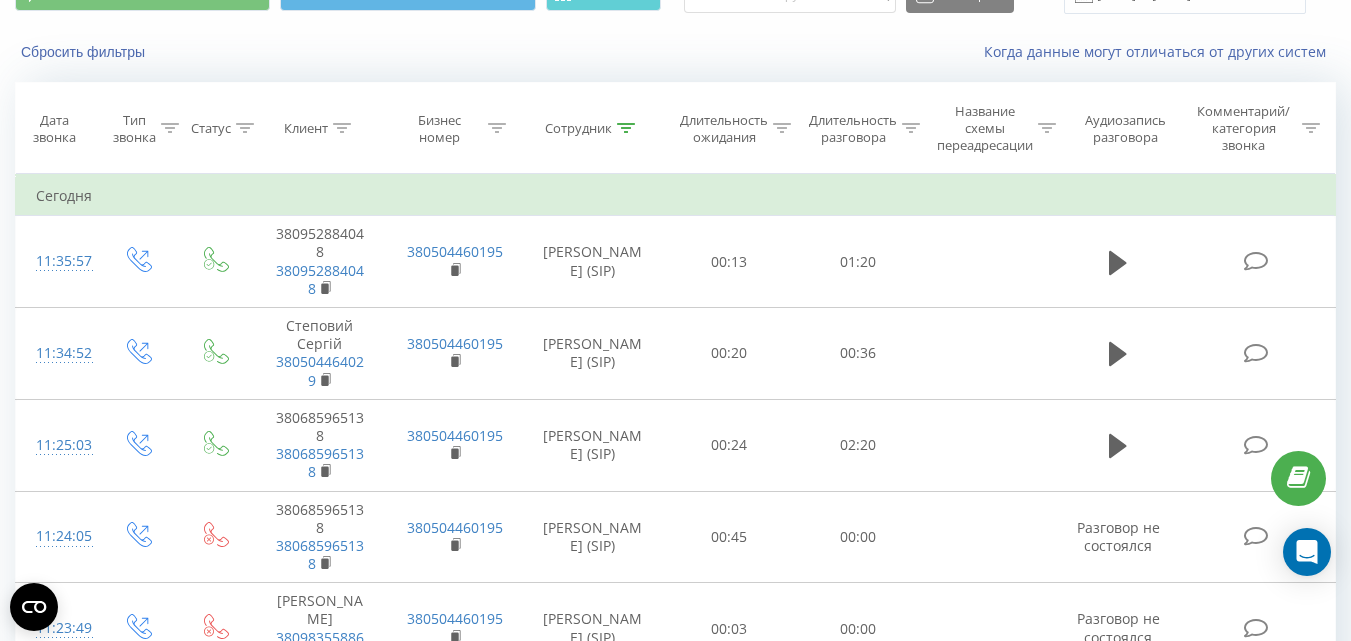 click 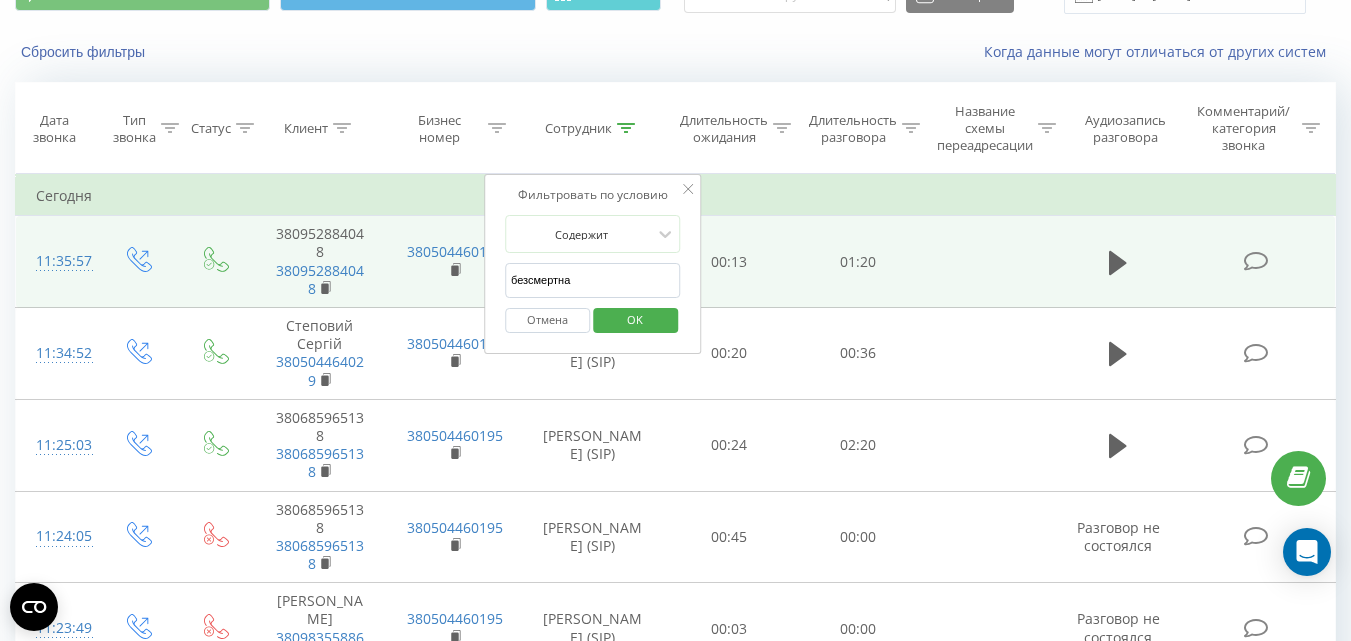 drag, startPoint x: 580, startPoint y: 276, endPoint x: 418, endPoint y: 277, distance: 162.00308 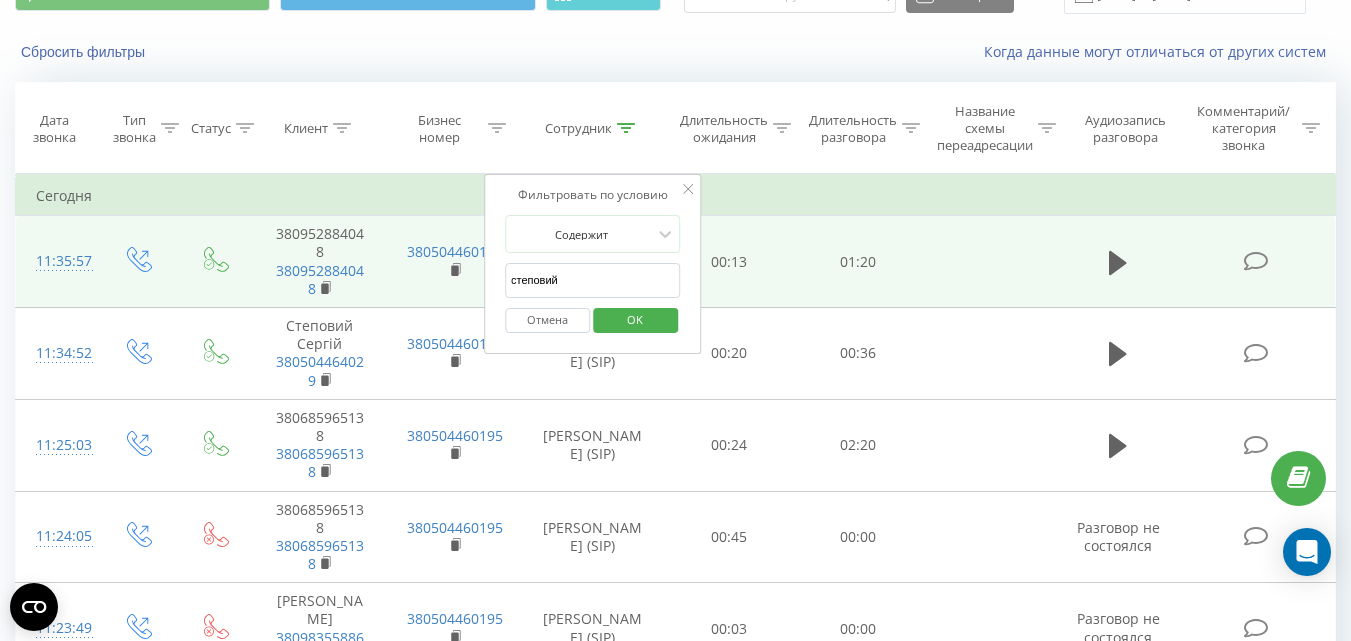 click on "OK" at bounding box center (635, 320) 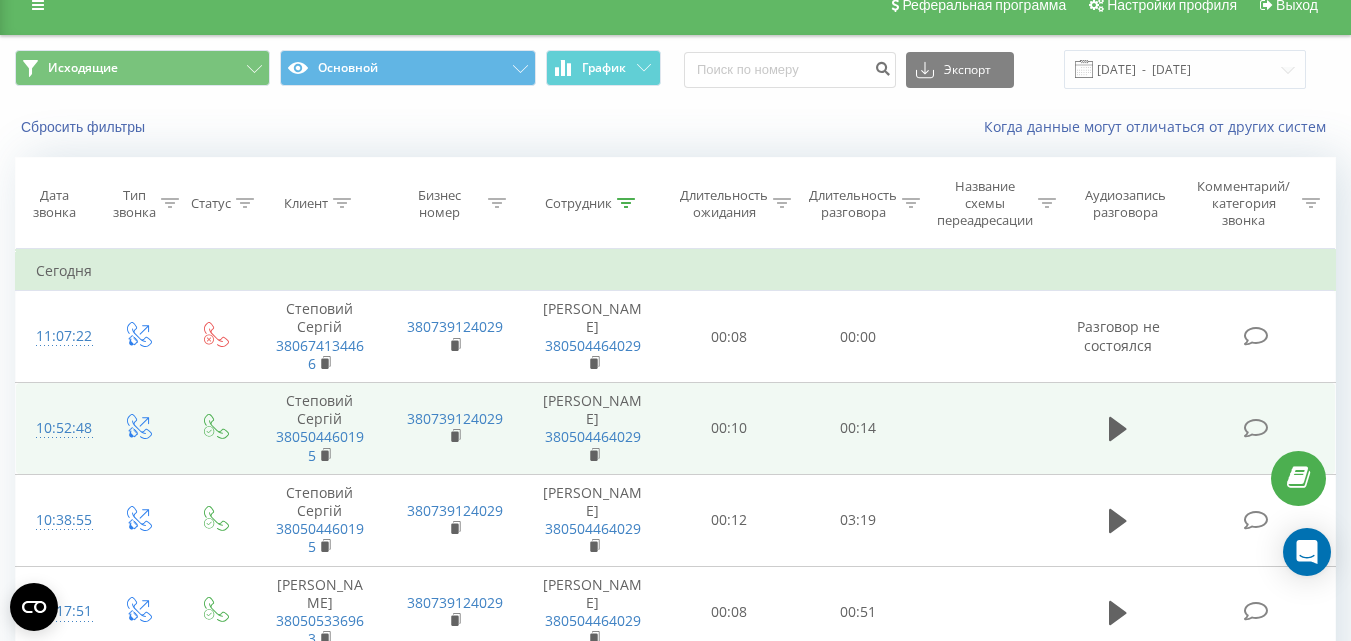 scroll, scrollTop: 0, scrollLeft: 0, axis: both 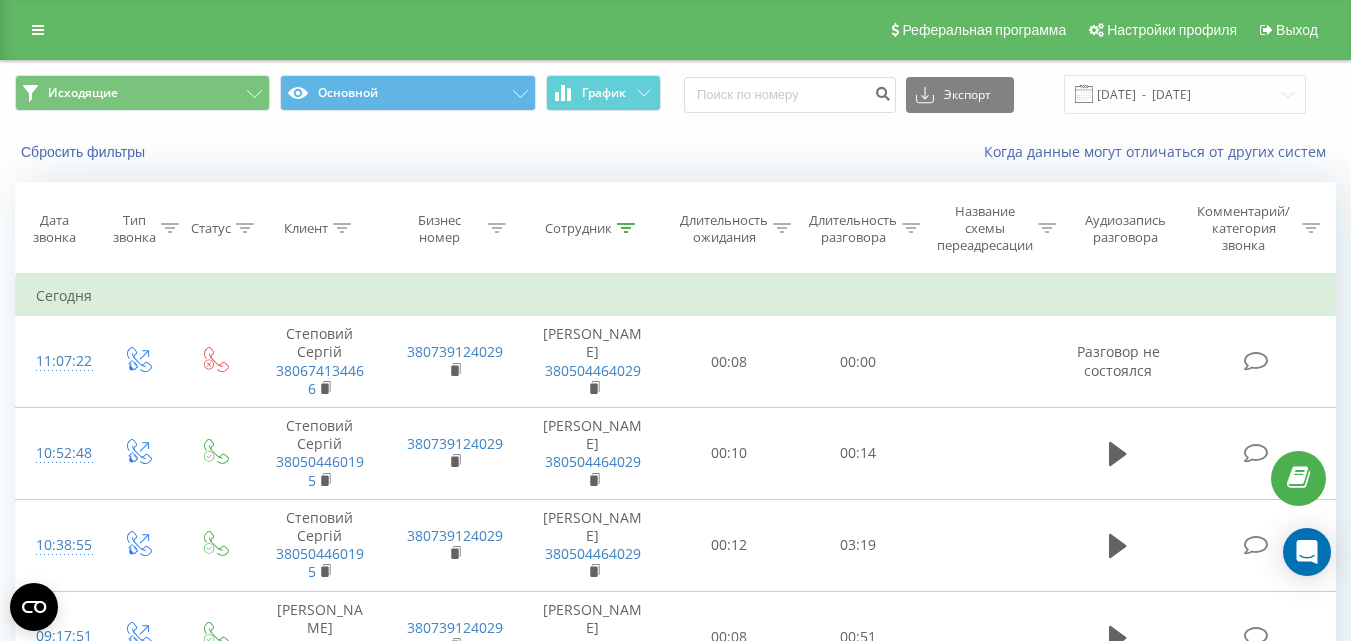 click 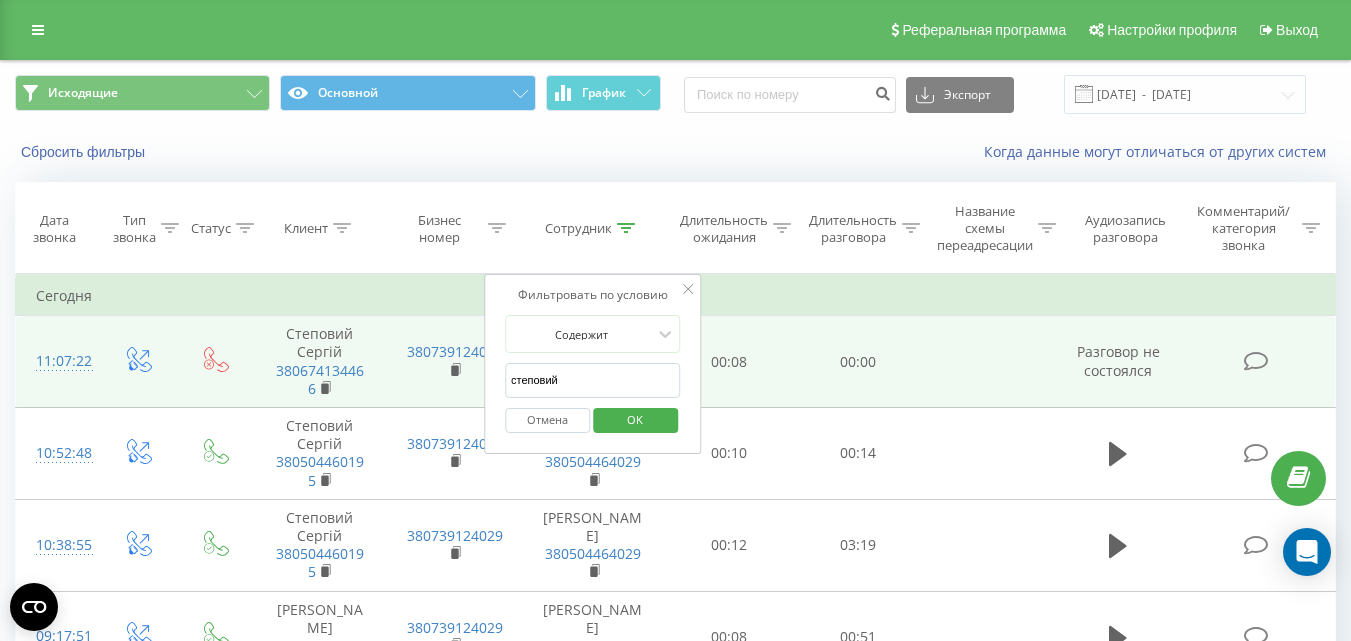 drag, startPoint x: 571, startPoint y: 374, endPoint x: 434, endPoint y: 374, distance: 137 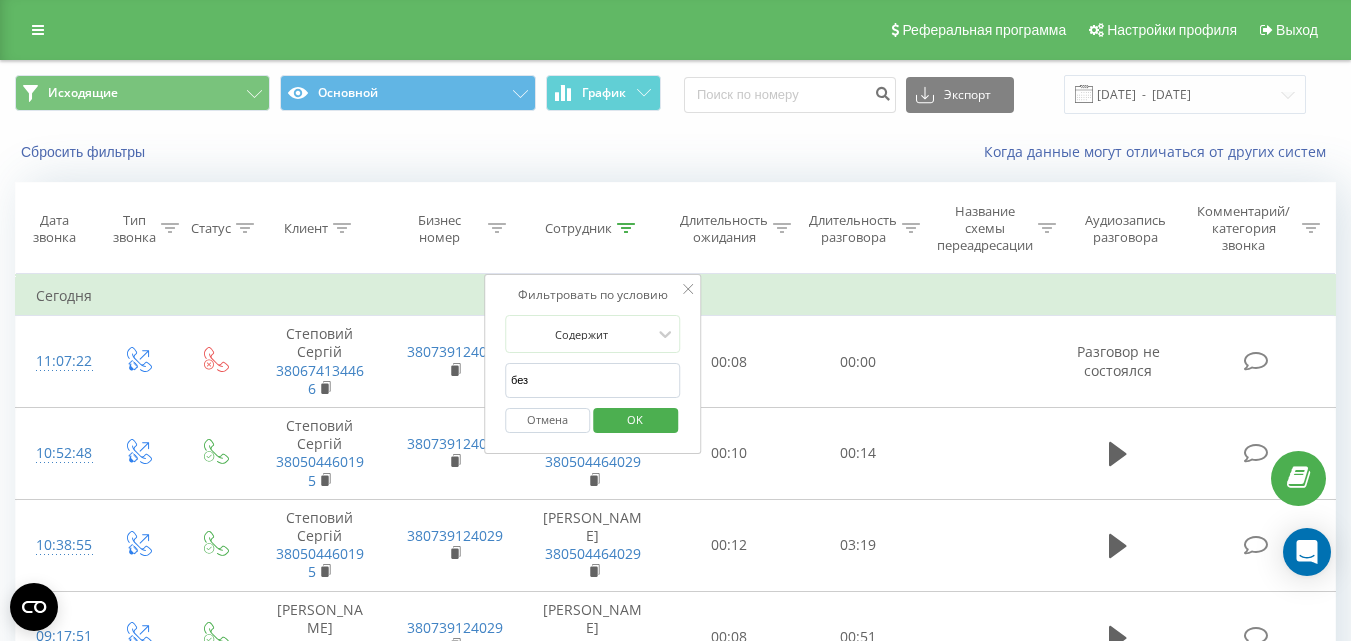 type on "безсмертна" 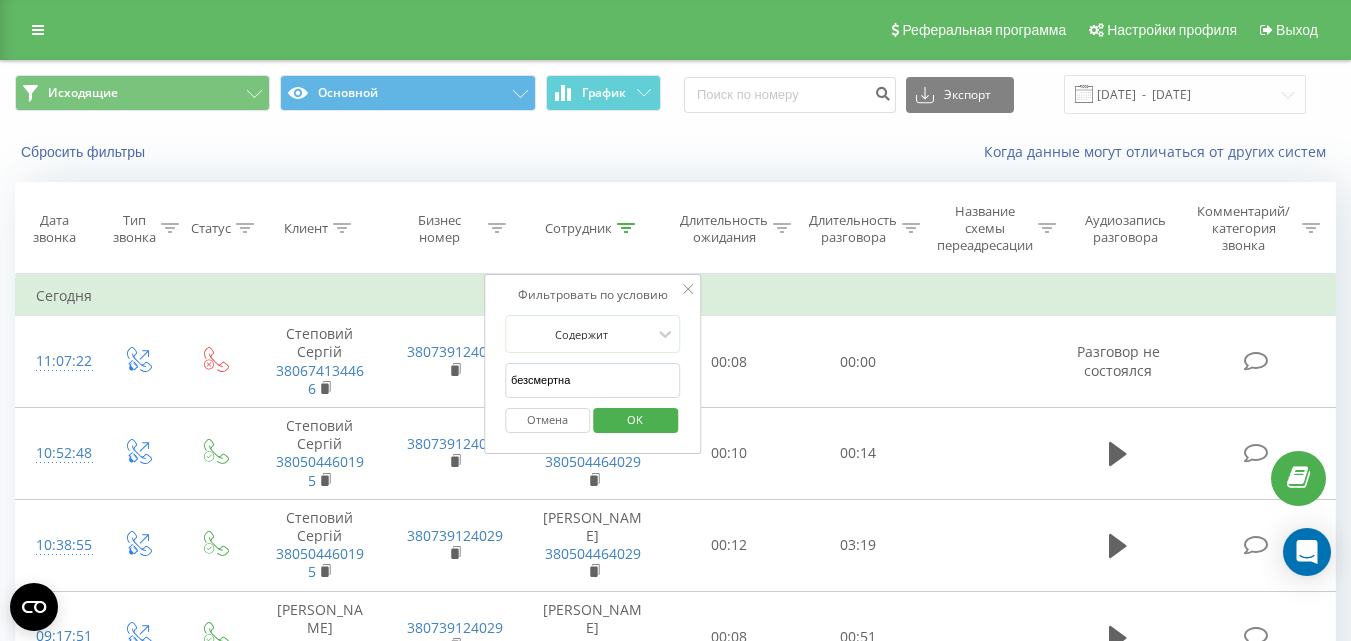 click on "OK" at bounding box center (635, 420) 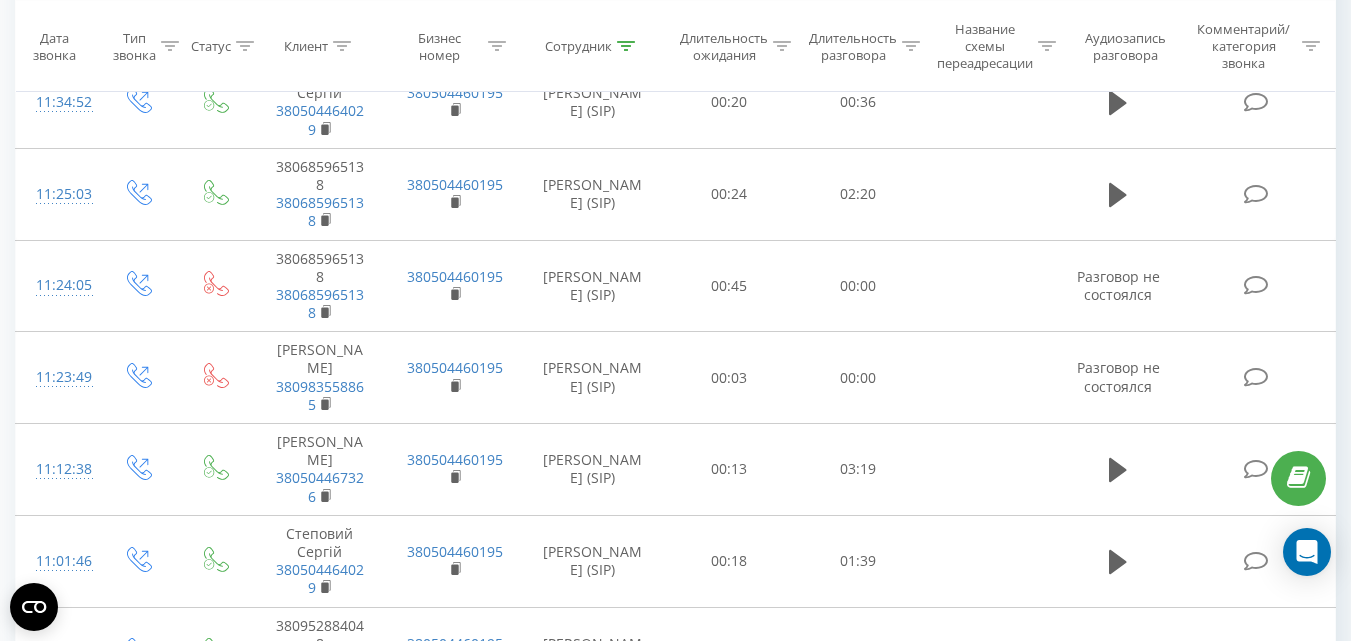 scroll, scrollTop: 0, scrollLeft: 0, axis: both 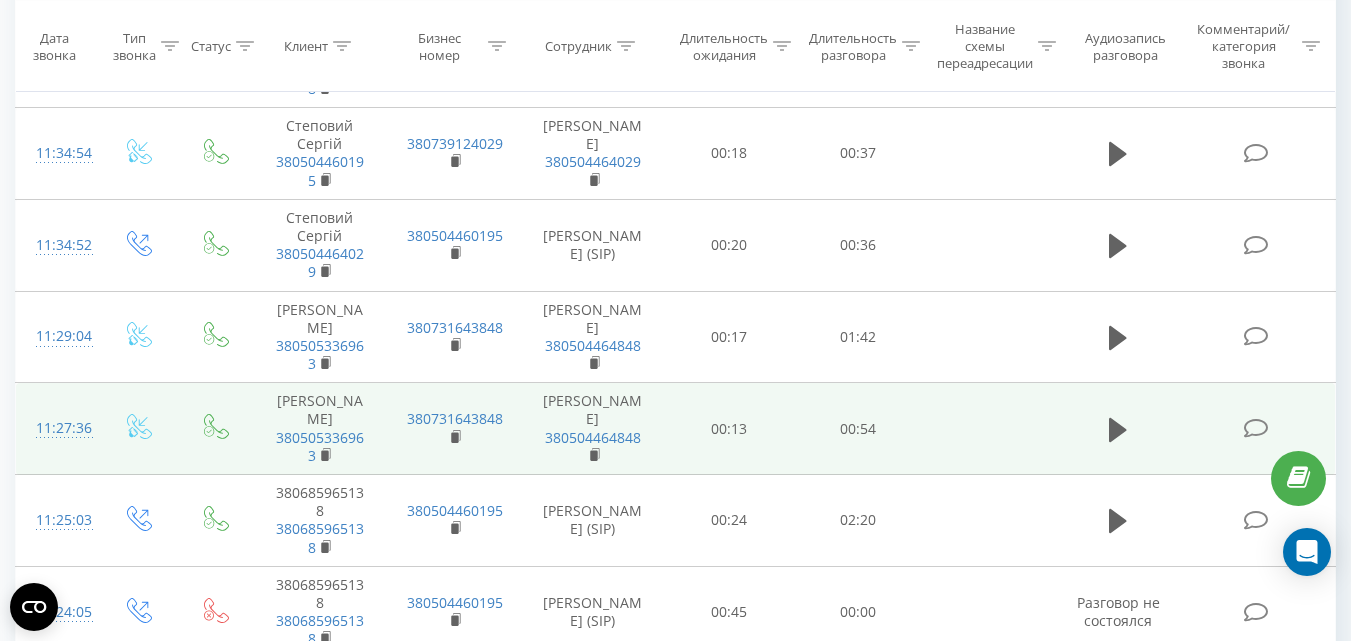 drag, startPoint x: 1115, startPoint y: 425, endPoint x: 967, endPoint y: 397, distance: 150.62537 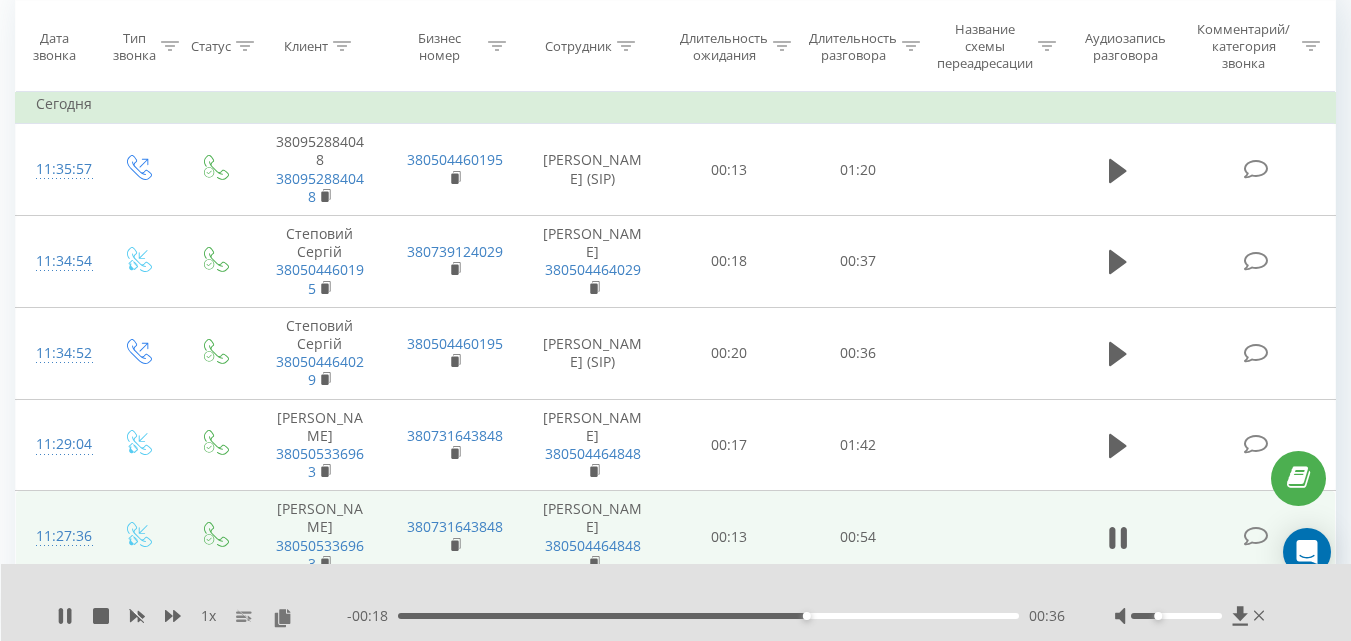 scroll, scrollTop: 166, scrollLeft: 0, axis: vertical 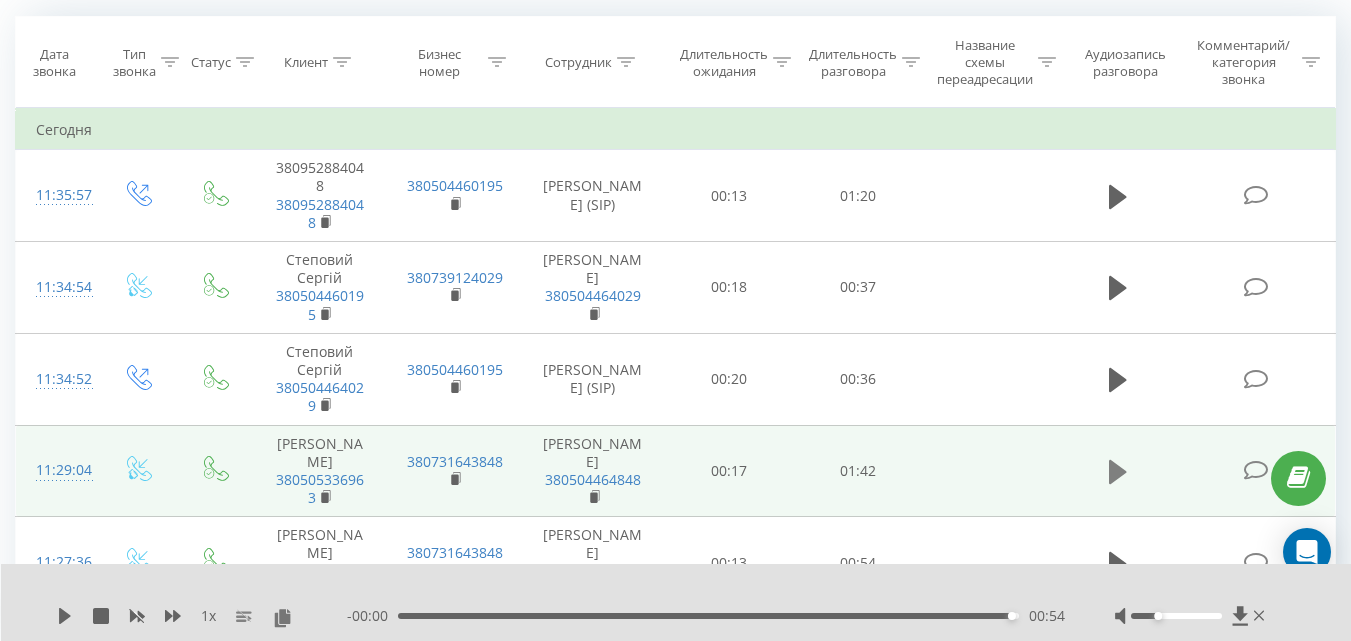 click 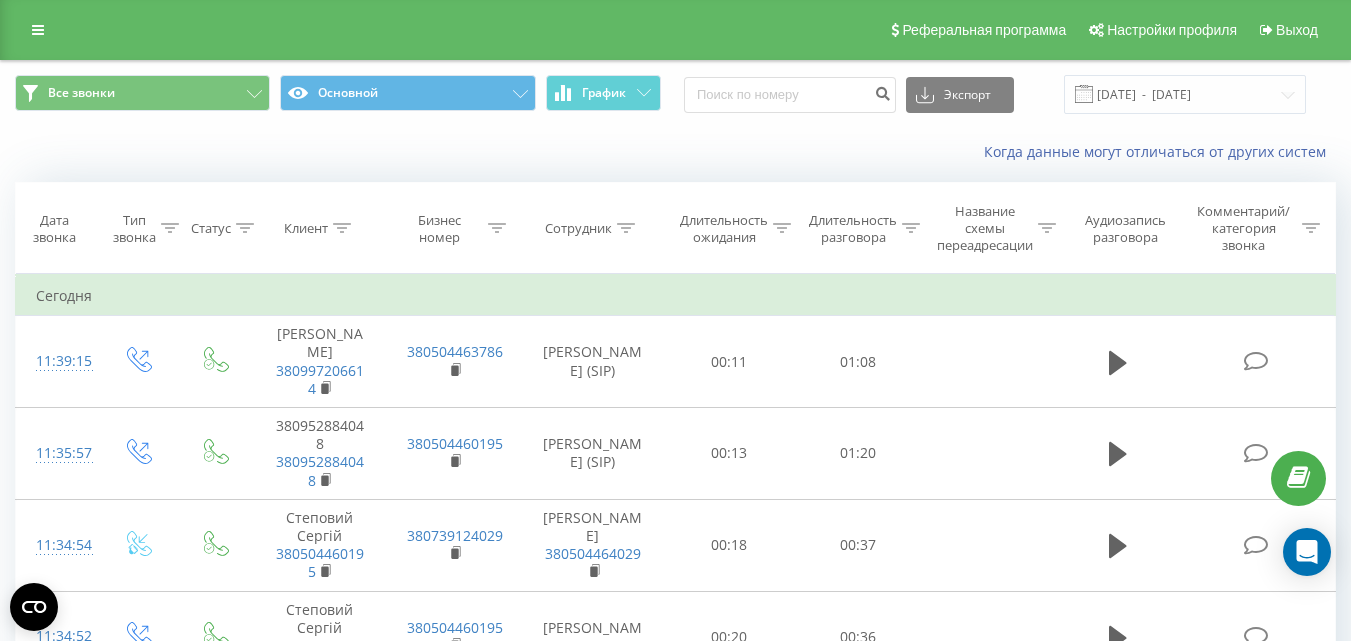 scroll, scrollTop: 166, scrollLeft: 0, axis: vertical 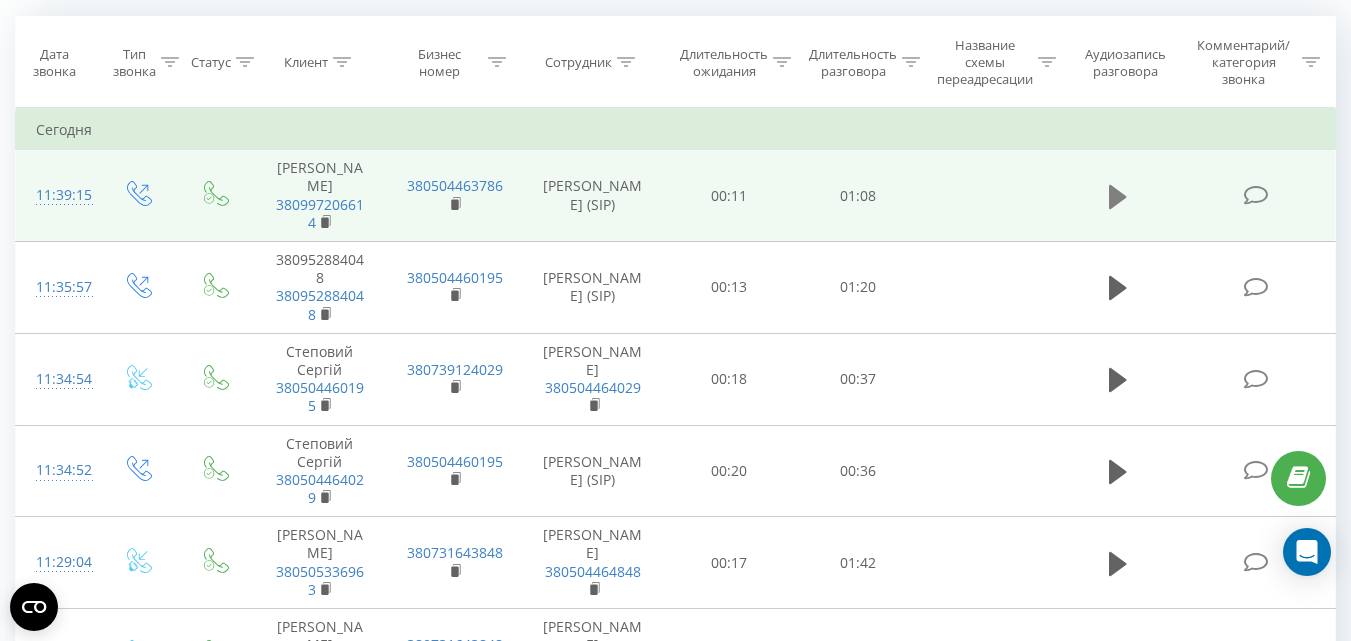 click at bounding box center [1118, 197] 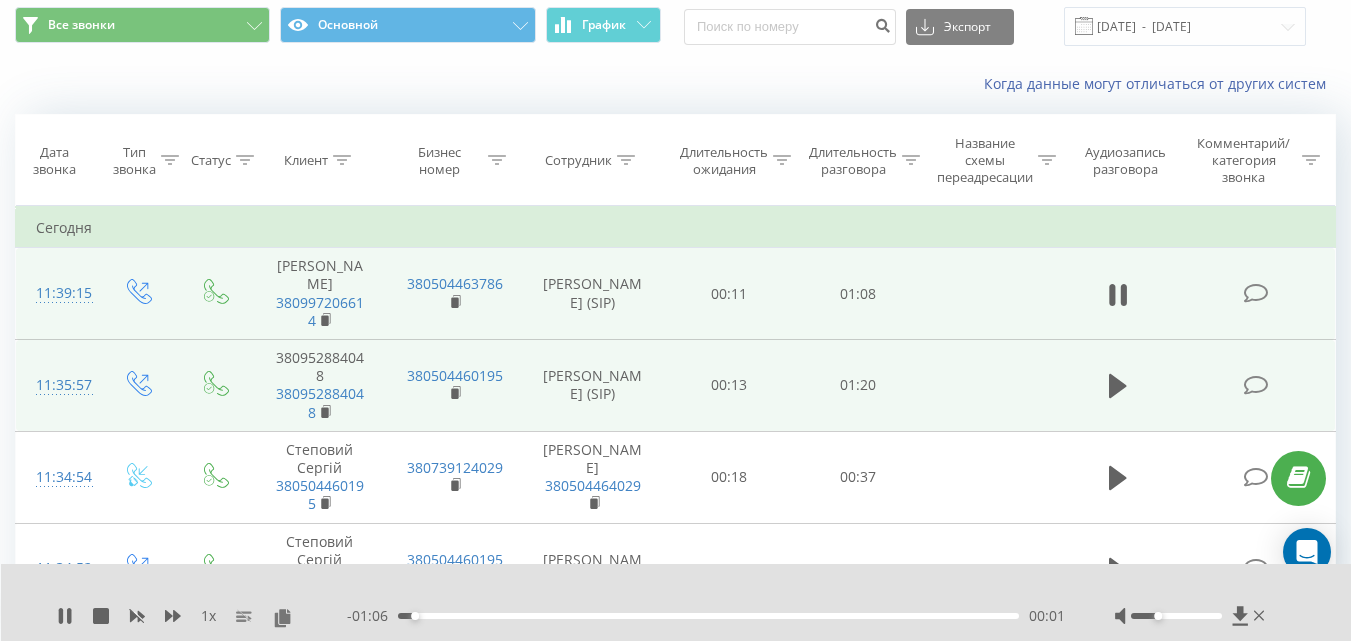 scroll, scrollTop: 66, scrollLeft: 0, axis: vertical 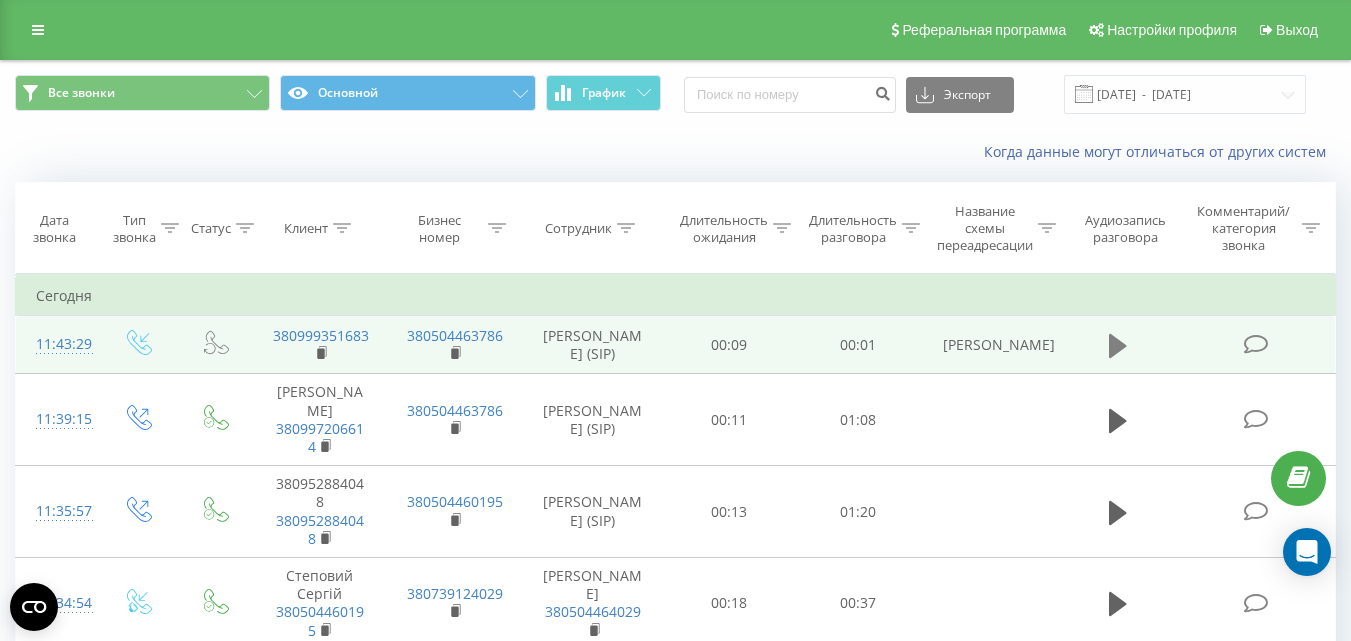 click 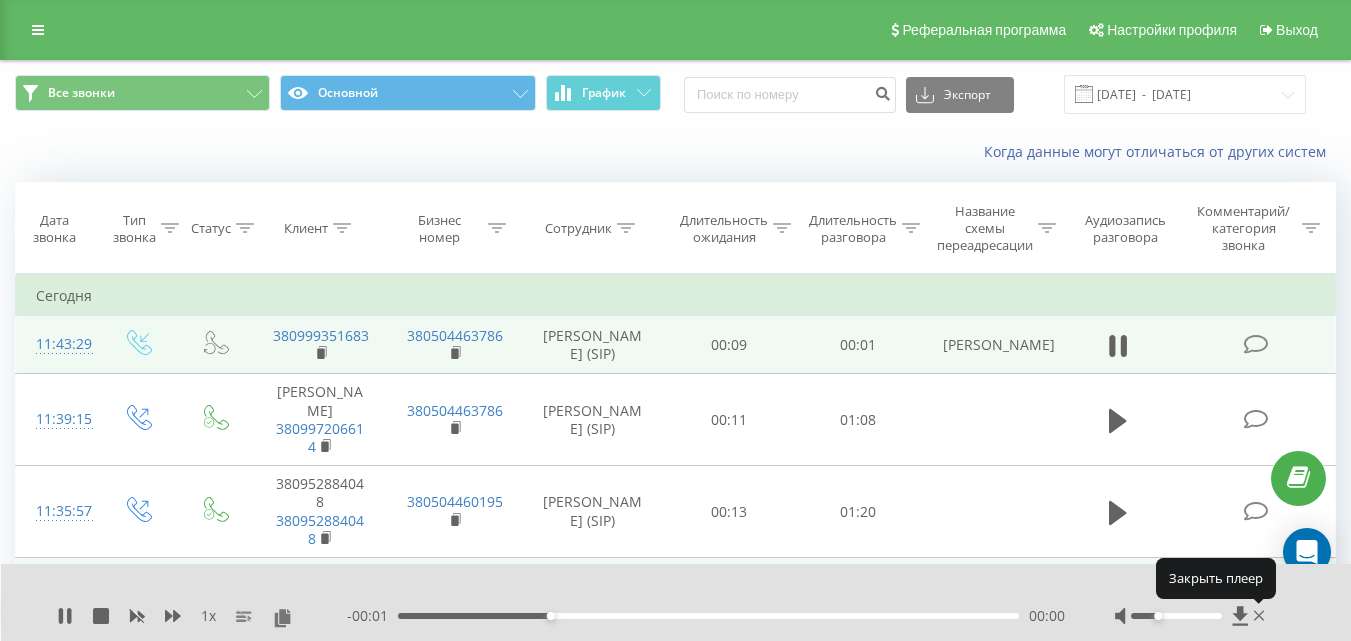 click 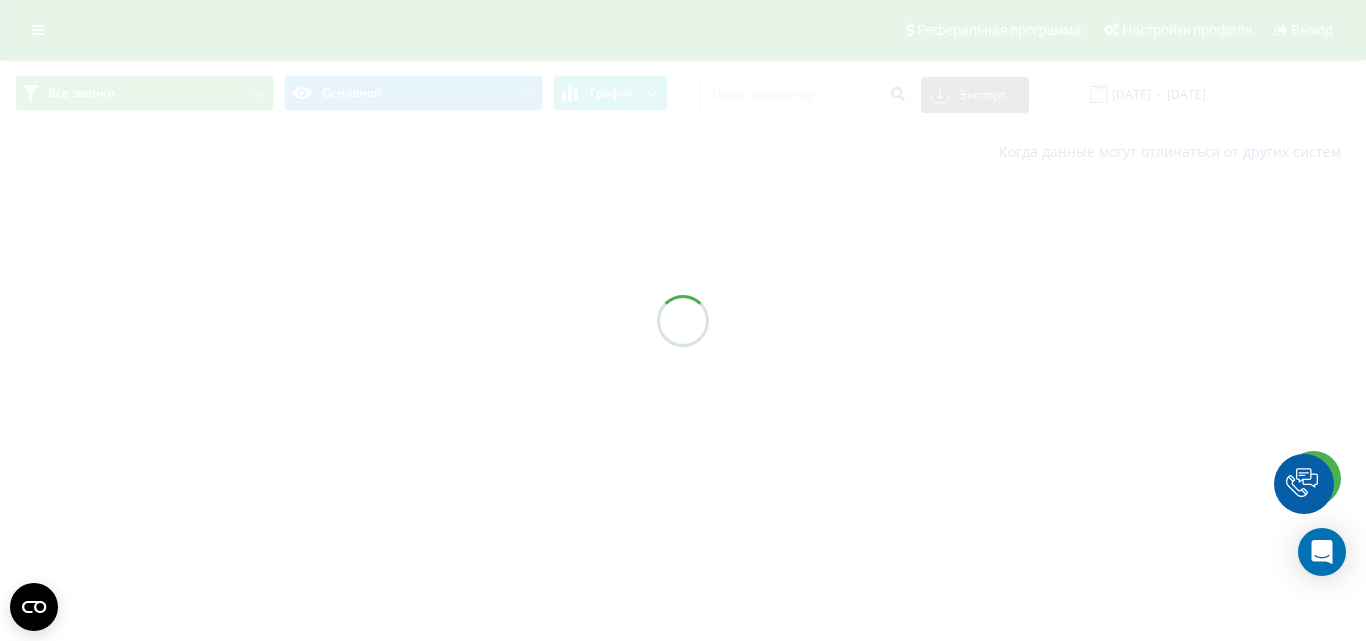 scroll, scrollTop: 0, scrollLeft: 0, axis: both 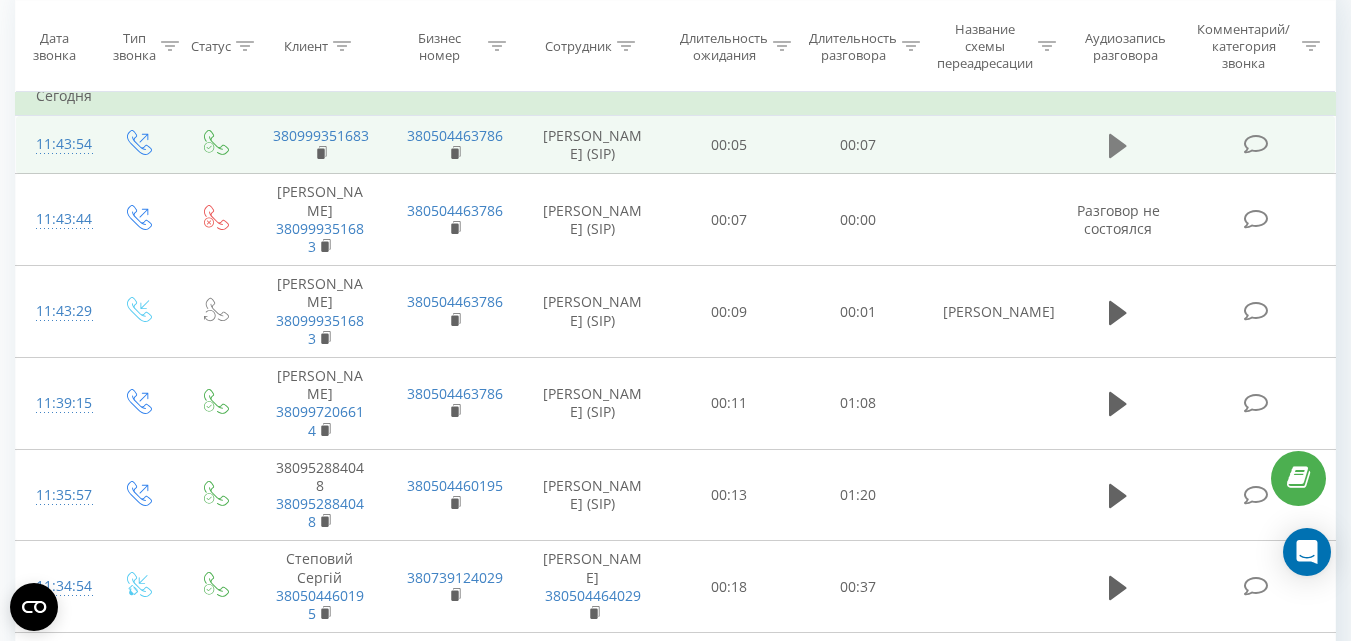 click 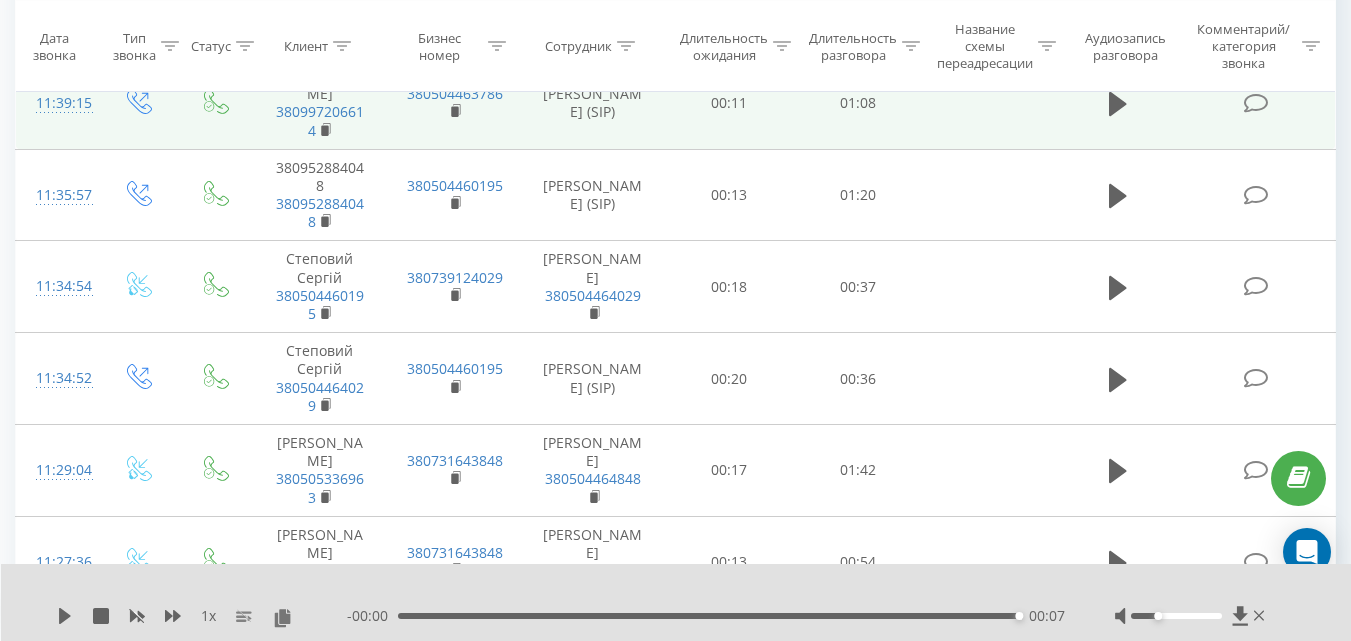 scroll, scrollTop: 200, scrollLeft: 0, axis: vertical 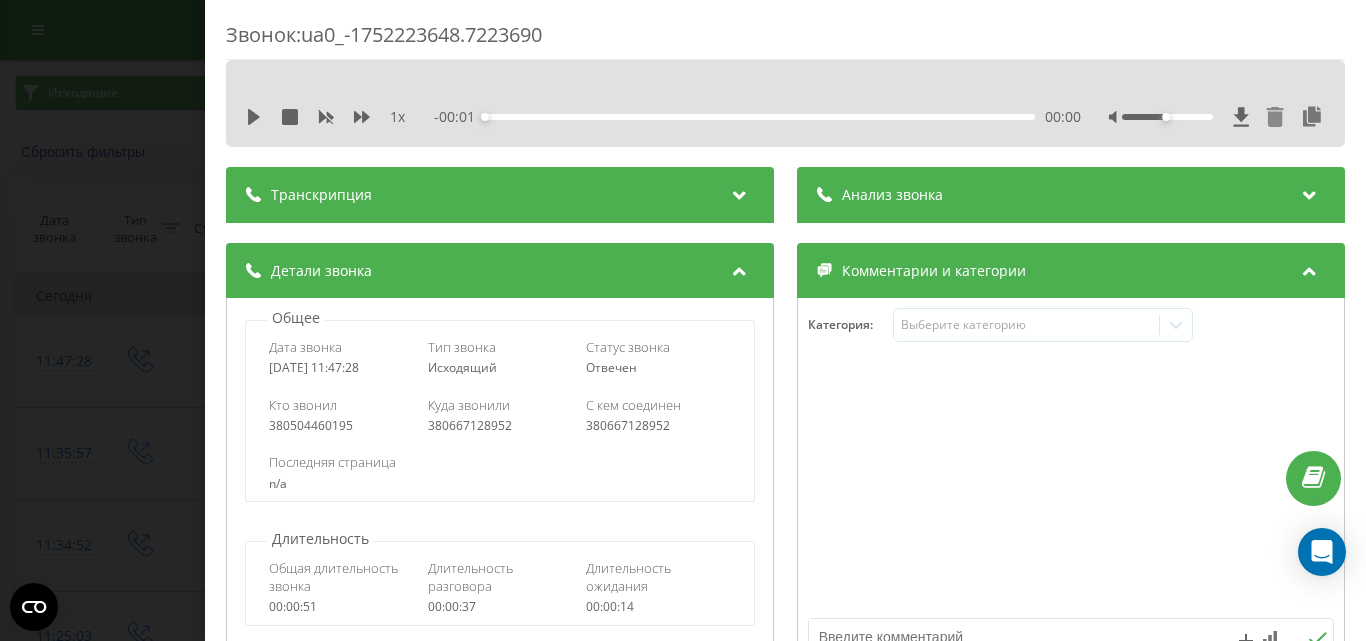 click 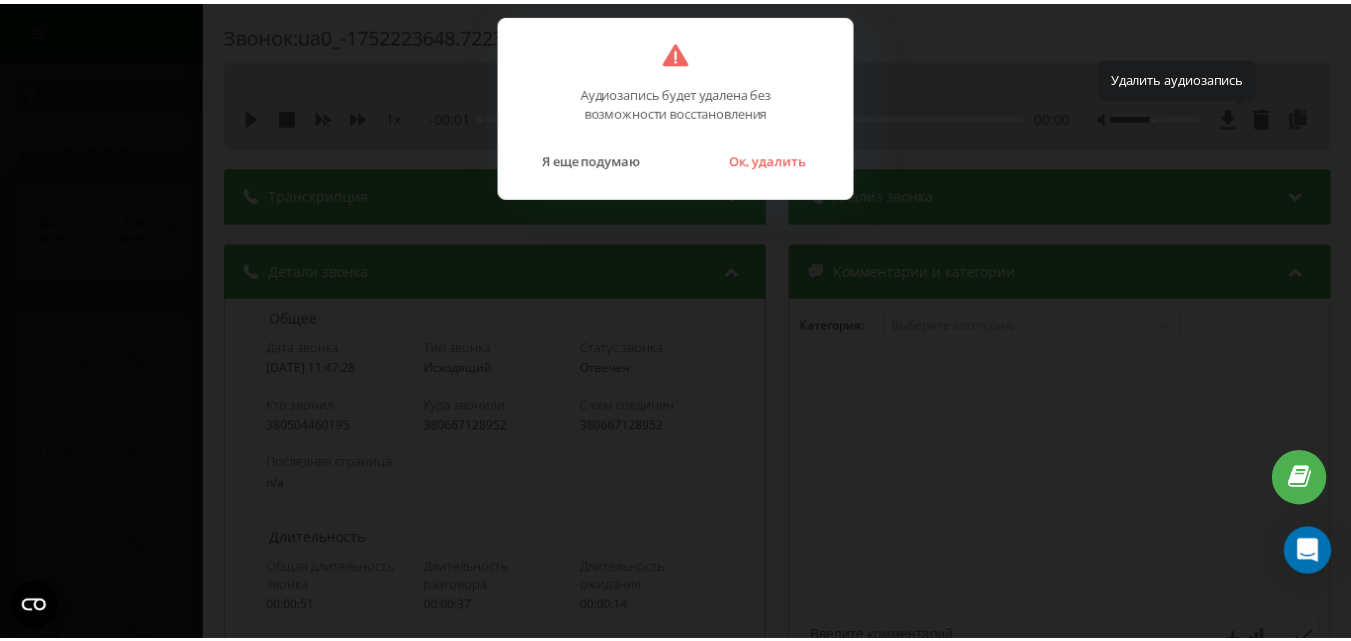 scroll, scrollTop: 0, scrollLeft: 0, axis: both 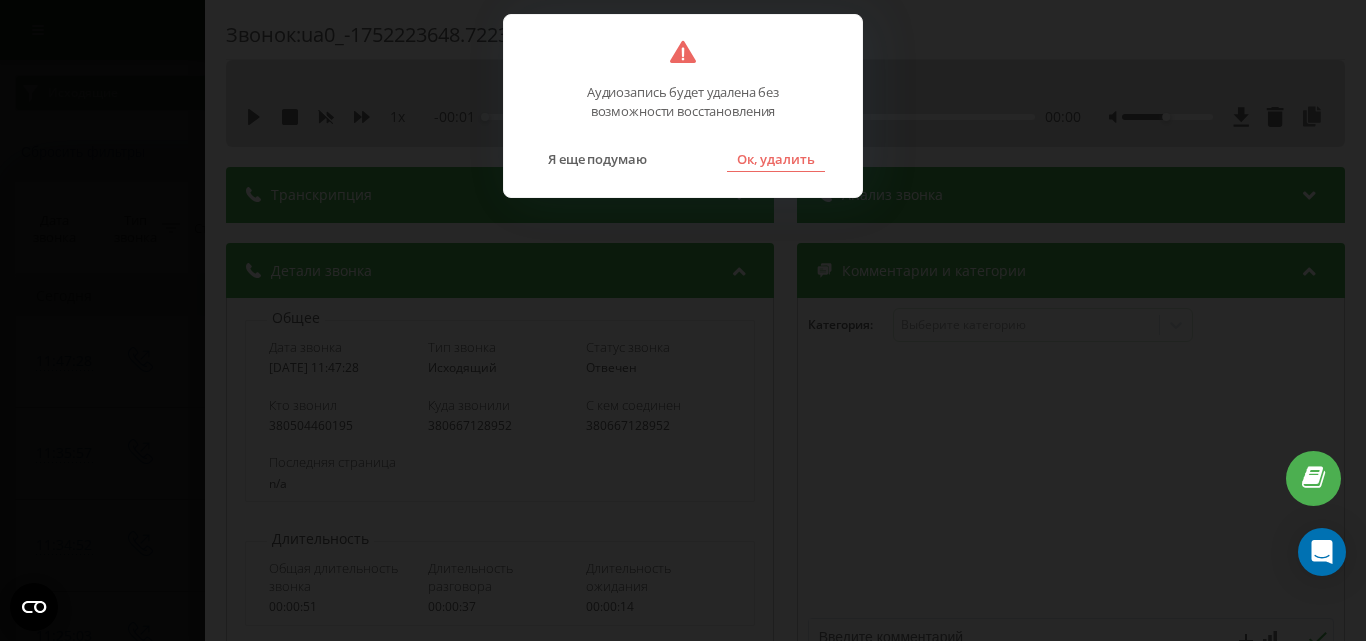 click on "Ок, удалить" at bounding box center (776, 159) 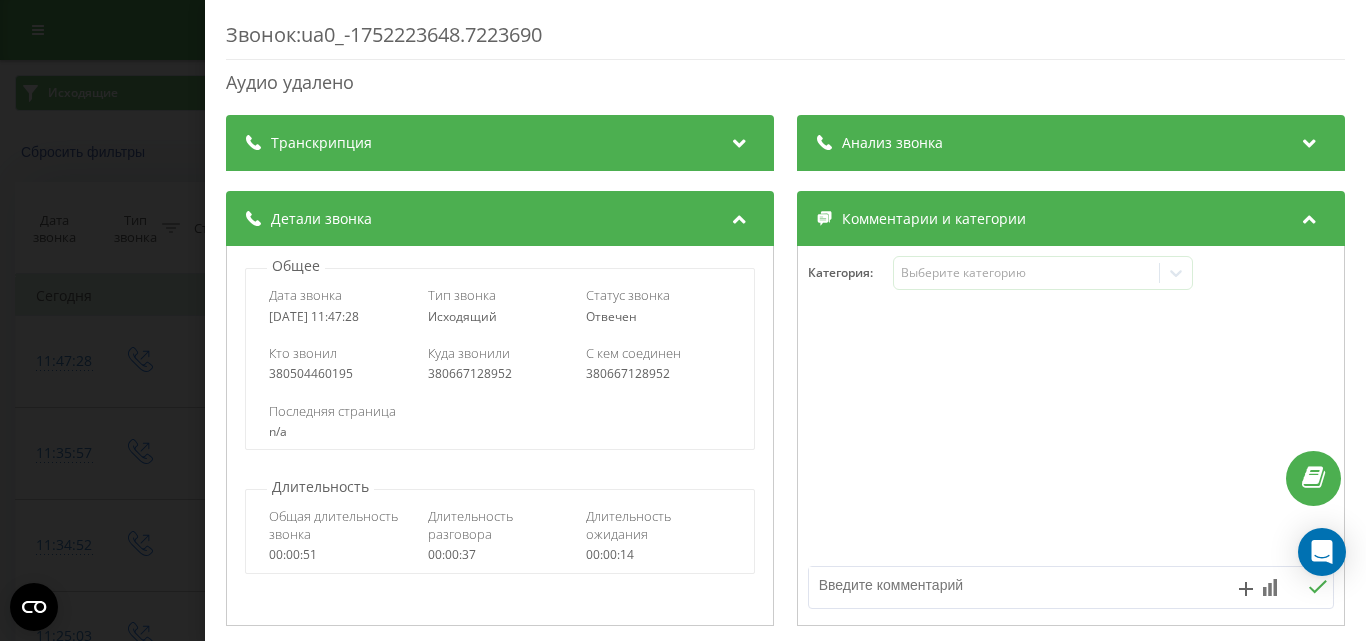 click on "Звонок :  ua0_-1752223648.7223690 Аудио удалено Транскрипция Для анализа AI будущих звонков  настройте и активируйте профиль на странице . Если профиль уже есть и звонок соответствует его условиям, обновите страницу через 10 минут – AI анализирует текущий звонок. Анализ звонка Для анализа AI будущих звонков  настройте и активируйте профиль на странице . Если профиль уже есть и звонок соответствует его условиям, обновите страницу через 10 минут – AI анализирует текущий звонок. Детали звонка Общее Дата звонка 2025-07-11 11:47:28 Тип звонка Исходящий Статус звонка Отвечен 380504460195 n/a" at bounding box center (683, 320) 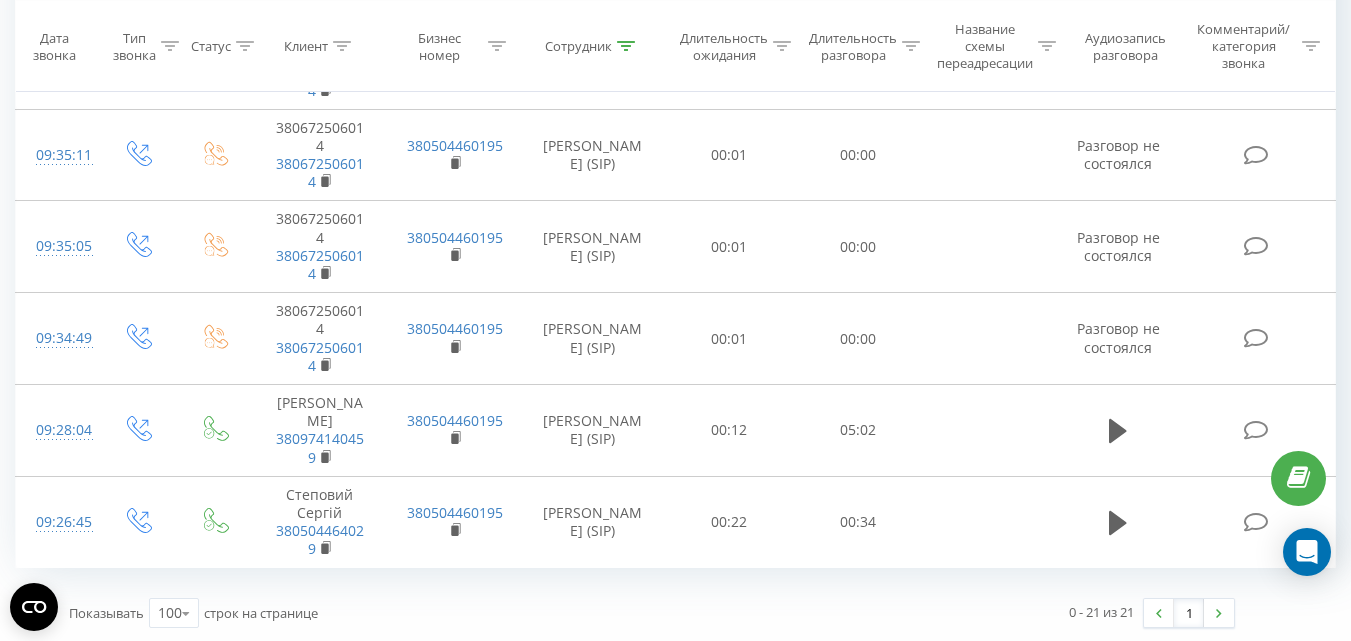 scroll, scrollTop: 830, scrollLeft: 0, axis: vertical 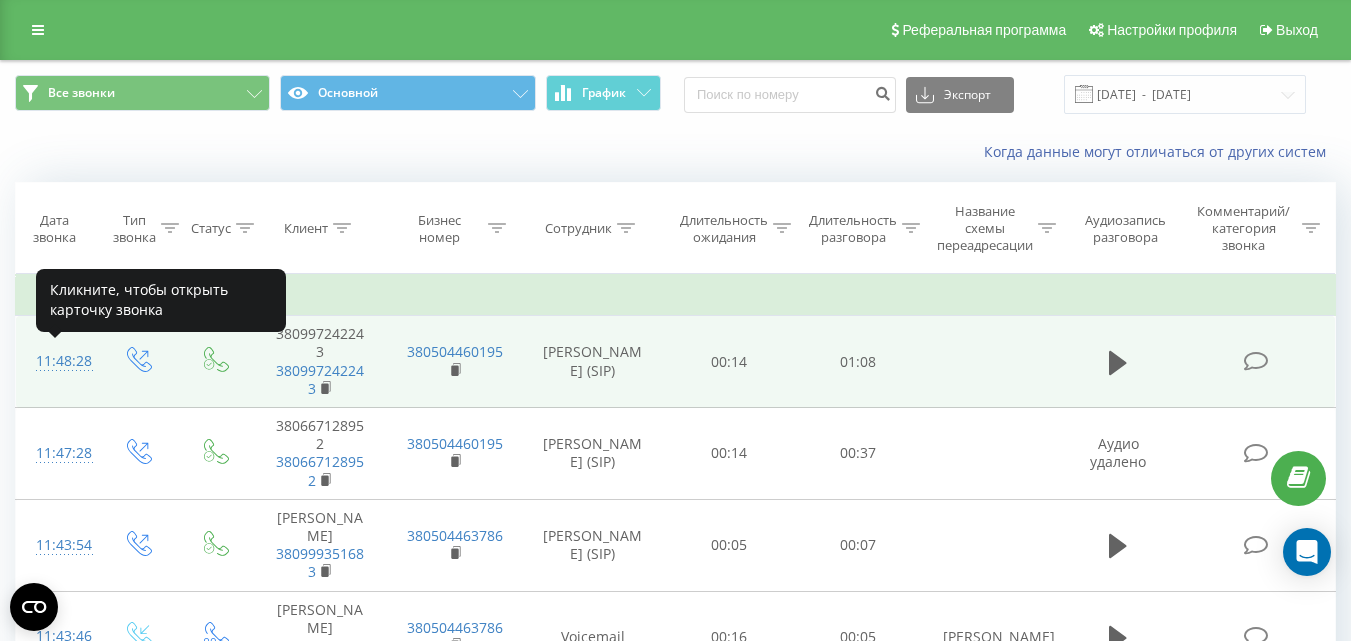 click on "11:48:28" at bounding box center [57, 361] 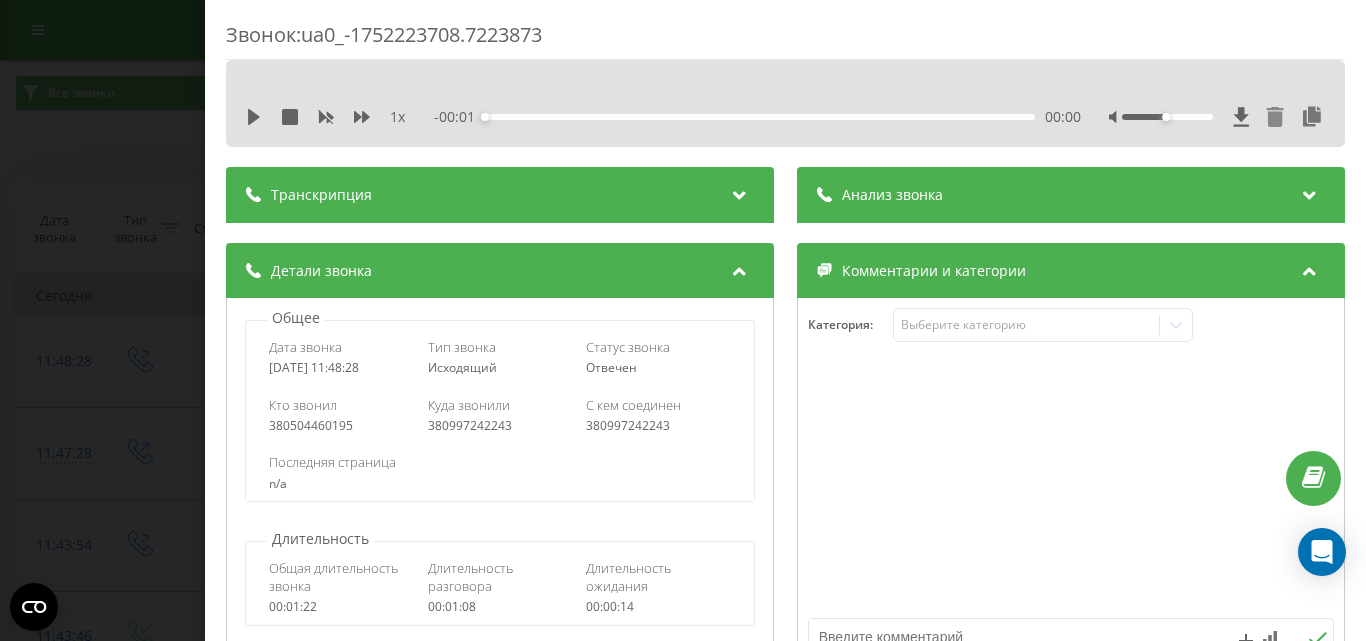 click 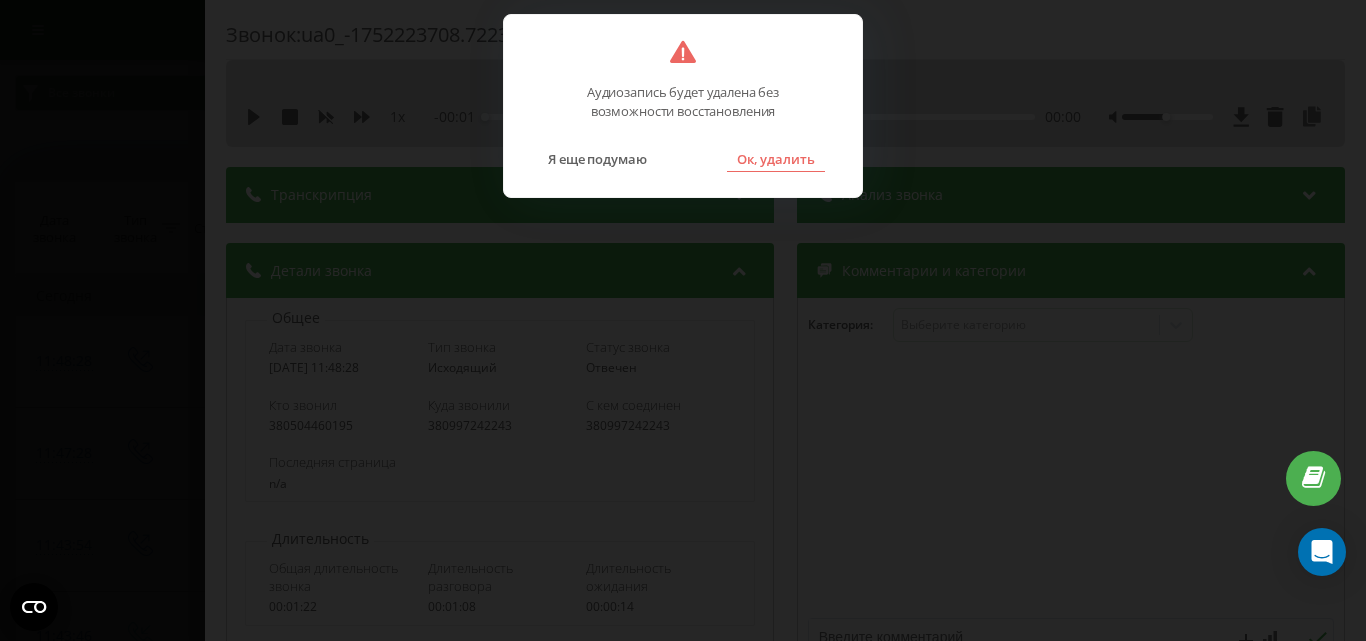 click on "Ок, удалить" at bounding box center (776, 159) 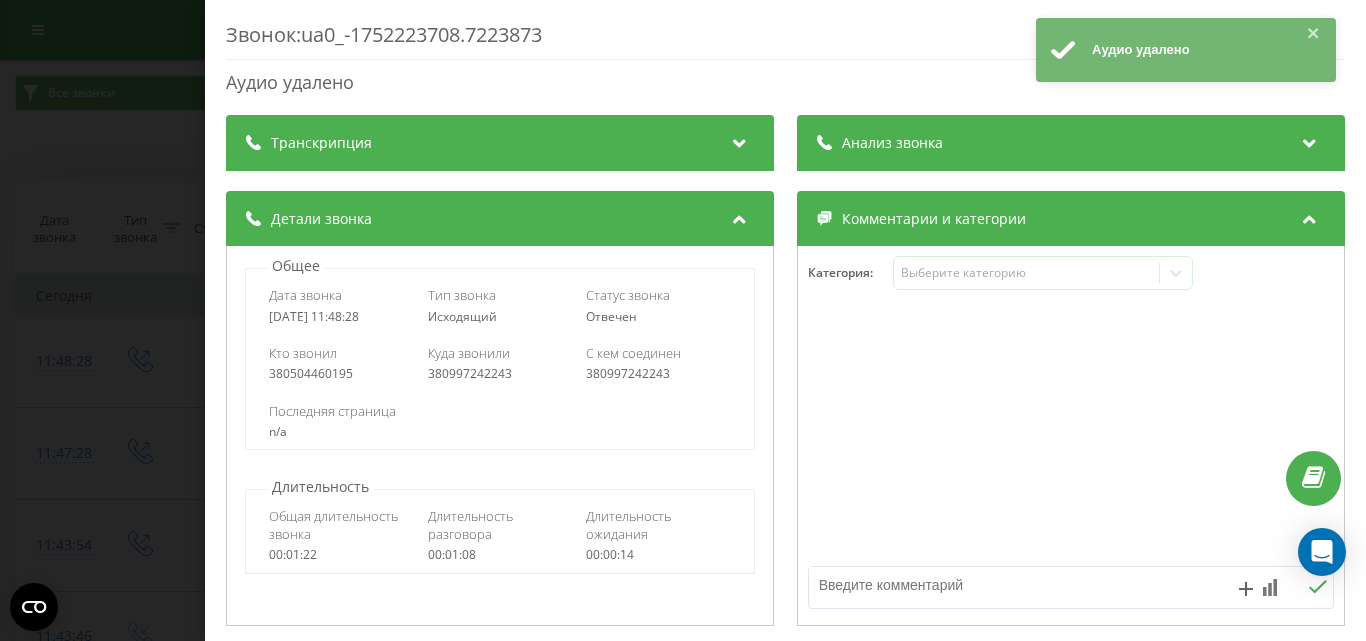 click on "Звонок :  ua0_-1752223708.7223873 Аудио удалено Транскрипция Для анализа AI будущих звонков  настройте и активируйте профиль на странице . Если профиль уже есть и звонок соответствует его условиям, обновите страницу через 10 минут – AI анализирует текущий звонок. Анализ звонка Для анализа AI будущих звонков  настройте и активируйте профиль на странице . Если профиль уже есть и звонок соответствует его условиям, обновите страницу через 10 минут – AI анализирует текущий звонок. Детали звонка Общее Дата звонка 2025-07-11 11:48:28 Тип звонка Исходящий Статус звонка Отвечен 380504460195 n/a" at bounding box center (683, 320) 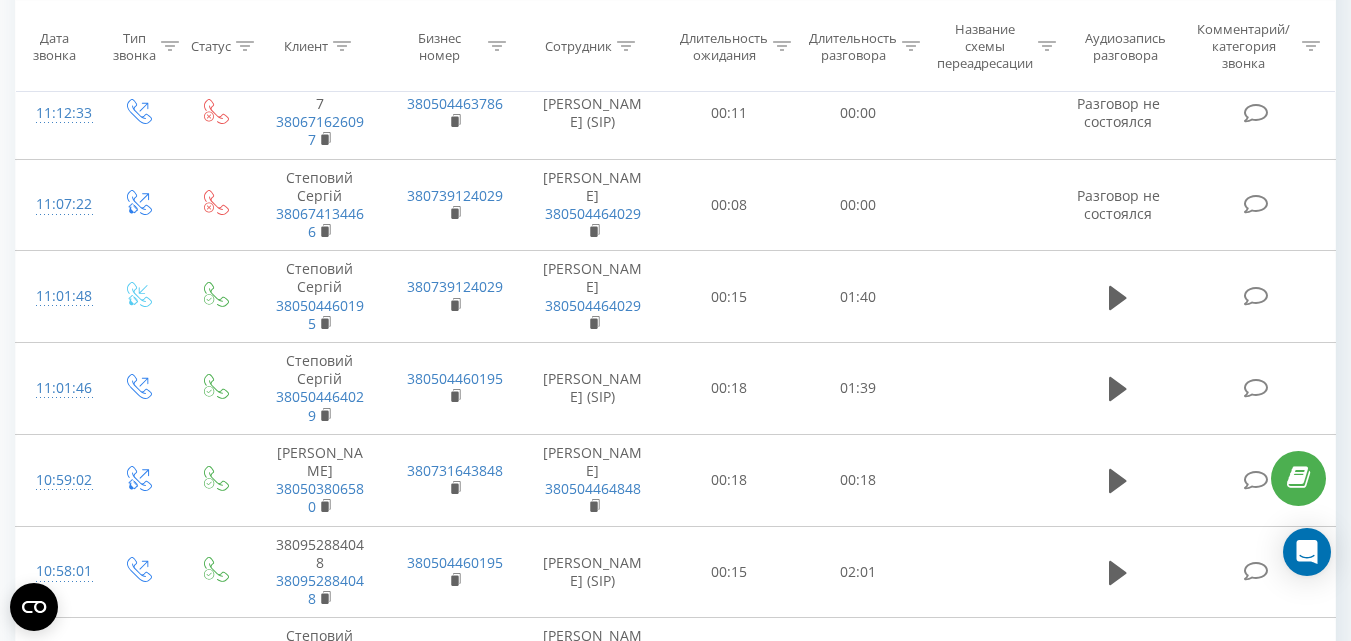 scroll, scrollTop: 1935, scrollLeft: 0, axis: vertical 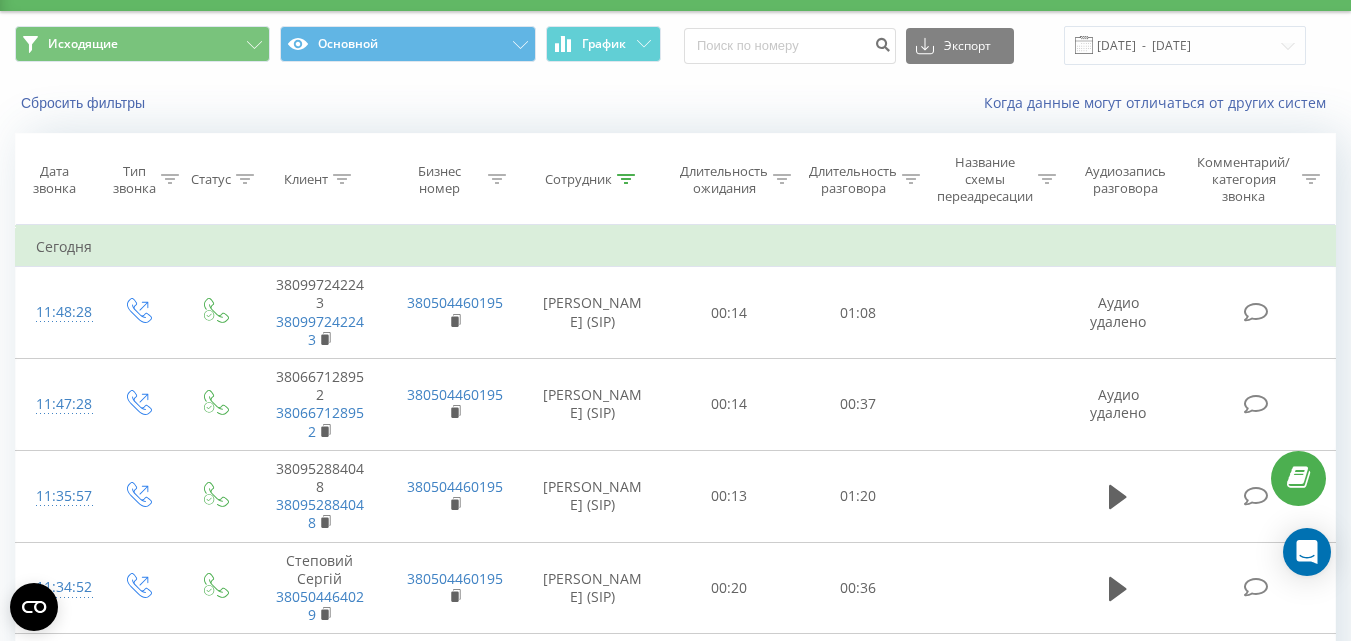 click at bounding box center (626, 179) 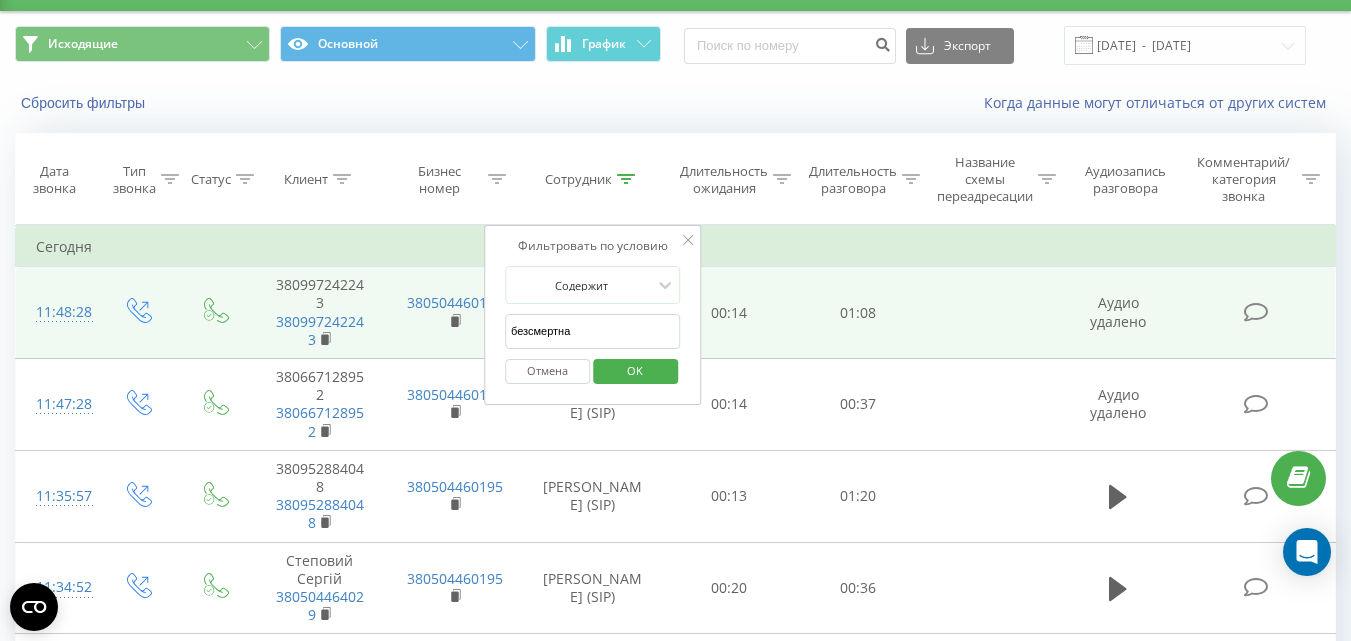 drag, startPoint x: 589, startPoint y: 331, endPoint x: 466, endPoint y: 331, distance: 123 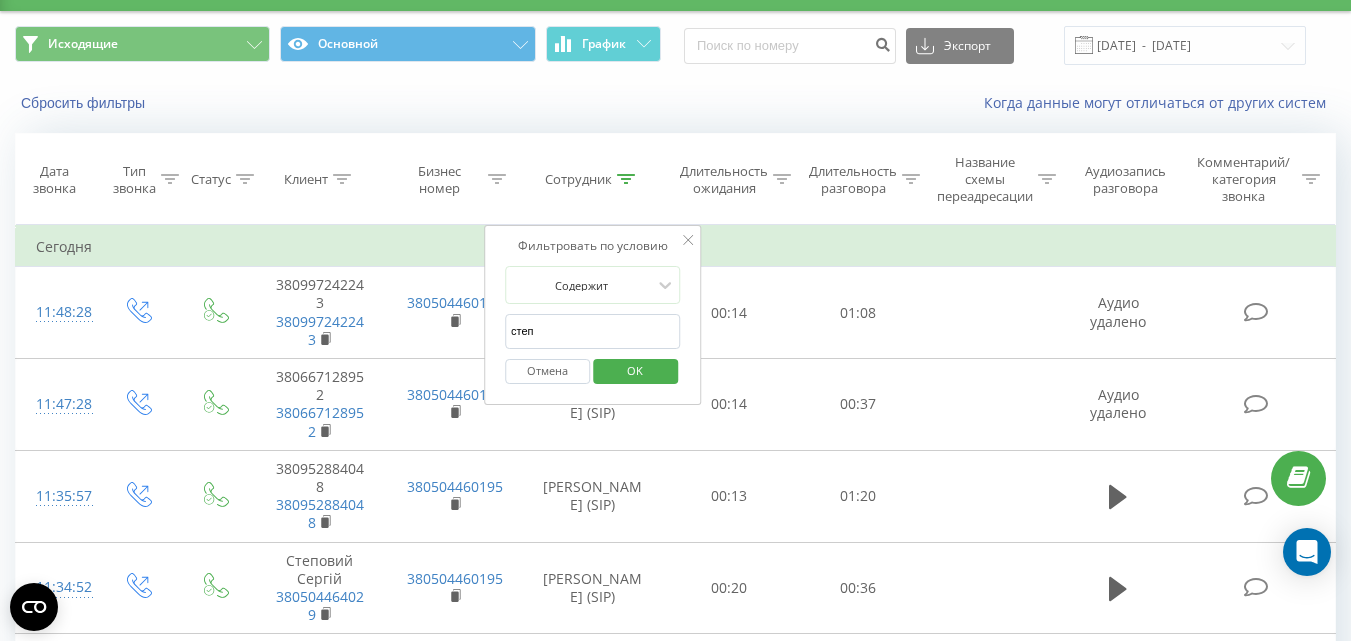 type on "степовий" 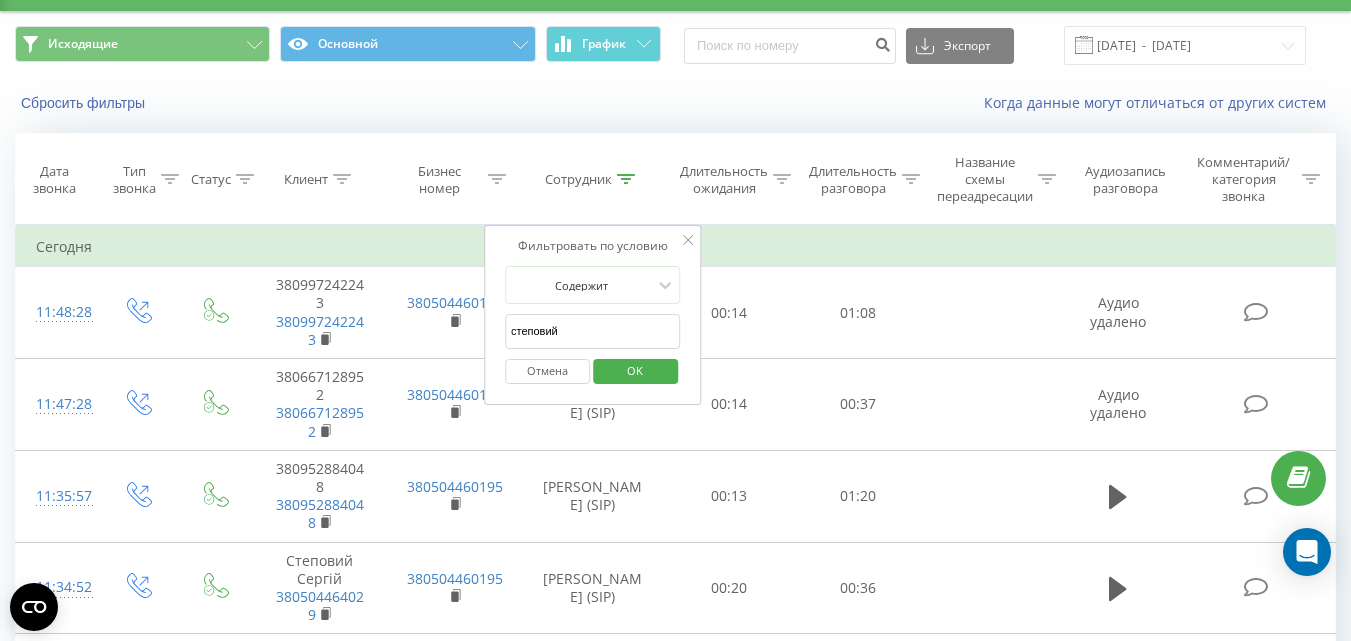click on "OK" at bounding box center (635, 370) 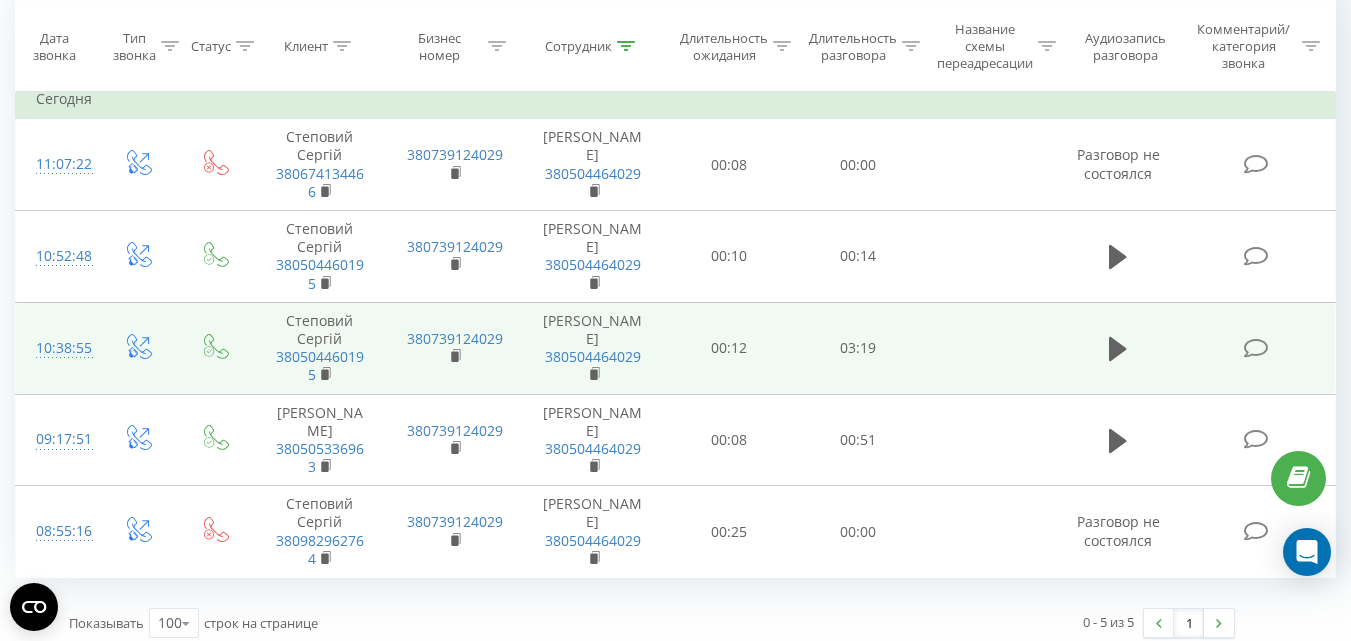 scroll, scrollTop: 209, scrollLeft: 0, axis: vertical 